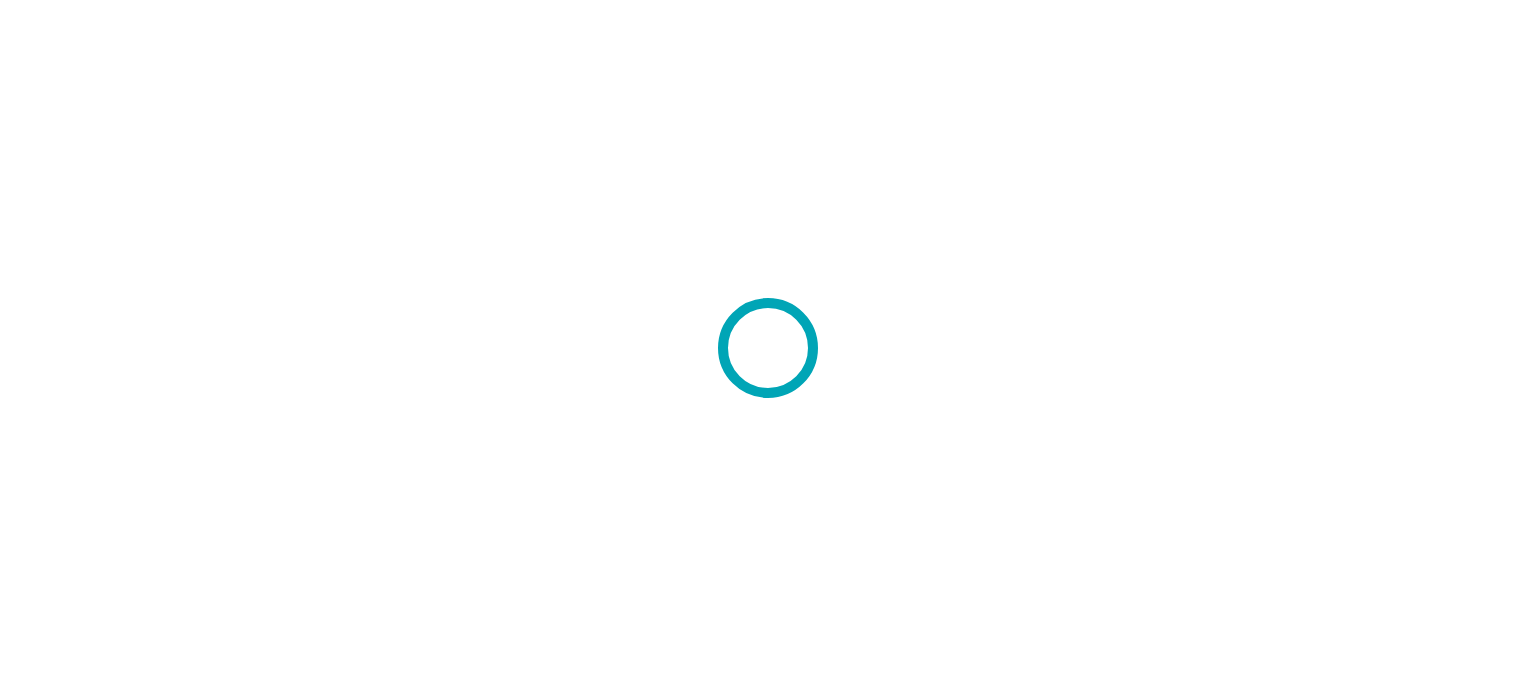 scroll, scrollTop: 0, scrollLeft: 0, axis: both 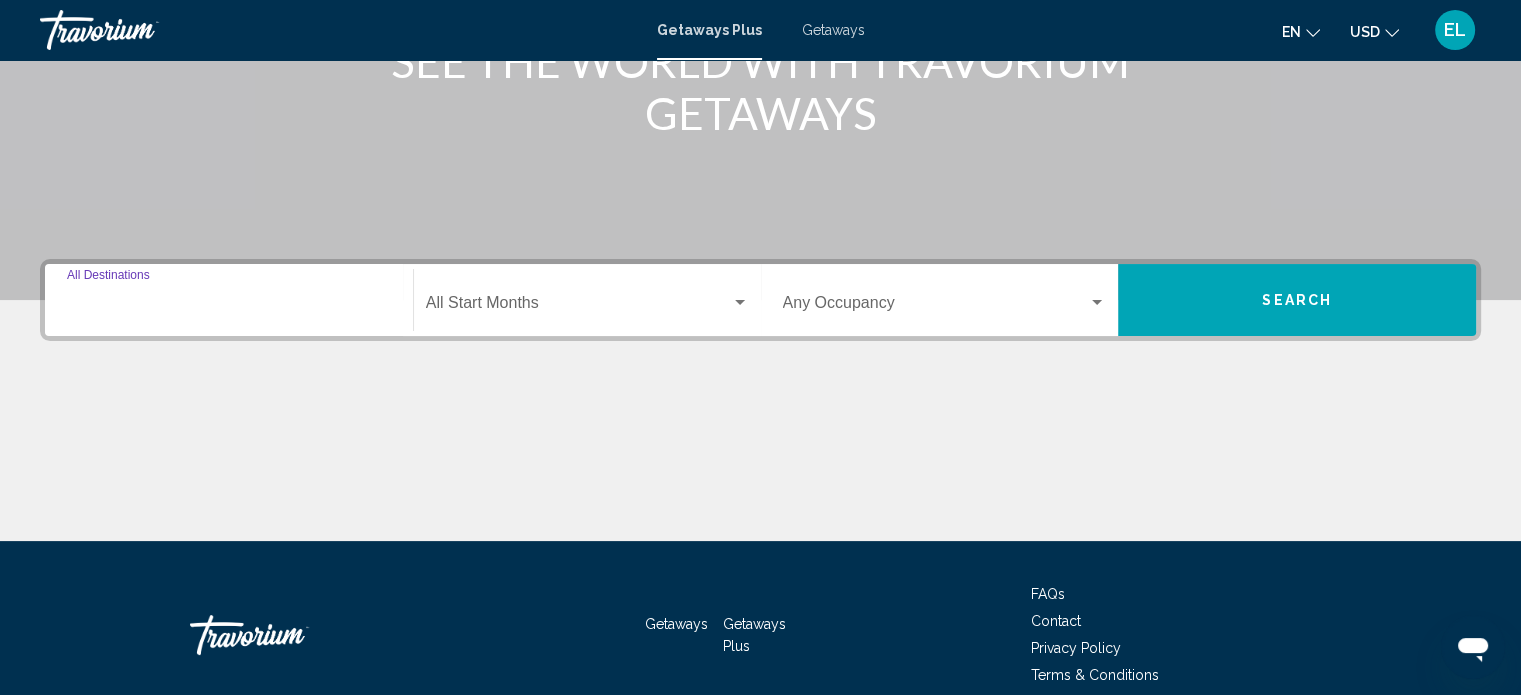 click on "Destination All Destinations" at bounding box center [229, 307] 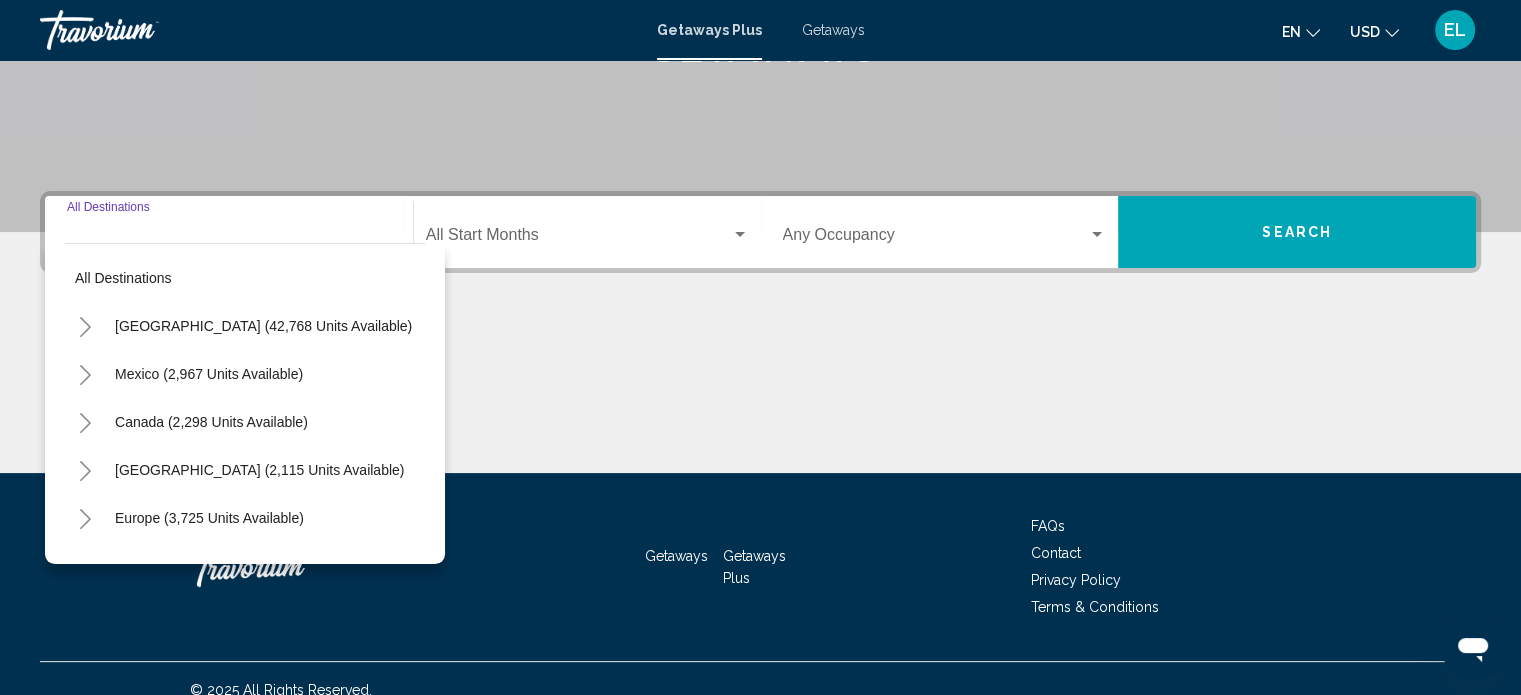 scroll, scrollTop: 390, scrollLeft: 0, axis: vertical 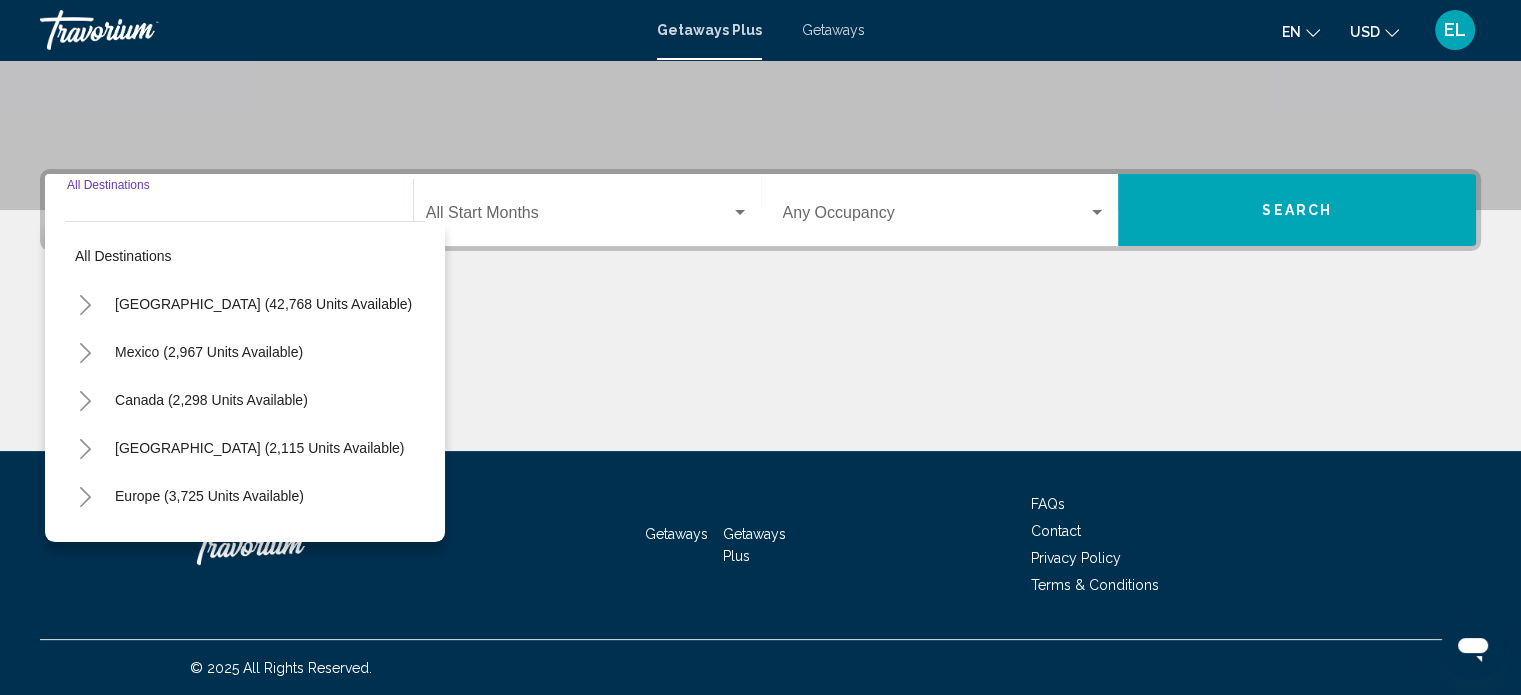 click 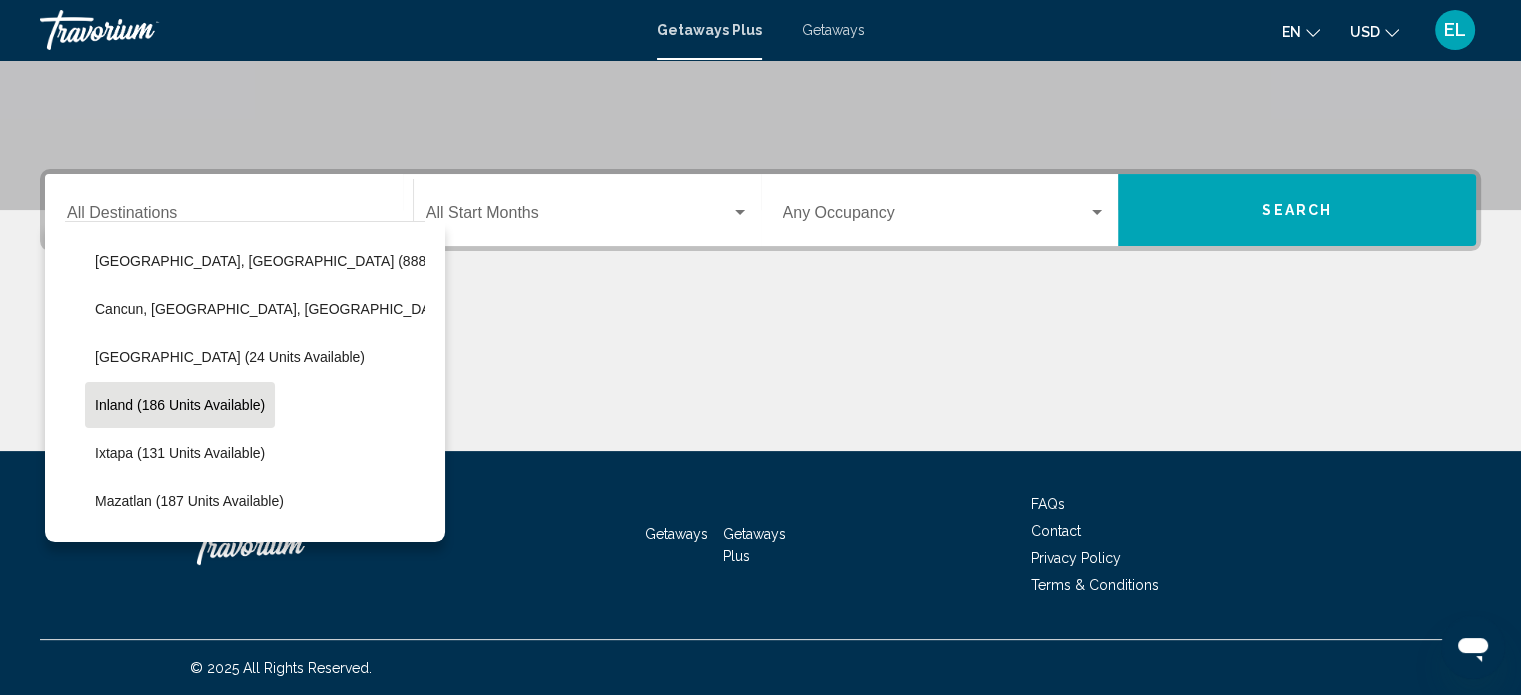 scroll, scrollTop: 200, scrollLeft: 0, axis: vertical 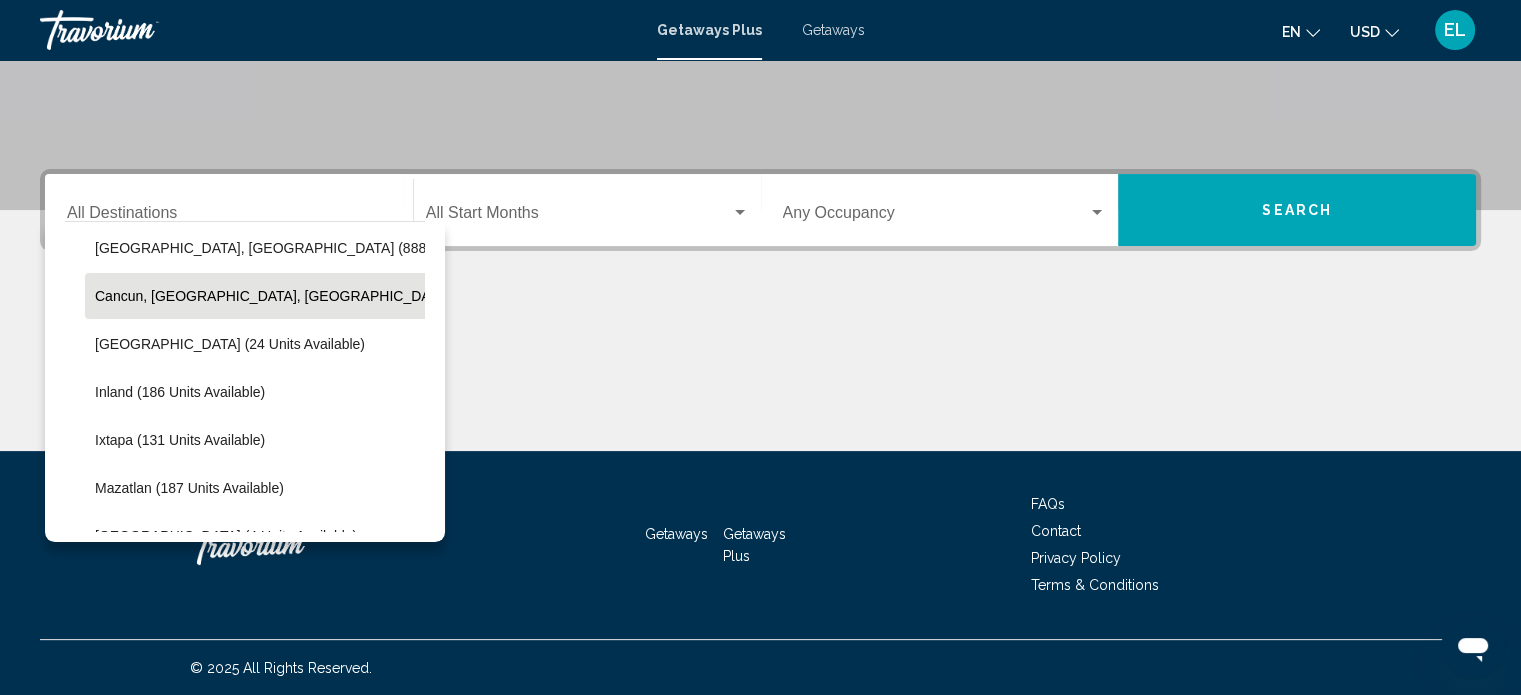 click on "Cancun, Cozumel, Riviera Maya (421 units available)" 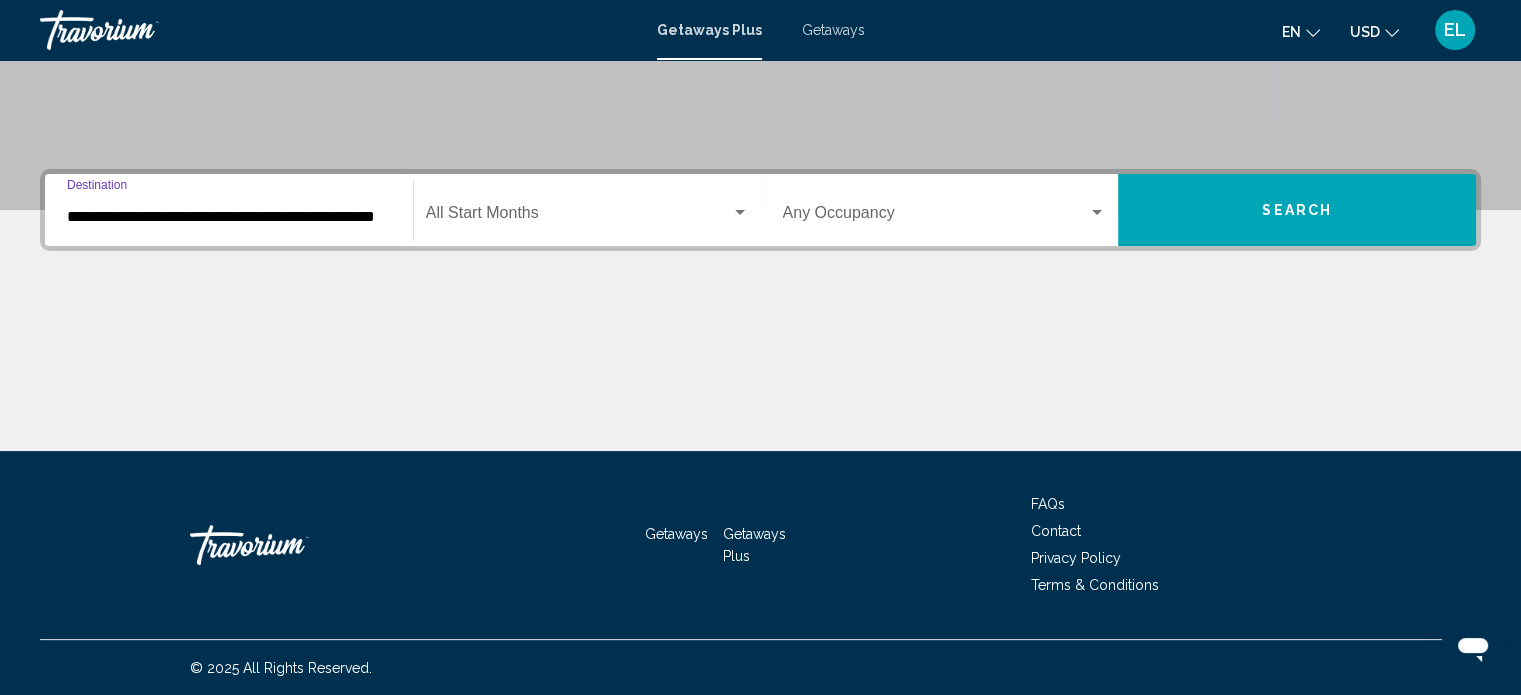 click at bounding box center (578, 217) 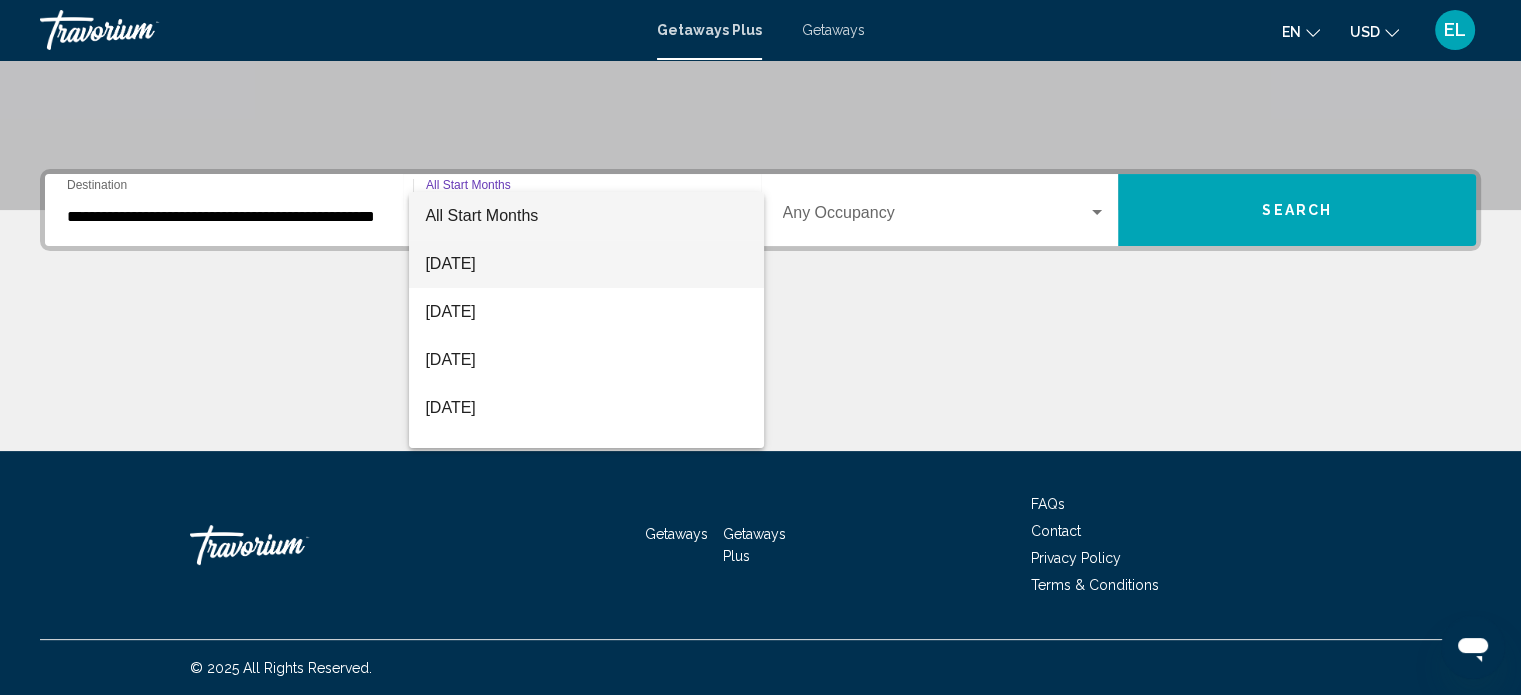 click on "July 2025" at bounding box center [586, 264] 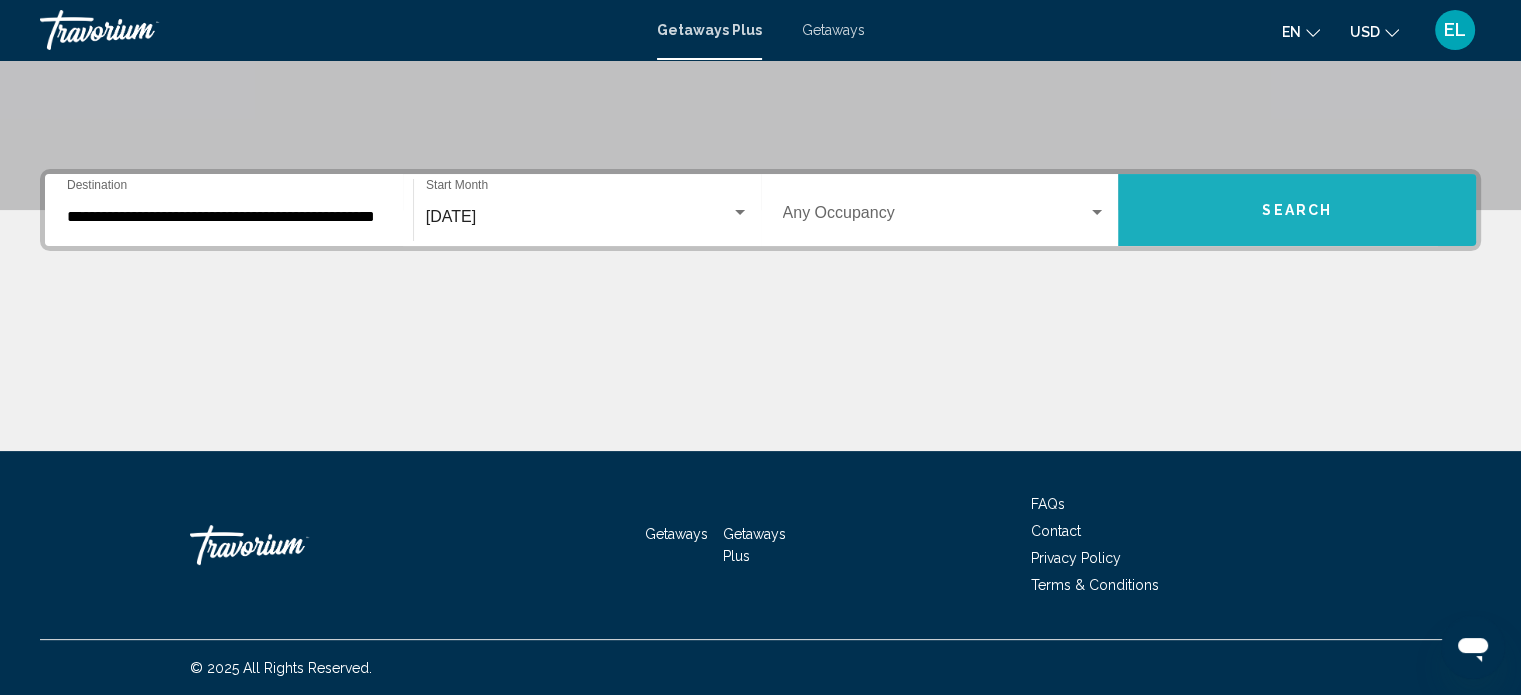 click on "Search" at bounding box center (1297, 210) 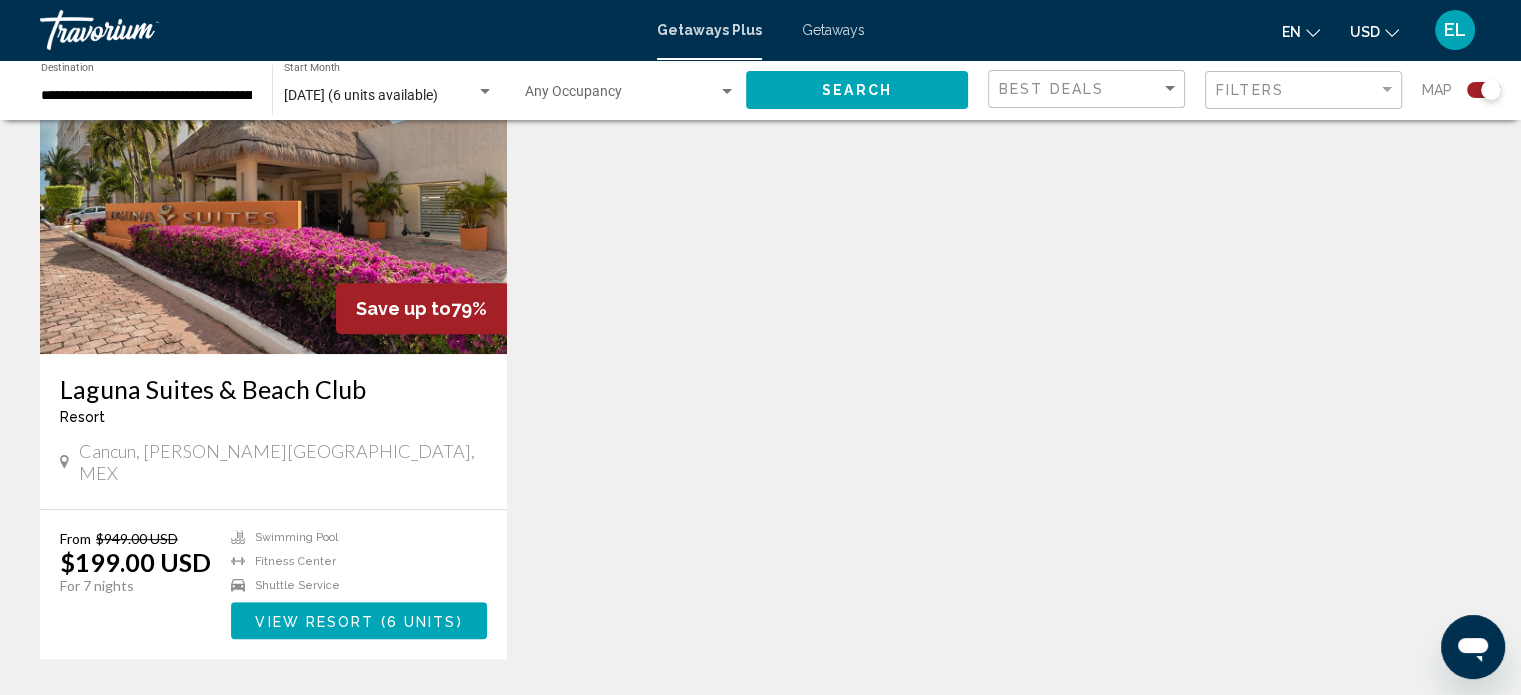 scroll, scrollTop: 900, scrollLeft: 0, axis: vertical 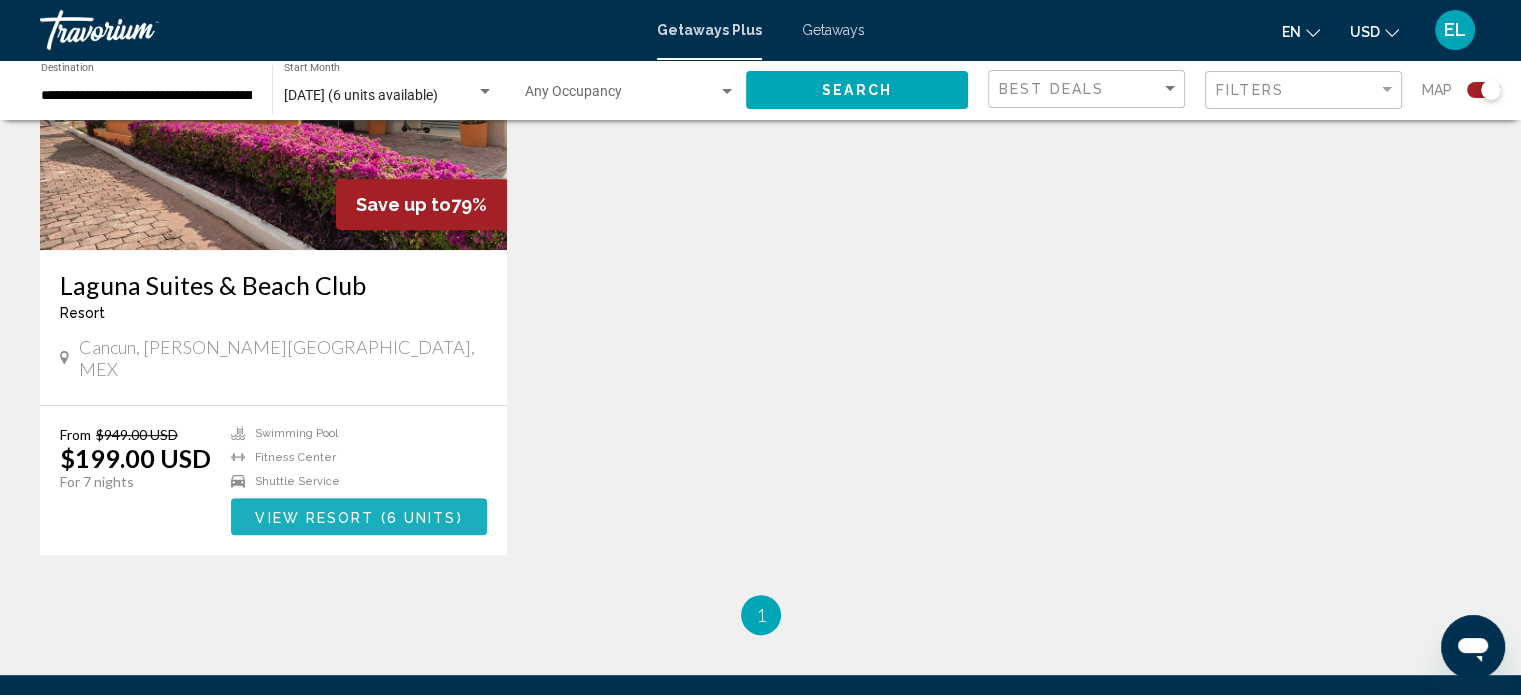 click on "View Resort    ( 6 units )" at bounding box center (359, 516) 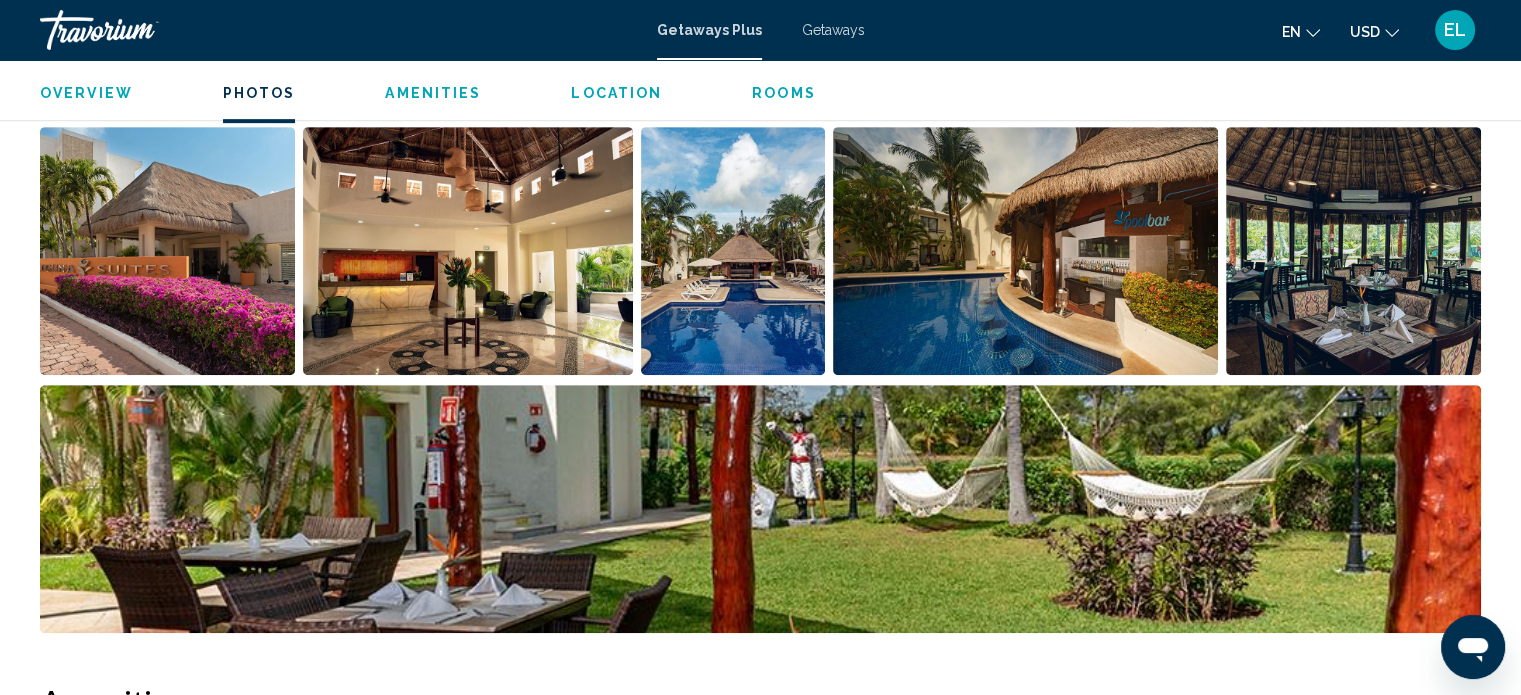 scroll, scrollTop: 912, scrollLeft: 0, axis: vertical 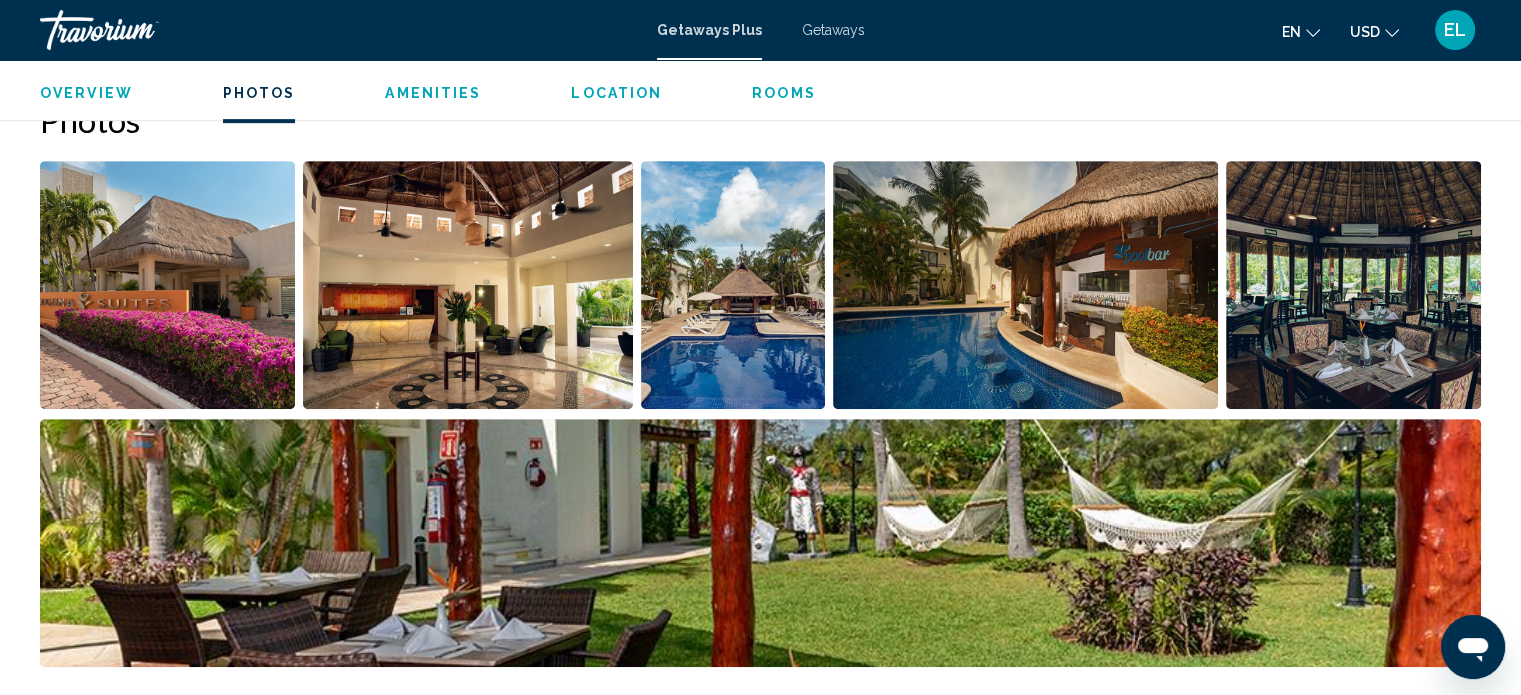 click at bounding box center [167, 285] 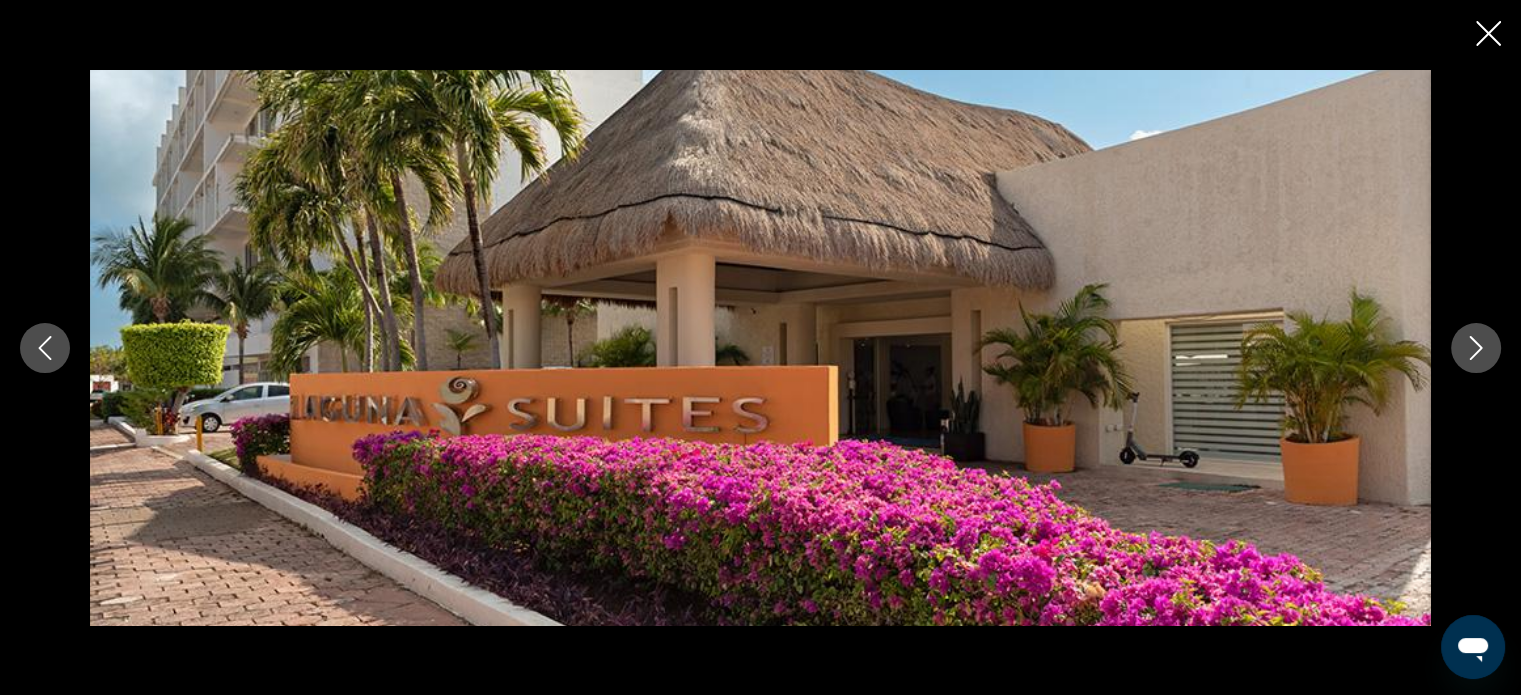 click 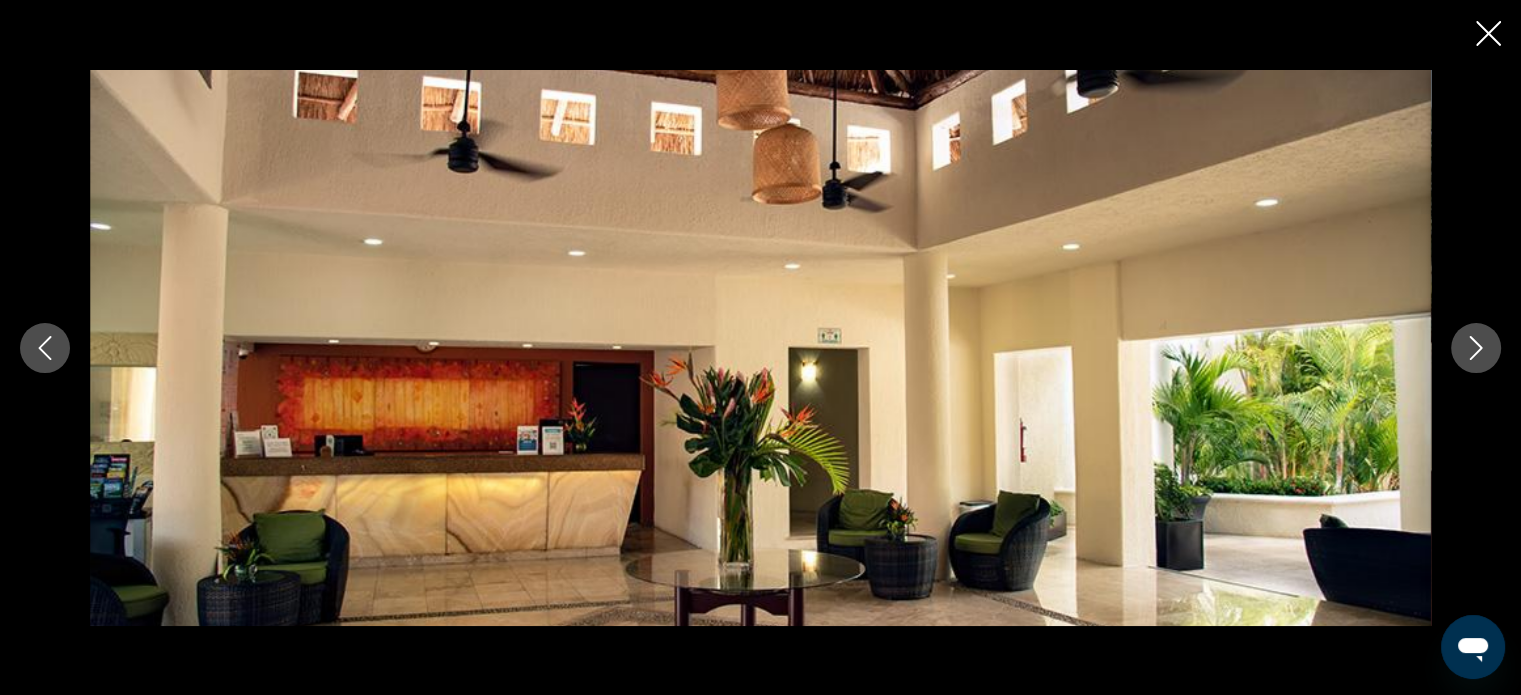 click 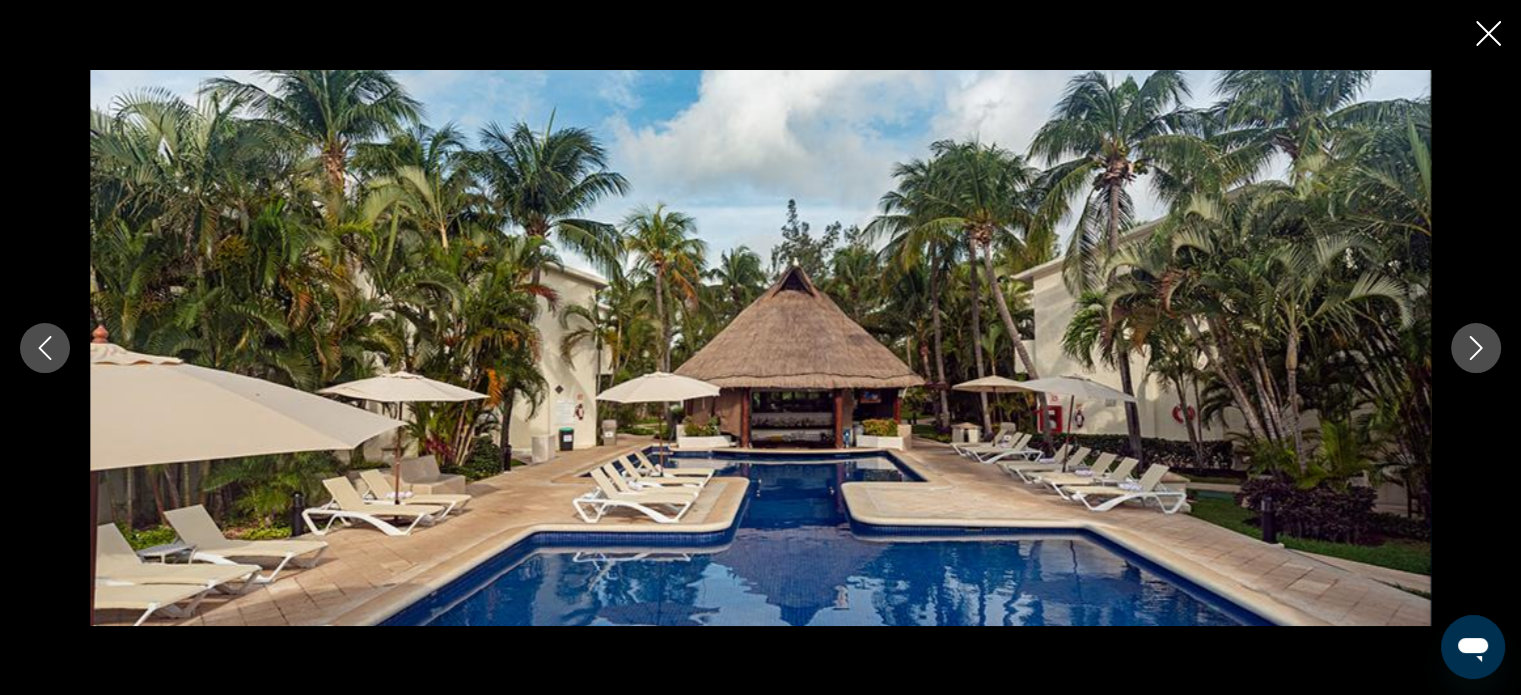 click 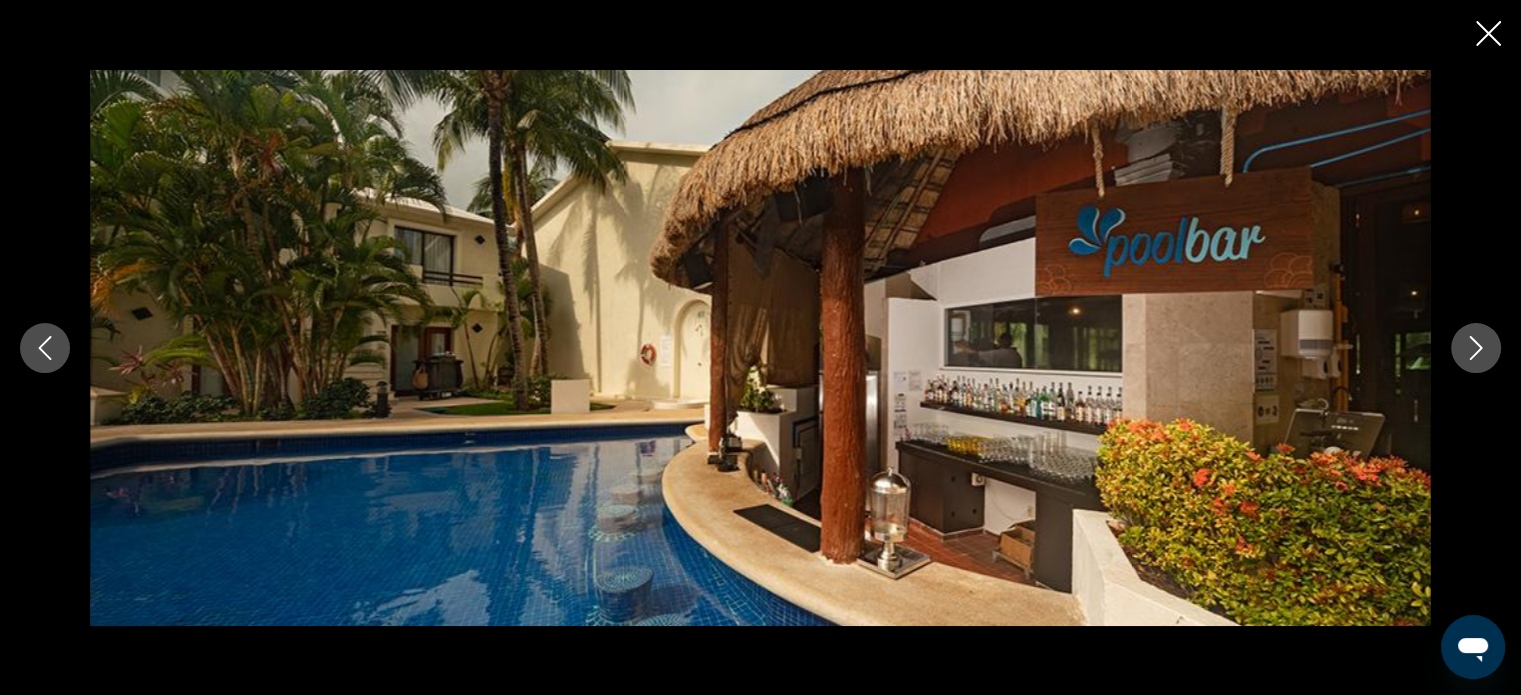 click 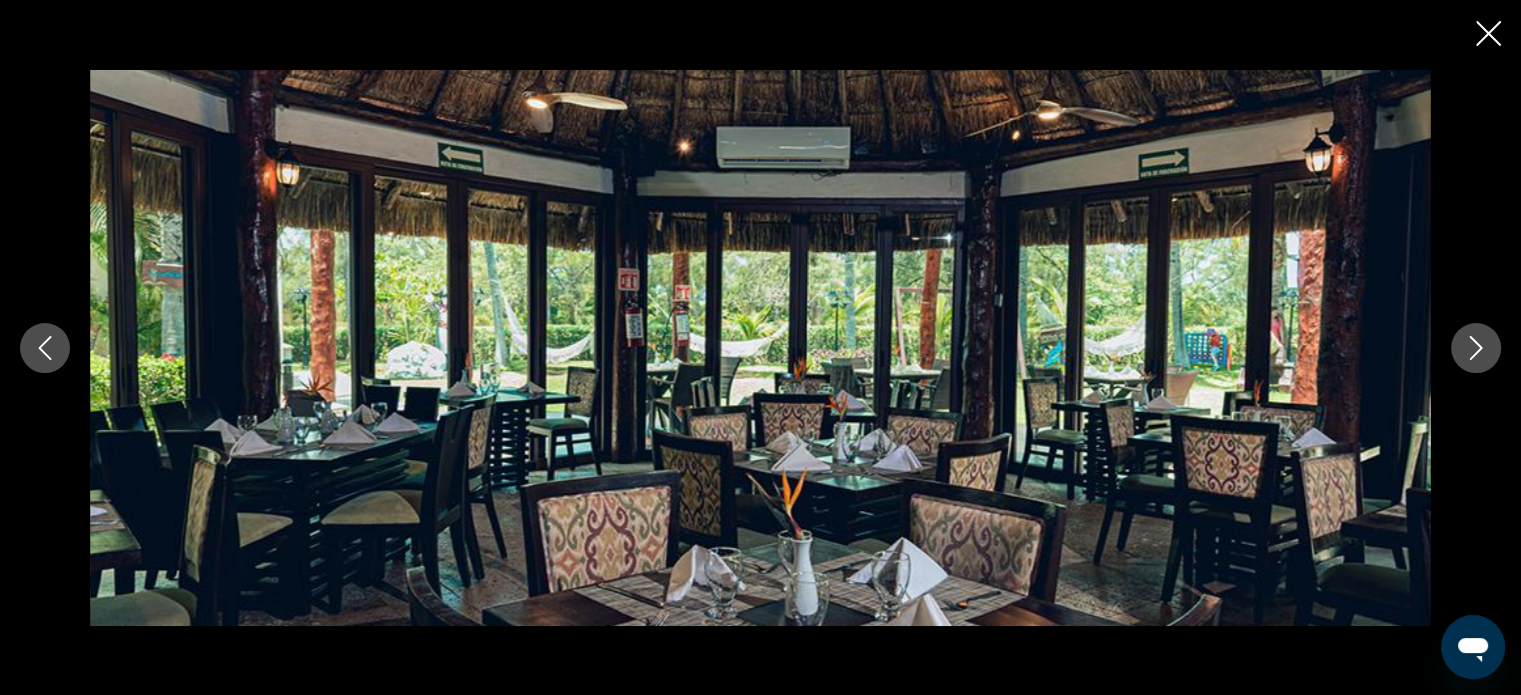 click 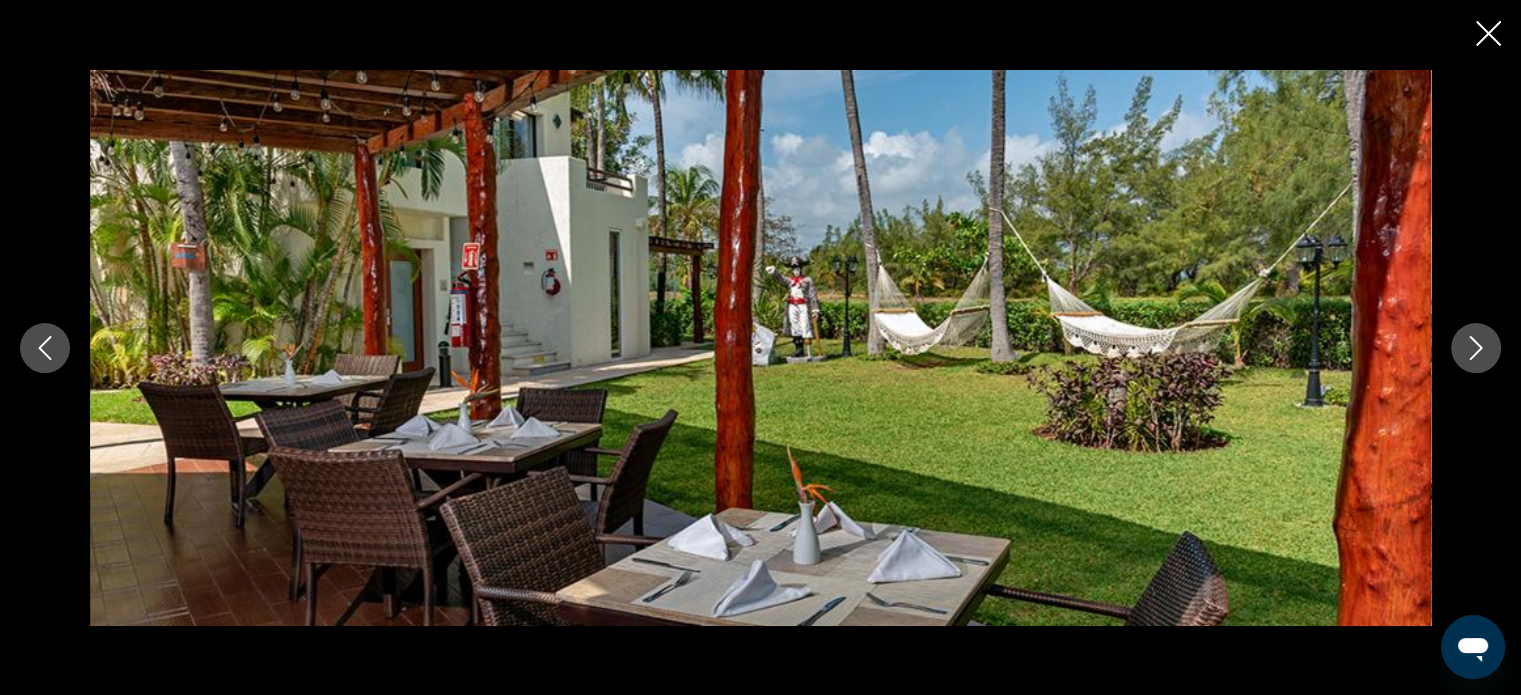 click 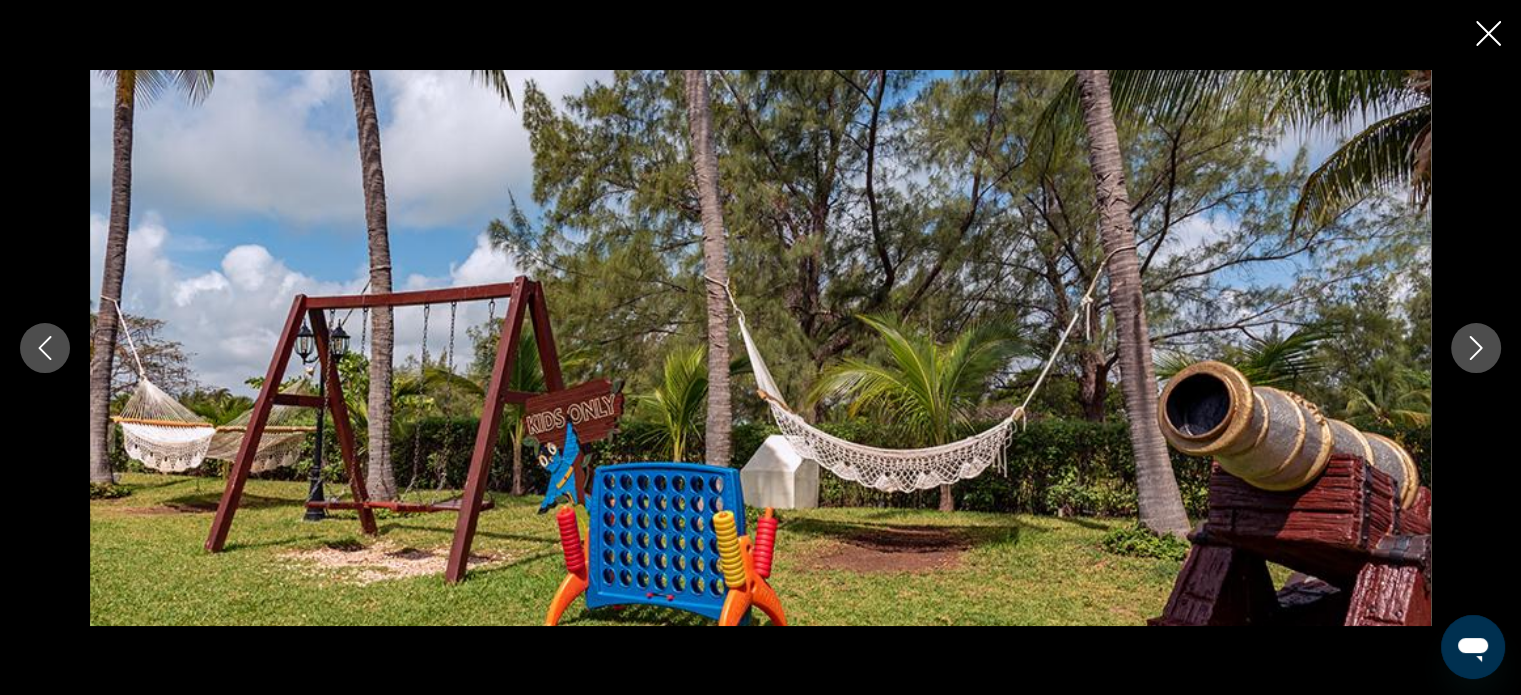 click 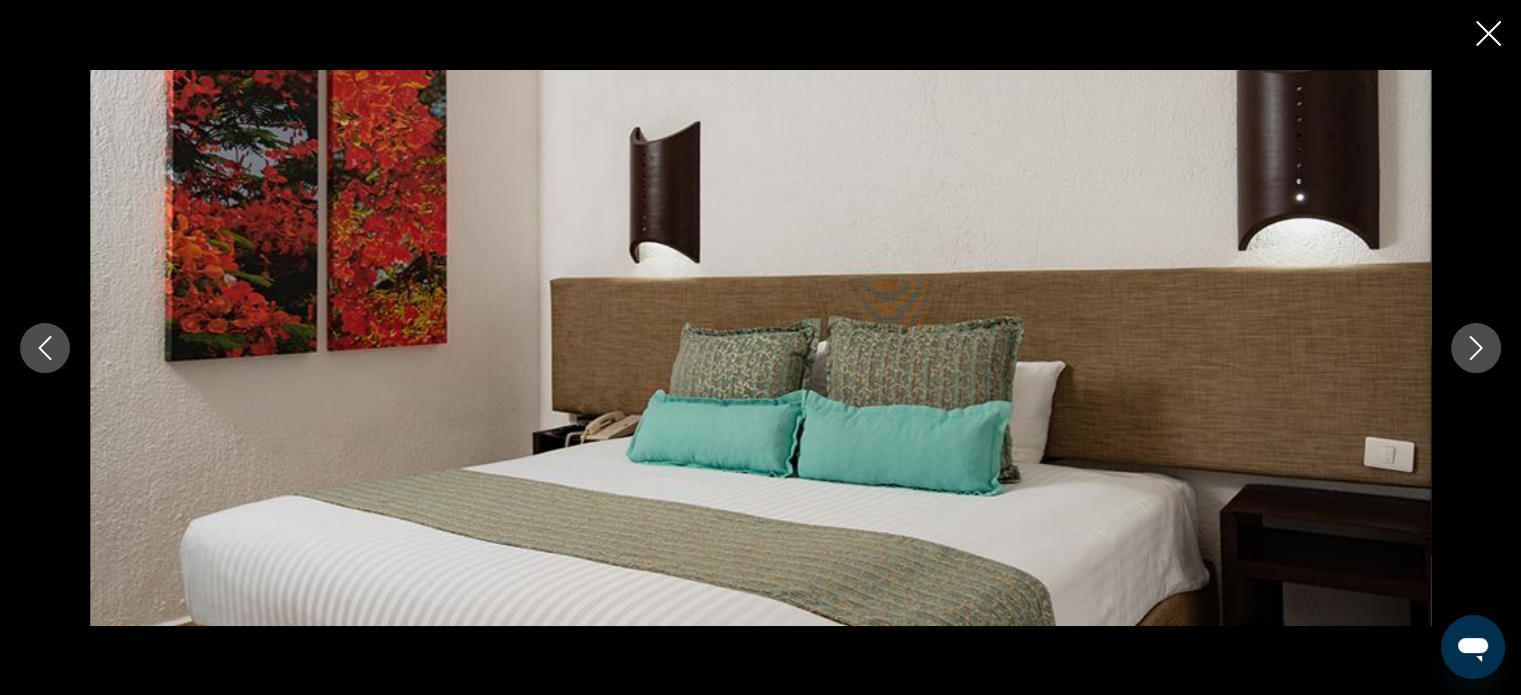 click 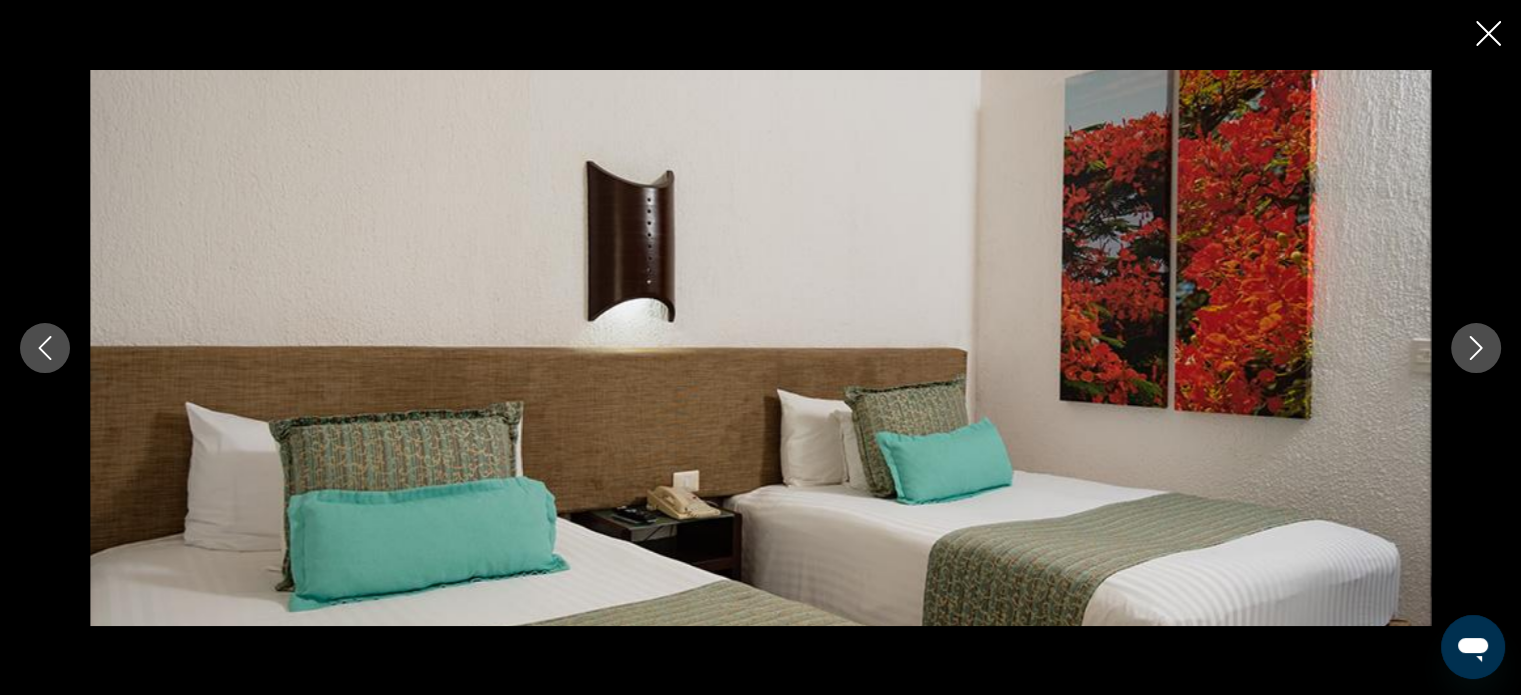click 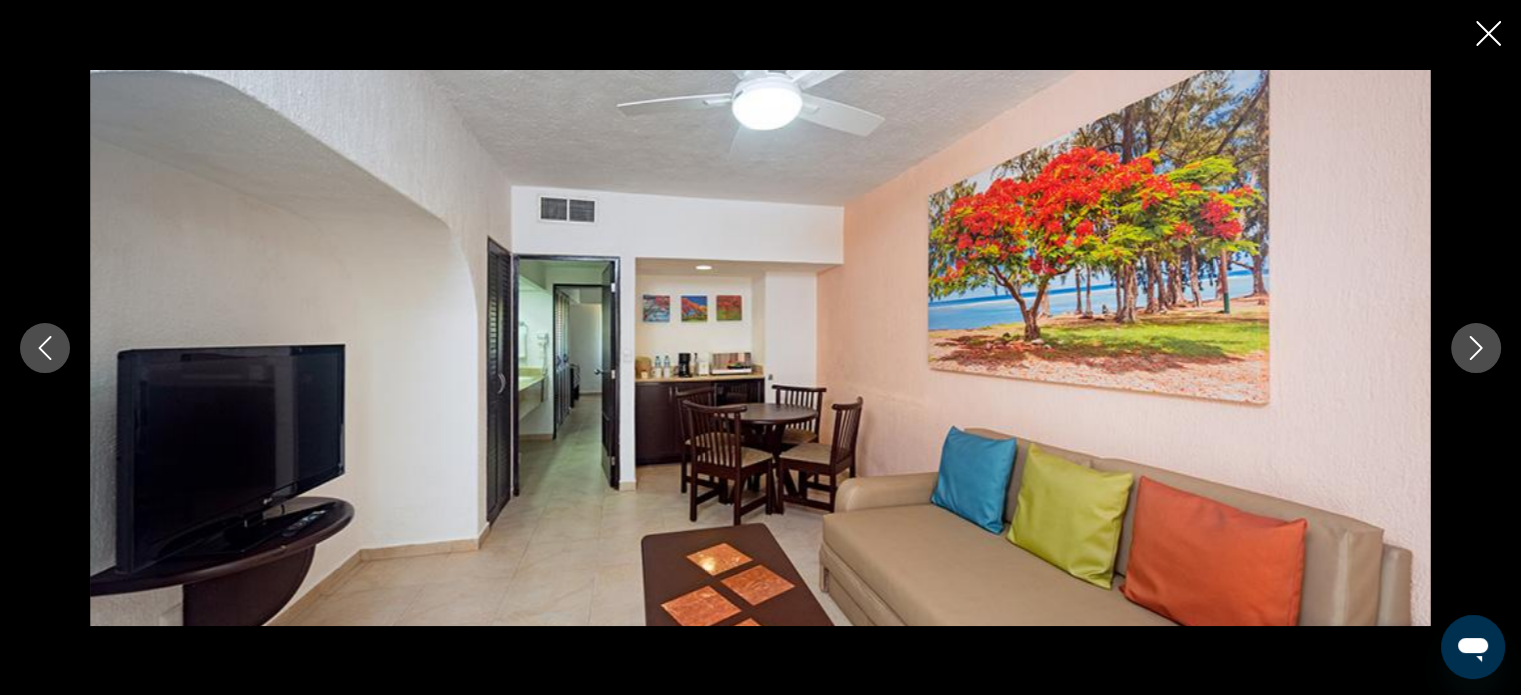 click 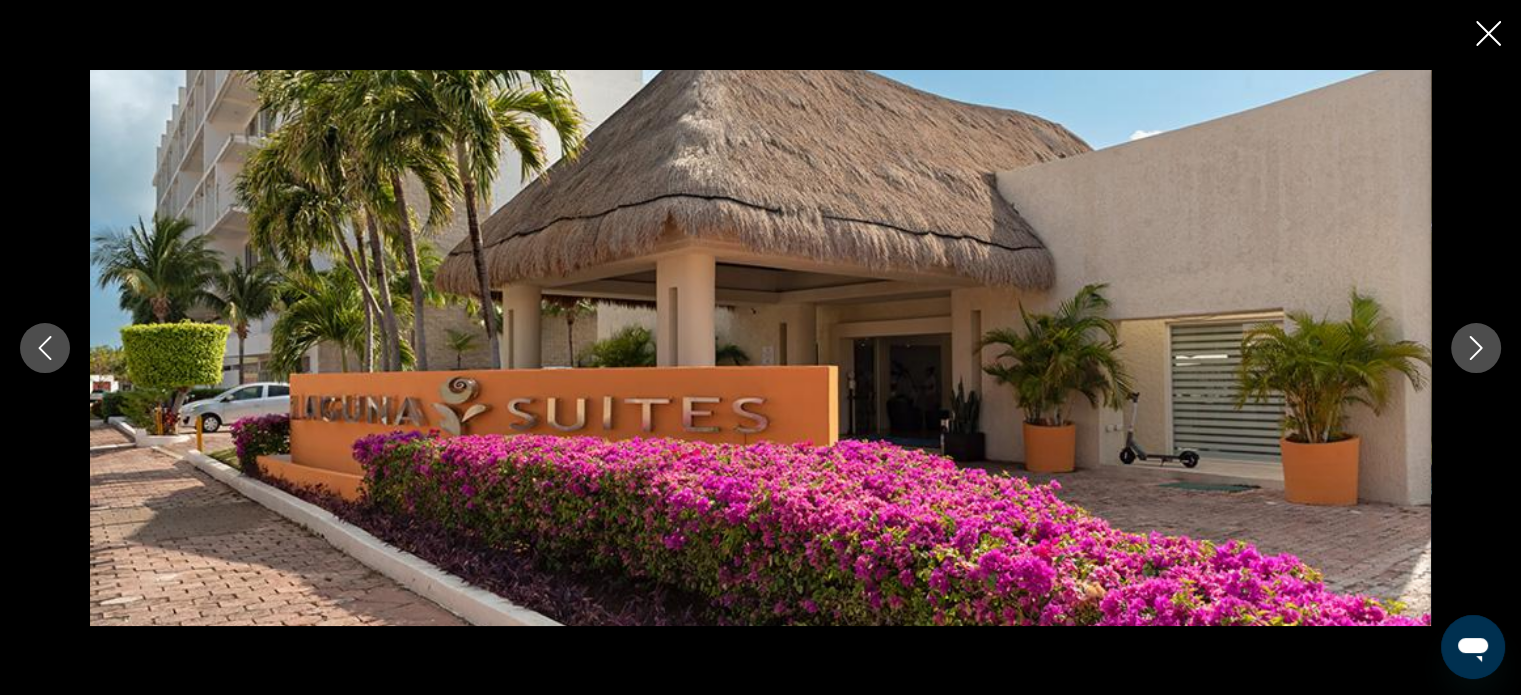 click 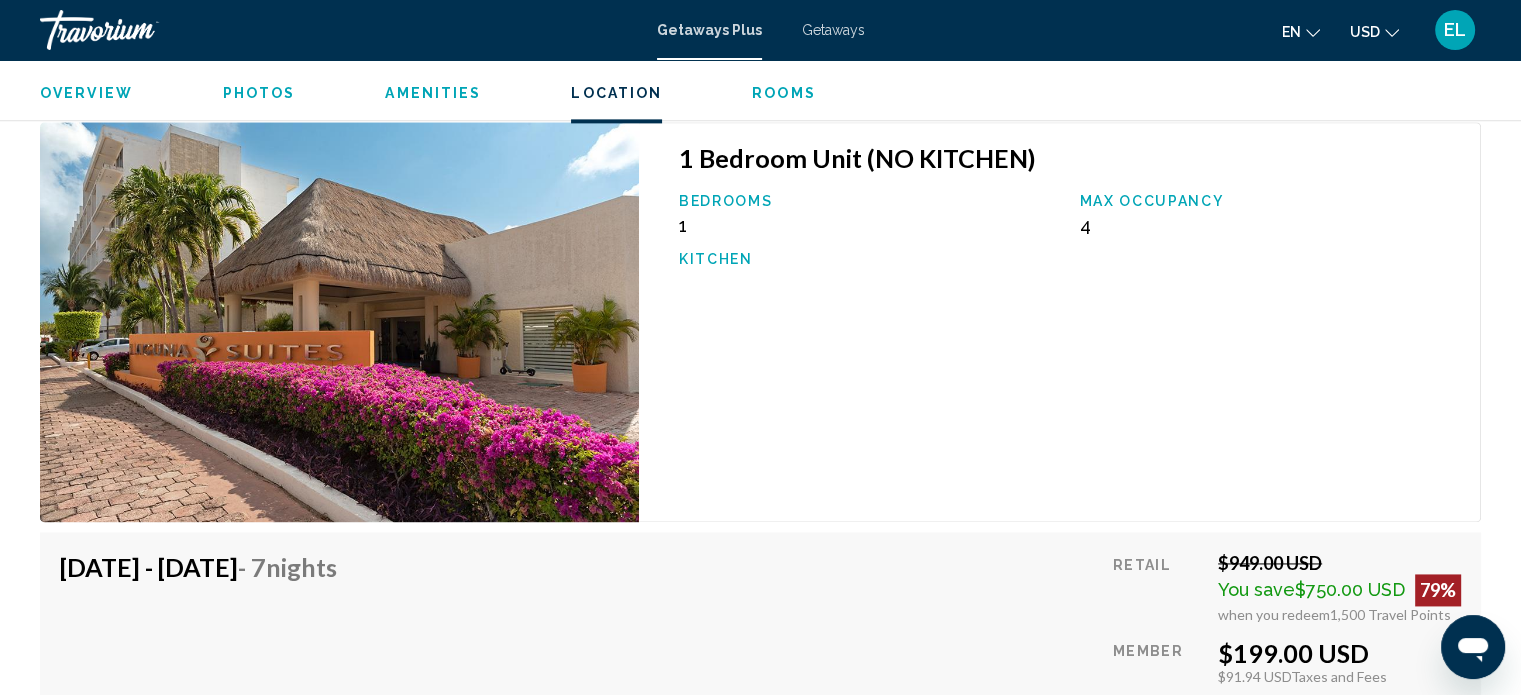 scroll, scrollTop: 2612, scrollLeft: 0, axis: vertical 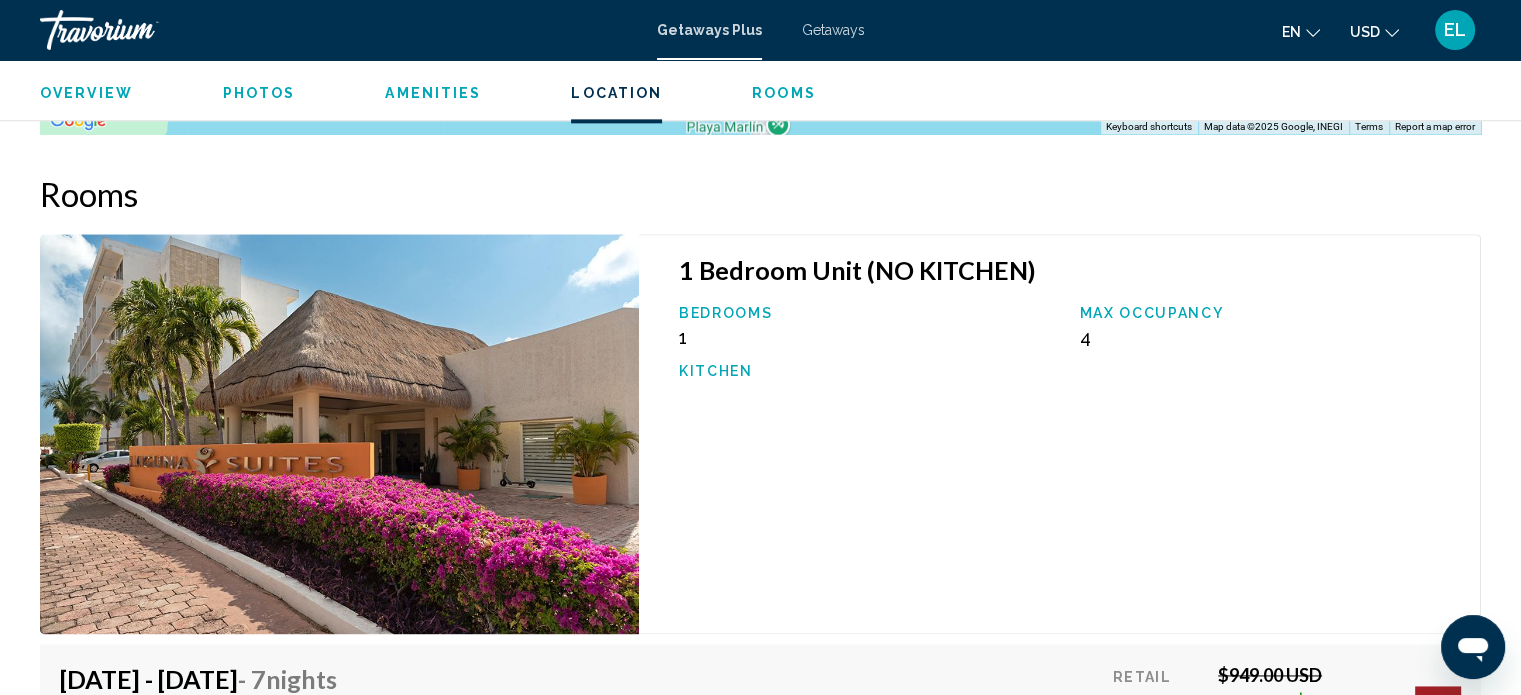 click at bounding box center (339, 434) 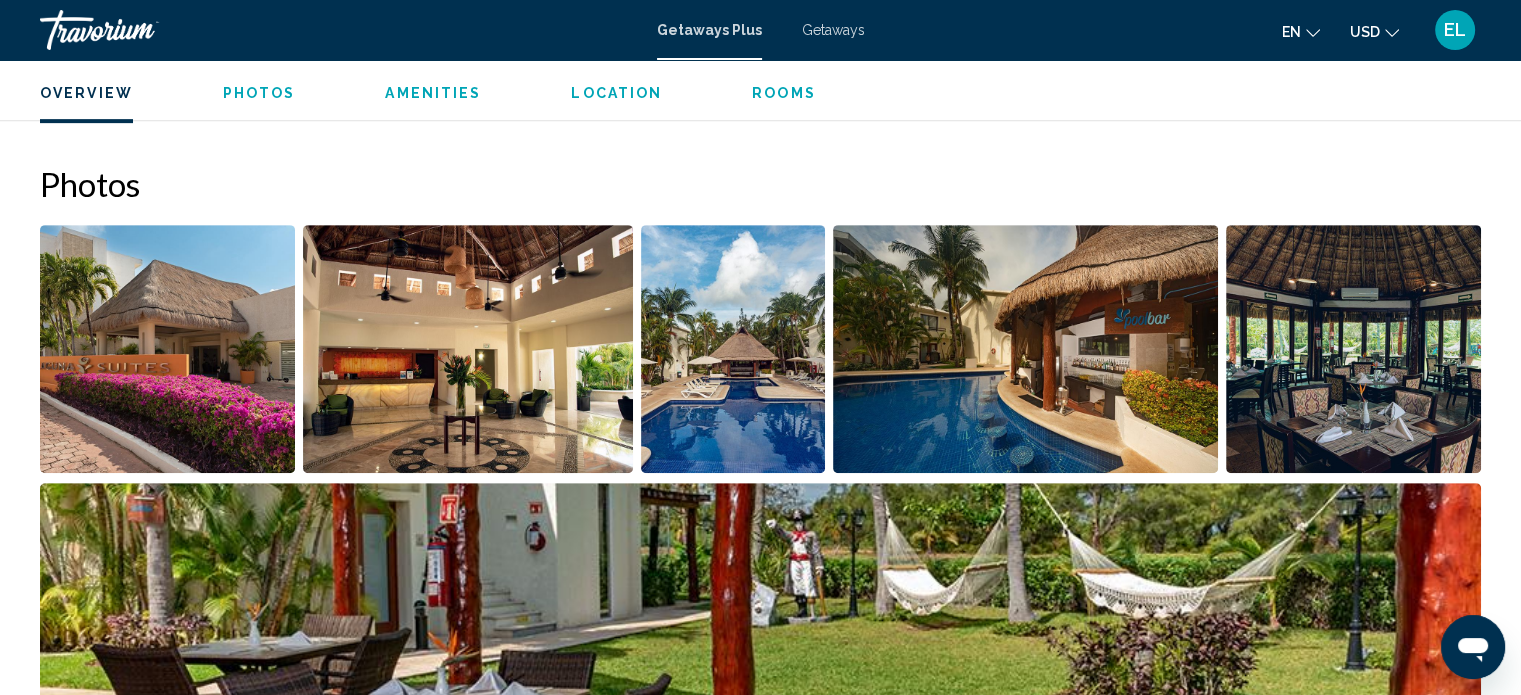 scroll, scrollTop: 612, scrollLeft: 0, axis: vertical 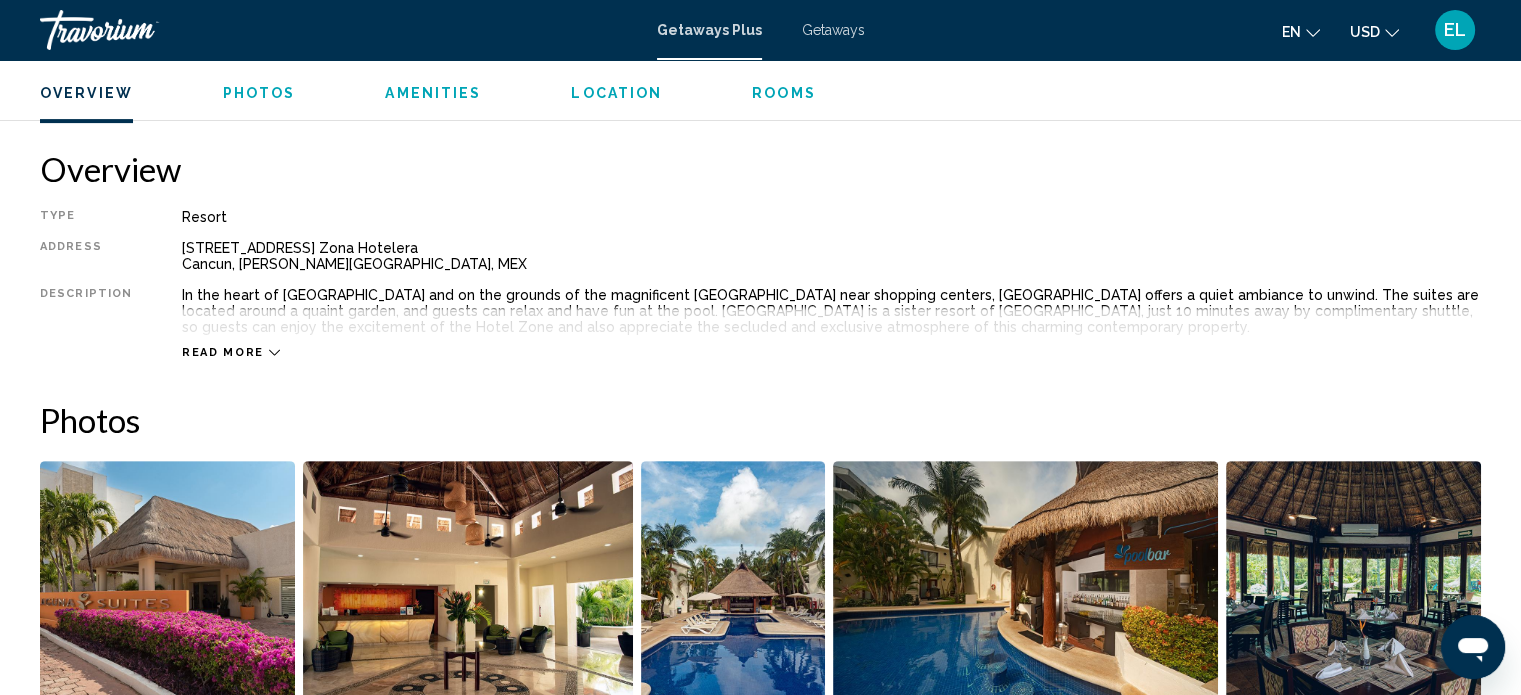 click on "Read more" at bounding box center (223, 352) 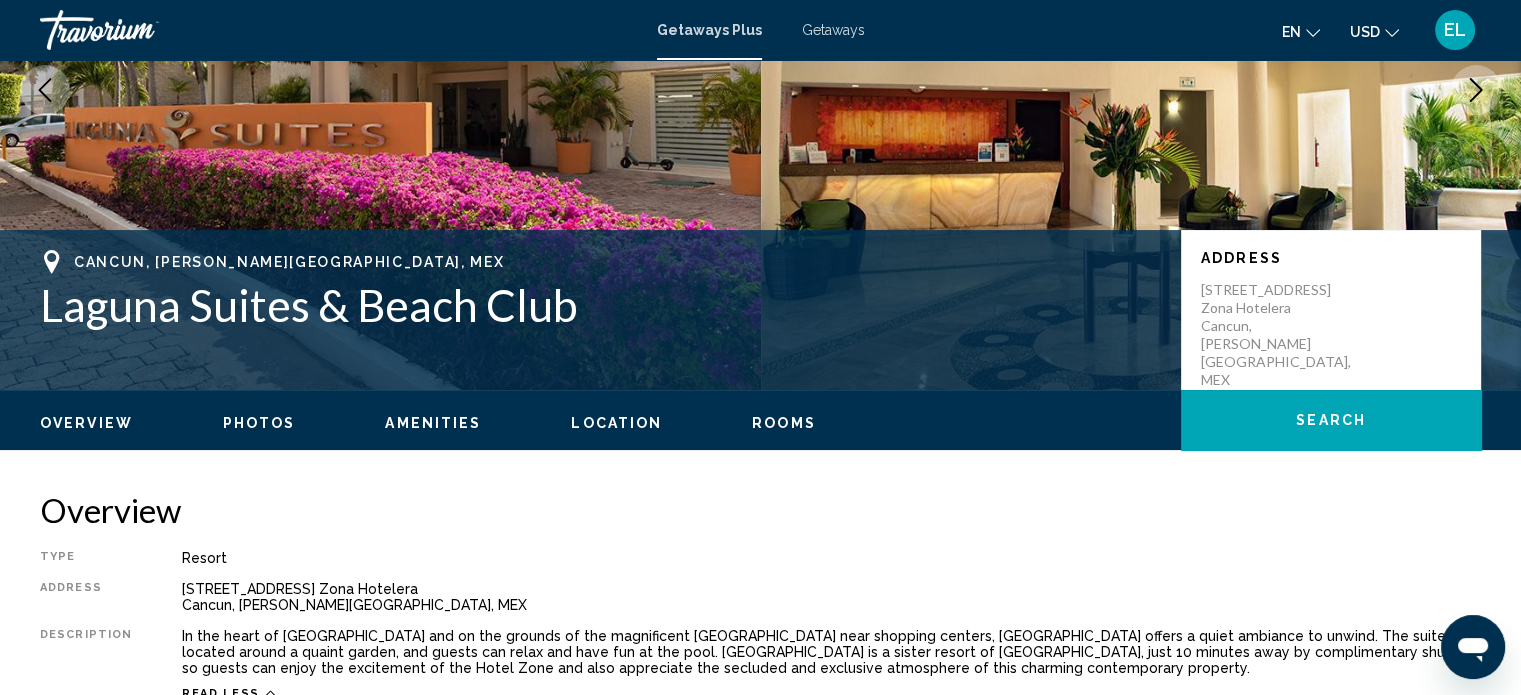 scroll, scrollTop: 112, scrollLeft: 0, axis: vertical 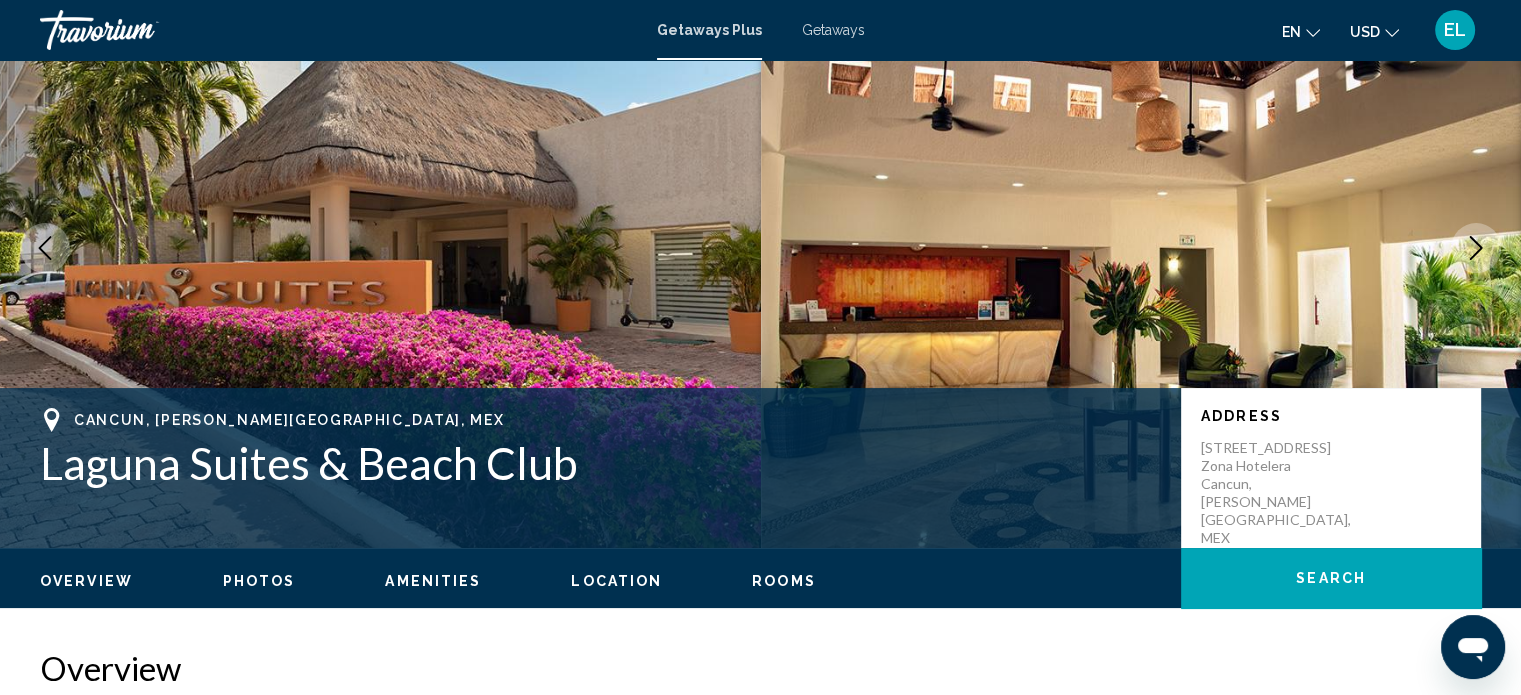 click on "Paseo Pok Ta Pok num 3 Zona Hotelera Cancun, Quintana Roo, MEX" at bounding box center (1281, 493) 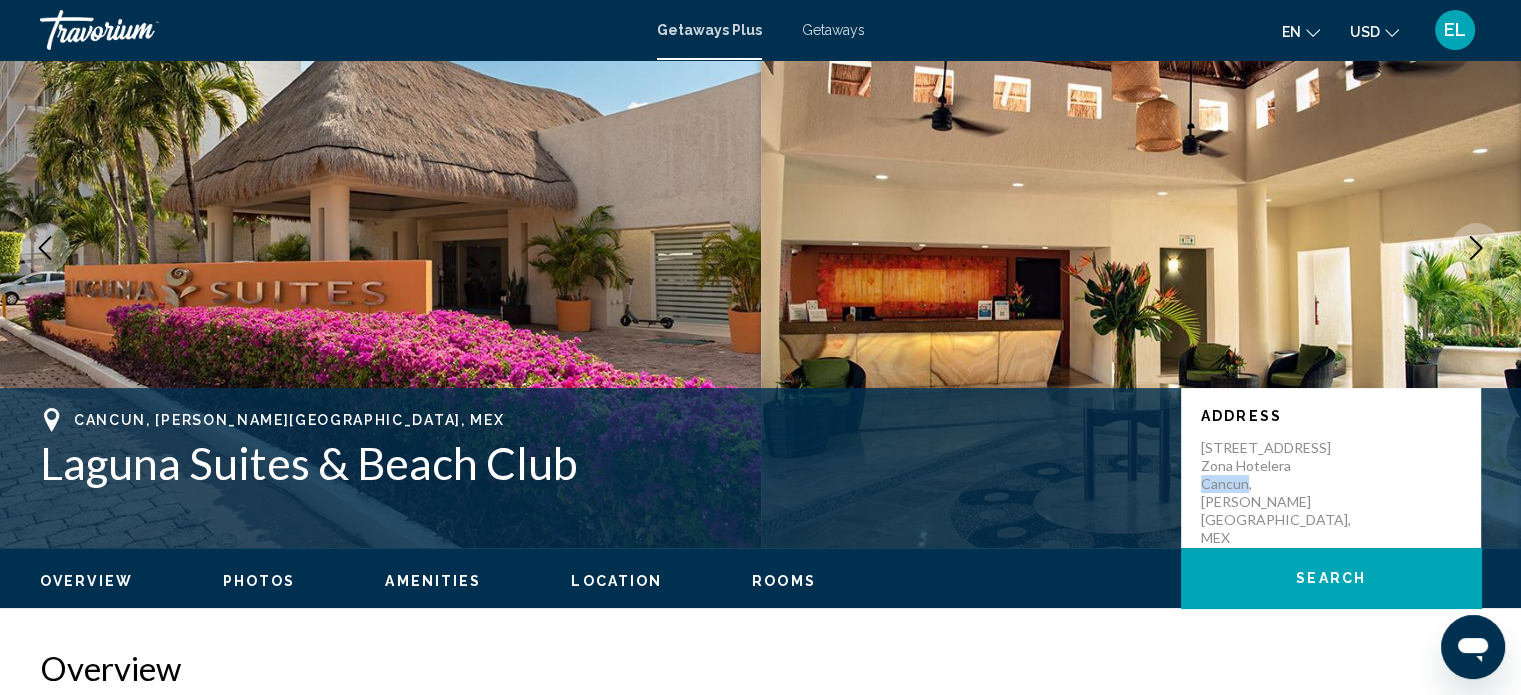 click on "Paseo Pok Ta Pok num 3 Zona Hotelera Cancun, Quintana Roo, MEX" at bounding box center [1281, 493] 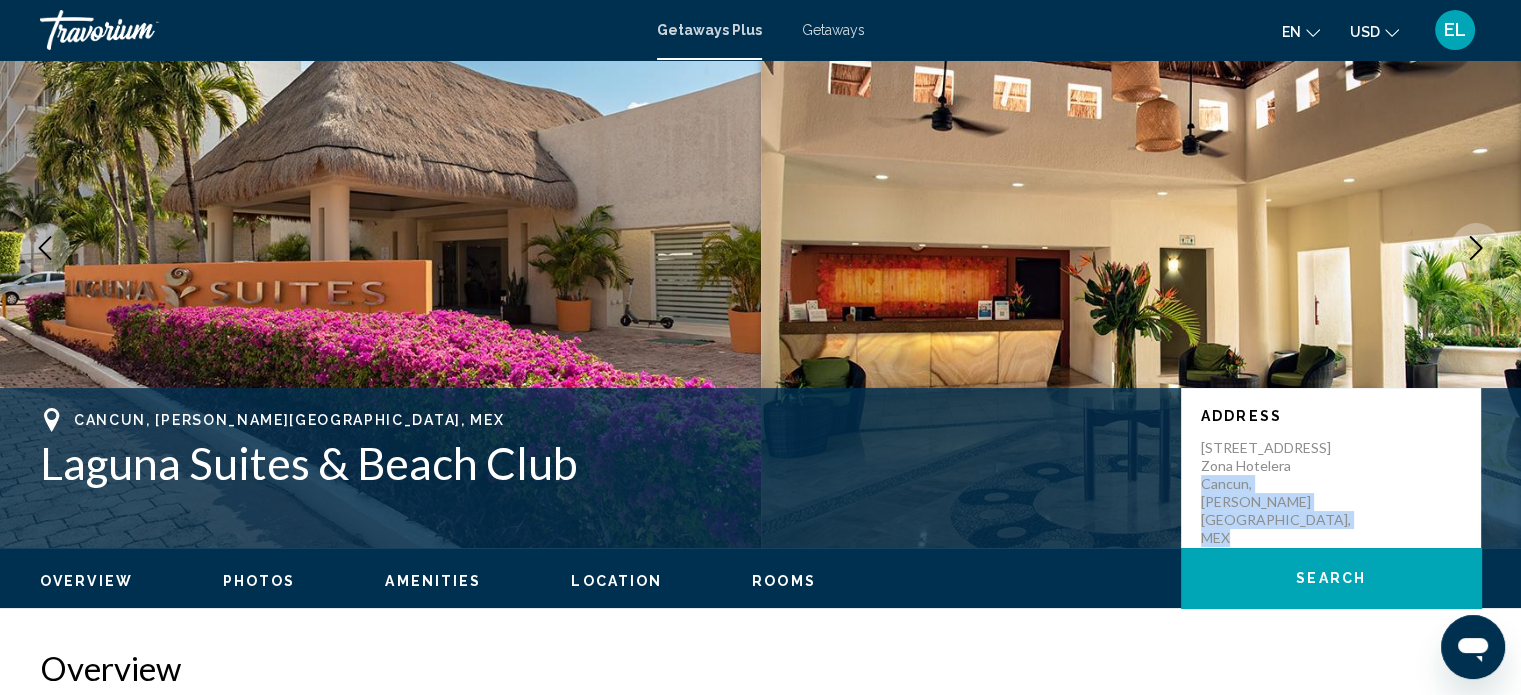 click on "Paseo Pok Ta Pok num 3 Zona Hotelera Cancun, Quintana Roo, MEX" at bounding box center [1281, 493] 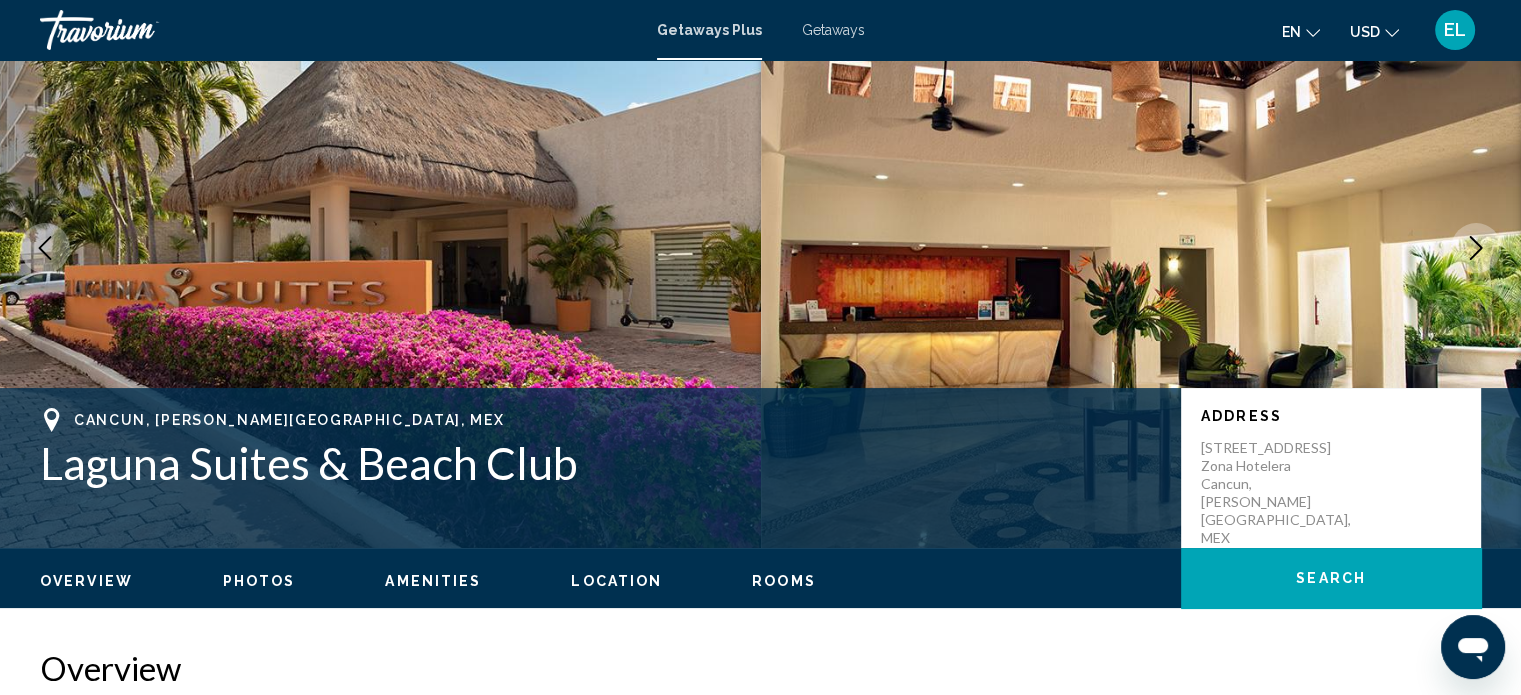 click on "Paseo Pok Ta Pok num 3 Zona Hotelera Cancun, Quintana Roo, MEX" at bounding box center (1281, 493) 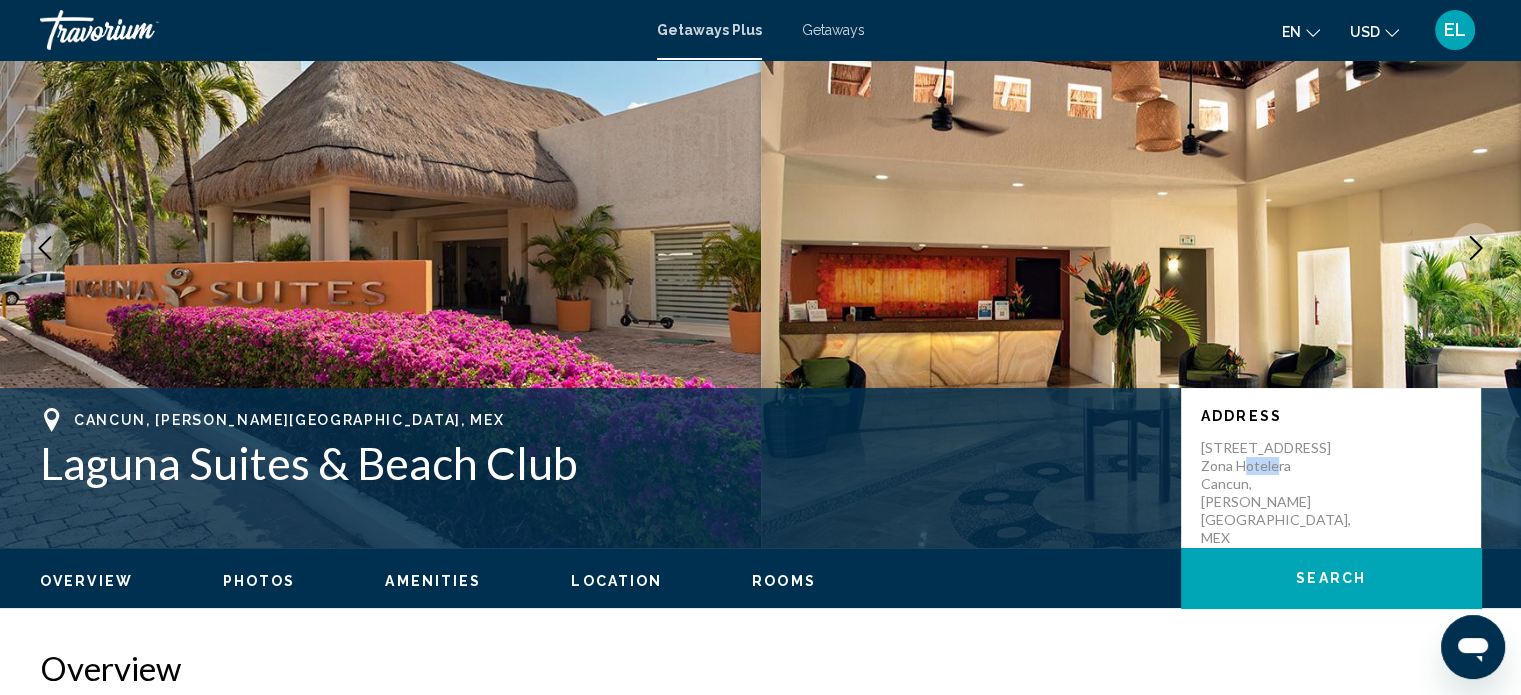 click on "Paseo Pok Ta Pok num 3 Zona Hotelera Cancun, Quintana Roo, MEX" at bounding box center (1281, 493) 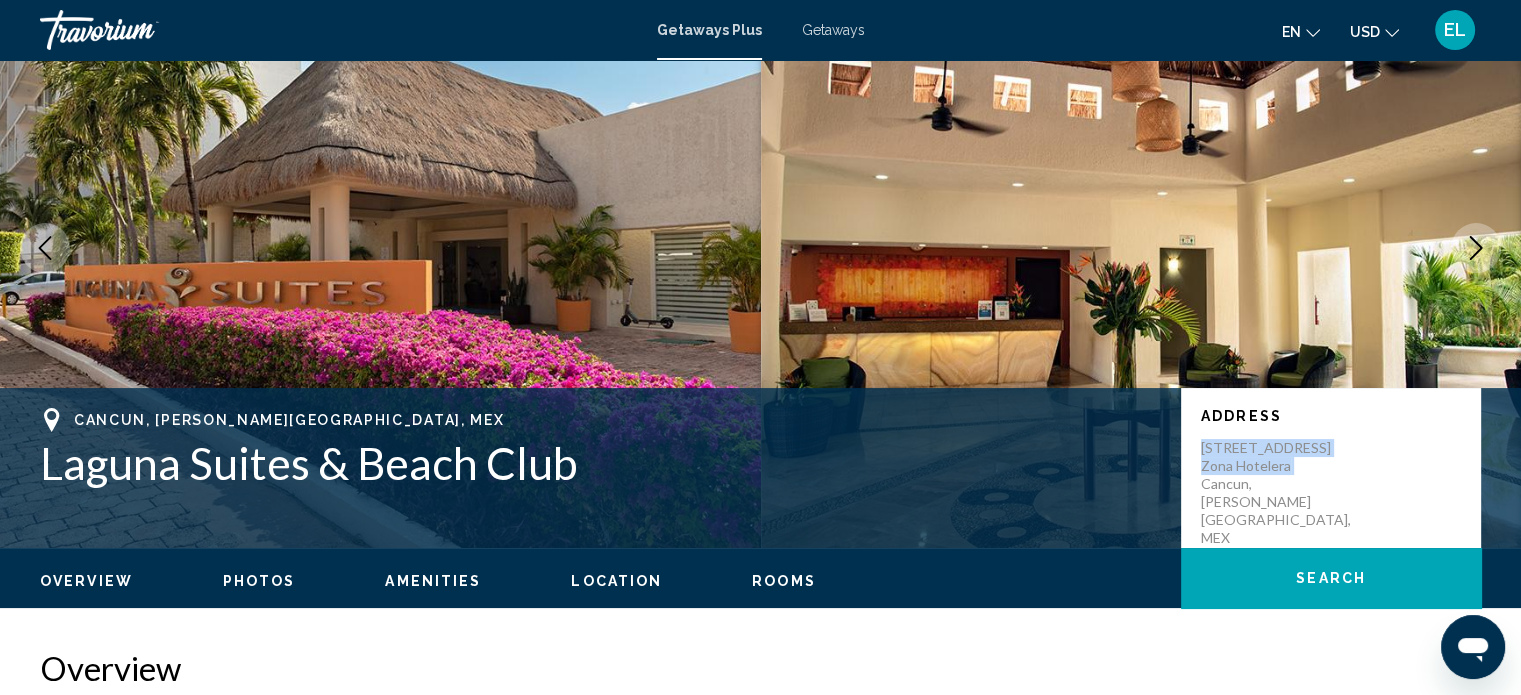 click on "Paseo Pok Ta Pok num 3 Zona Hotelera Cancun, Quintana Roo, MEX" at bounding box center (1281, 493) 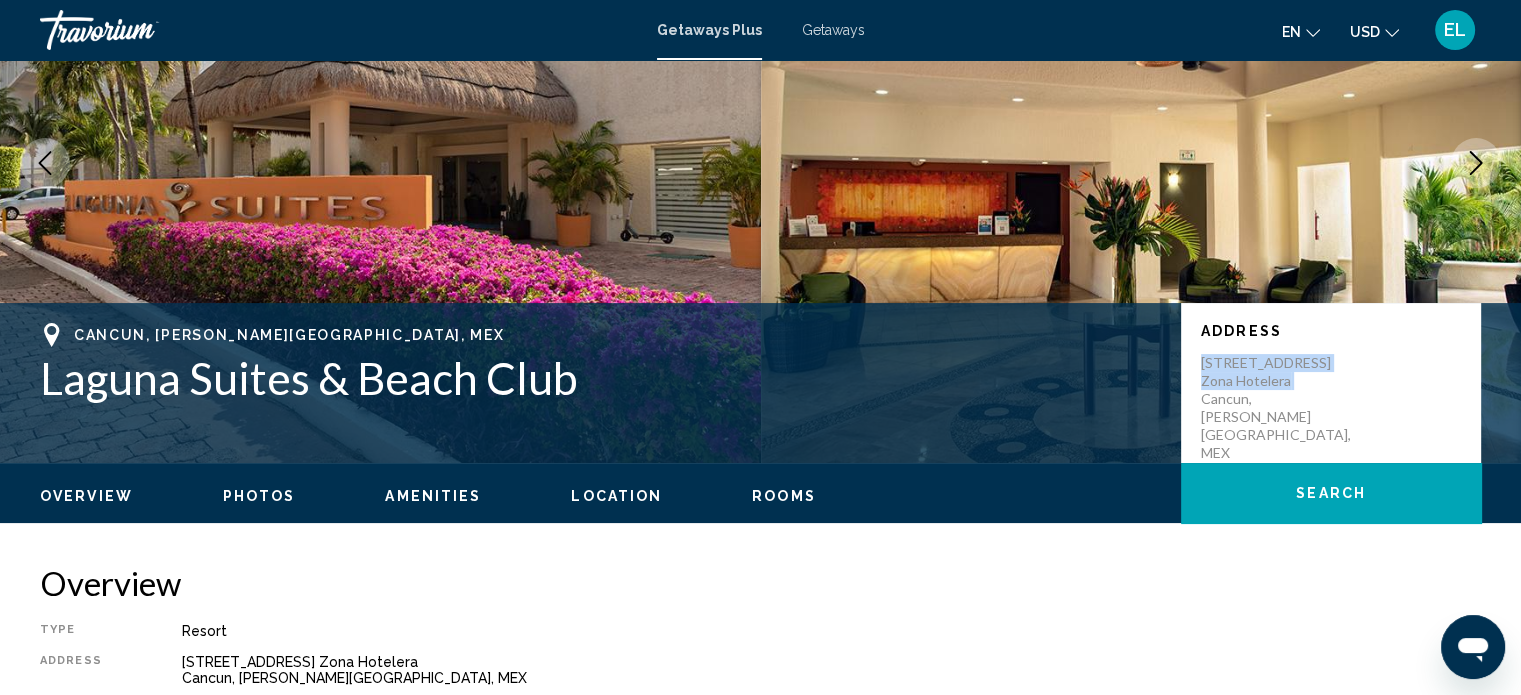 scroll, scrollTop: 312, scrollLeft: 0, axis: vertical 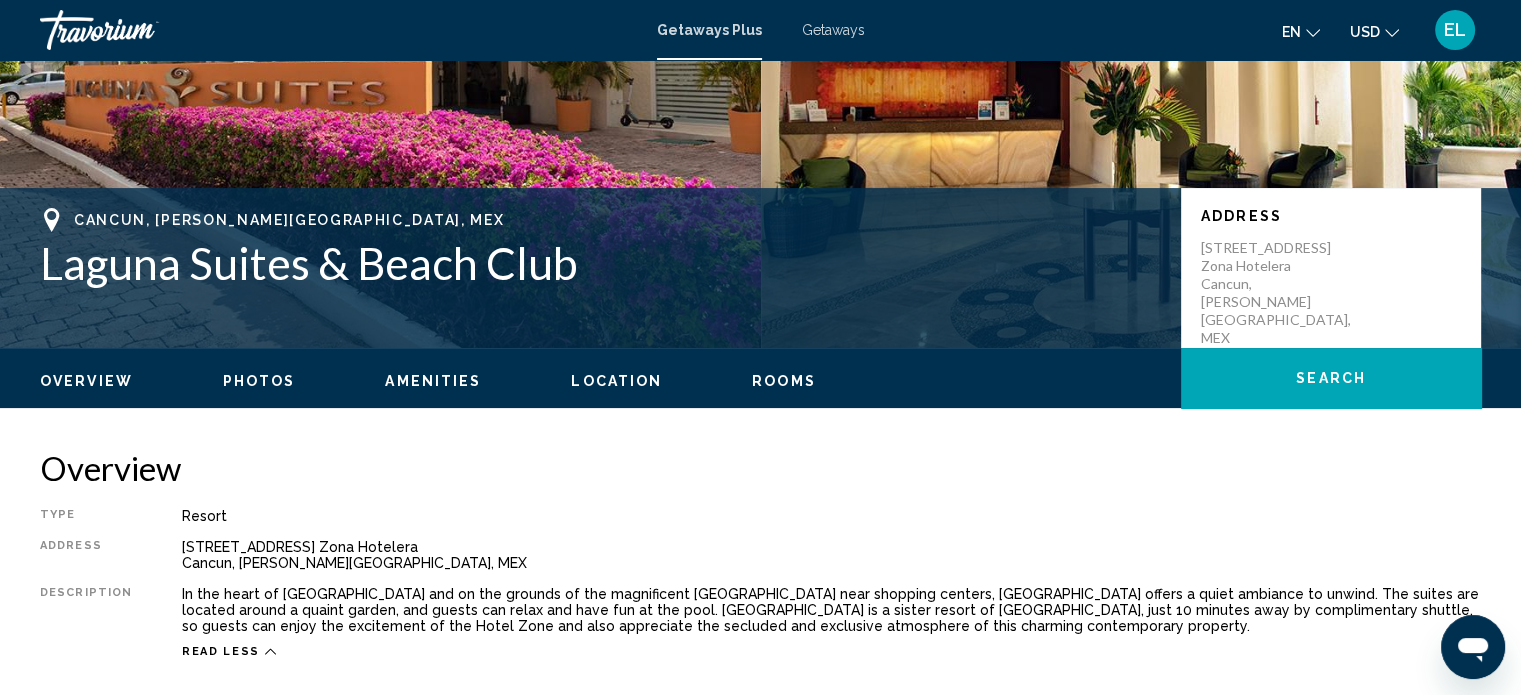 click on "Laguna Suites & Beach Club" at bounding box center (600, 263) 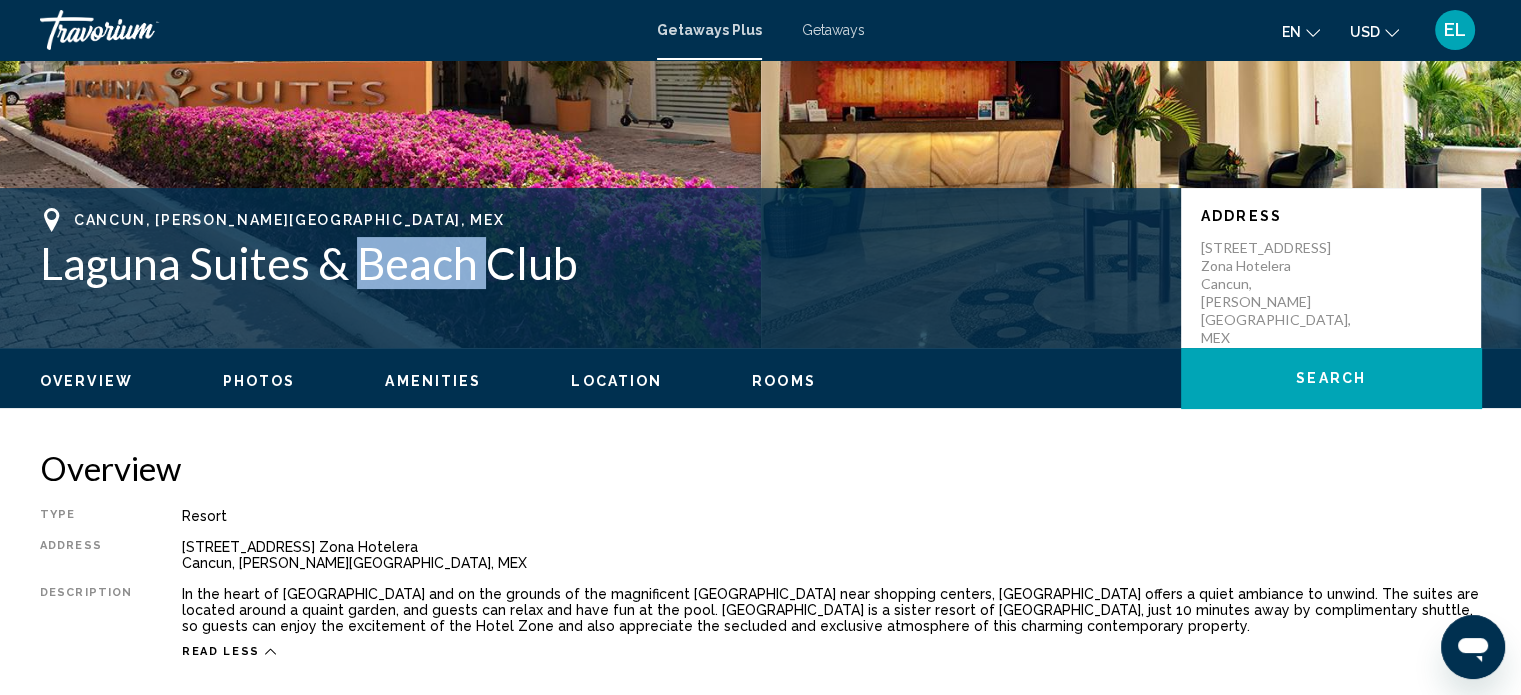 click on "Laguna Suites & Beach Club" at bounding box center (600, 263) 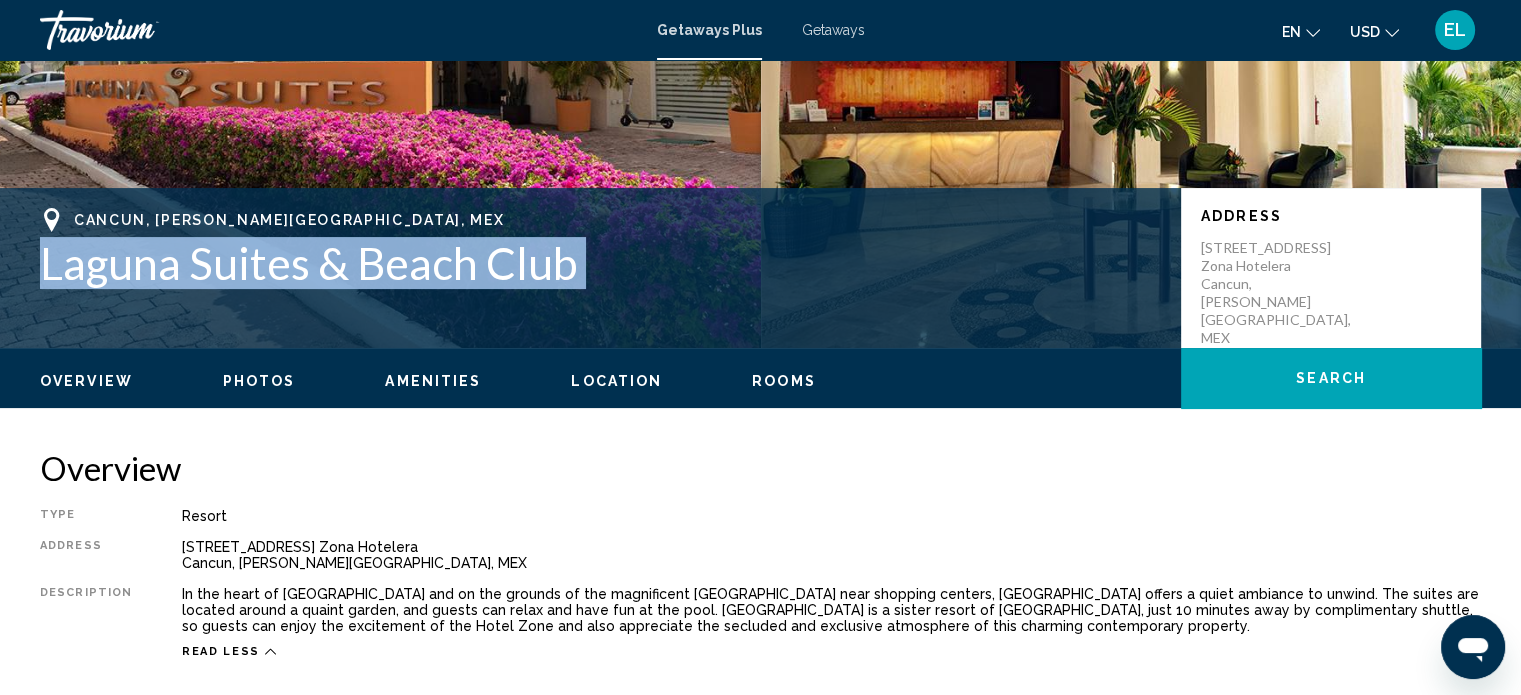 click on "Laguna Suites & Beach Club" at bounding box center [600, 263] 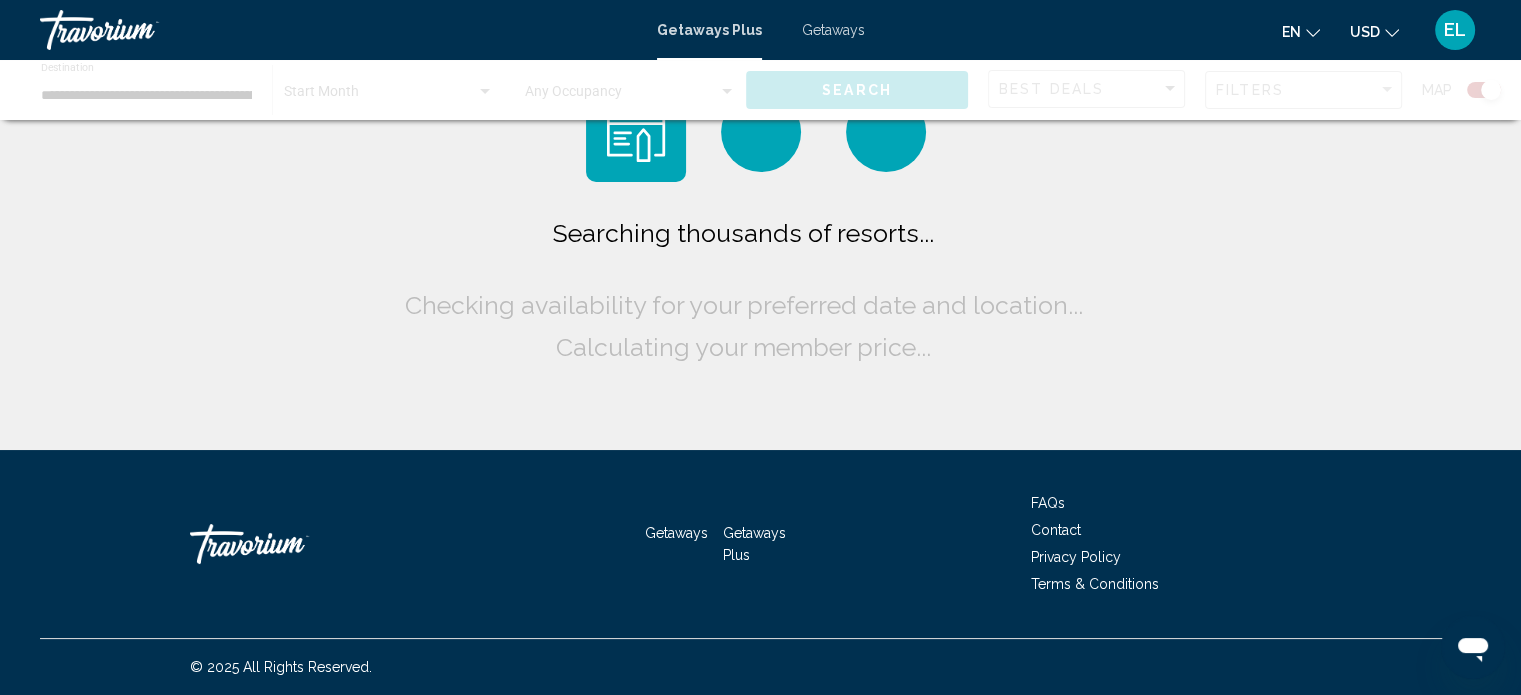 scroll, scrollTop: 0, scrollLeft: 0, axis: both 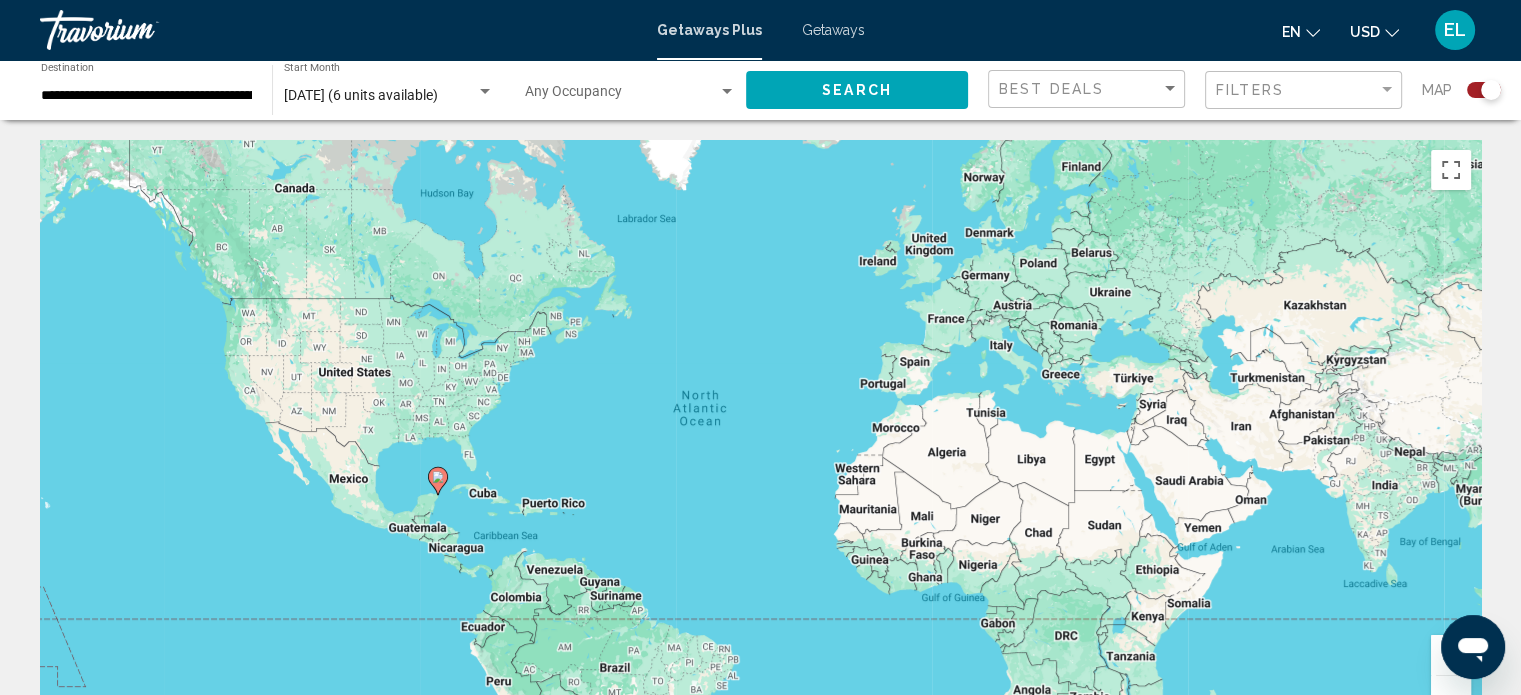 click on "Getaways" at bounding box center [833, 30] 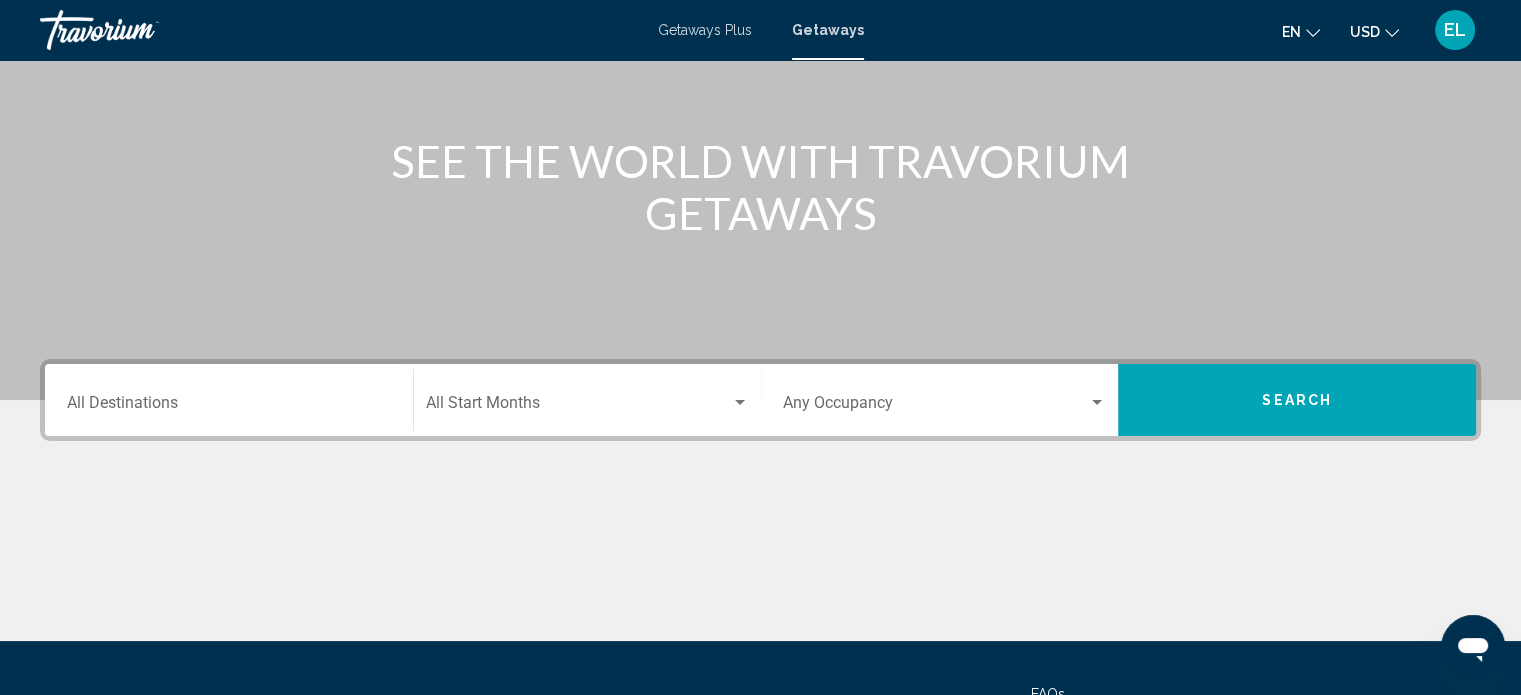 click on "Destination All Destinations" at bounding box center [229, 400] 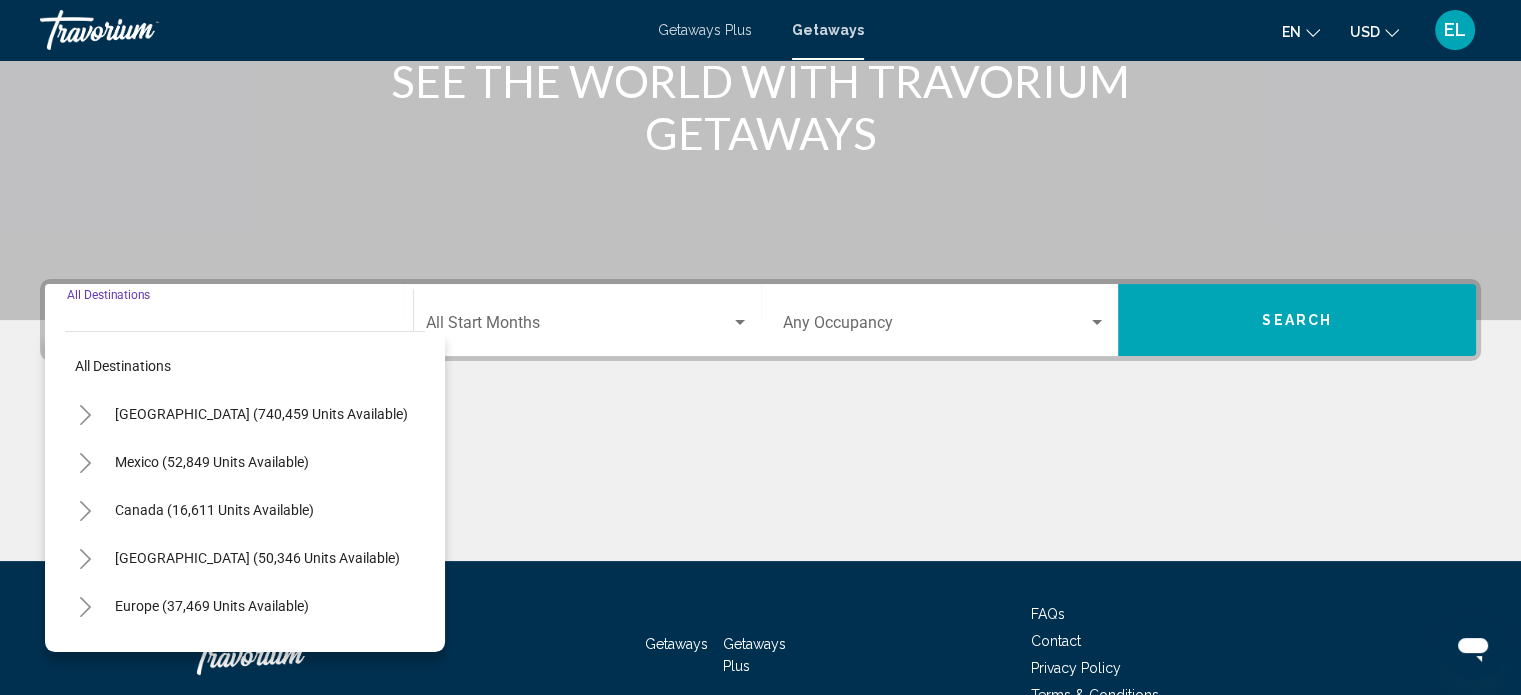 scroll, scrollTop: 390, scrollLeft: 0, axis: vertical 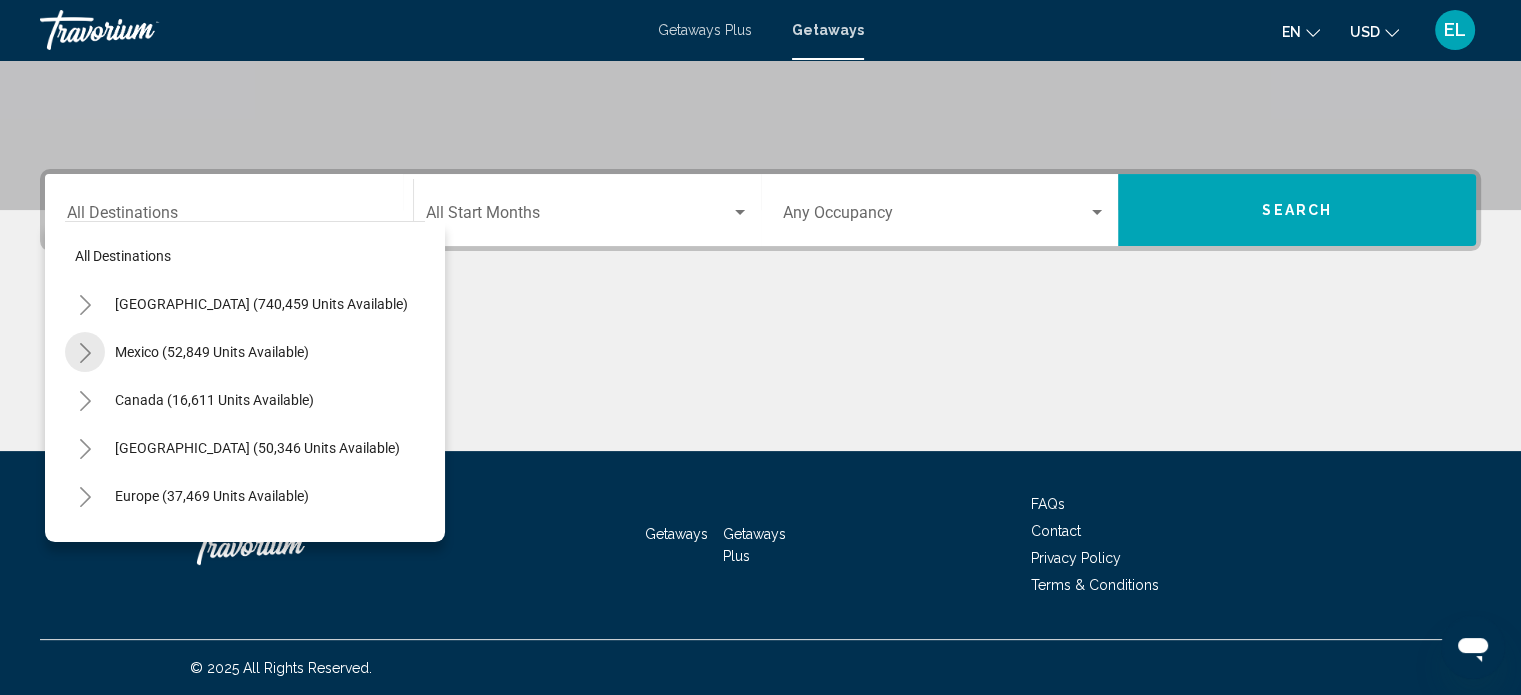click 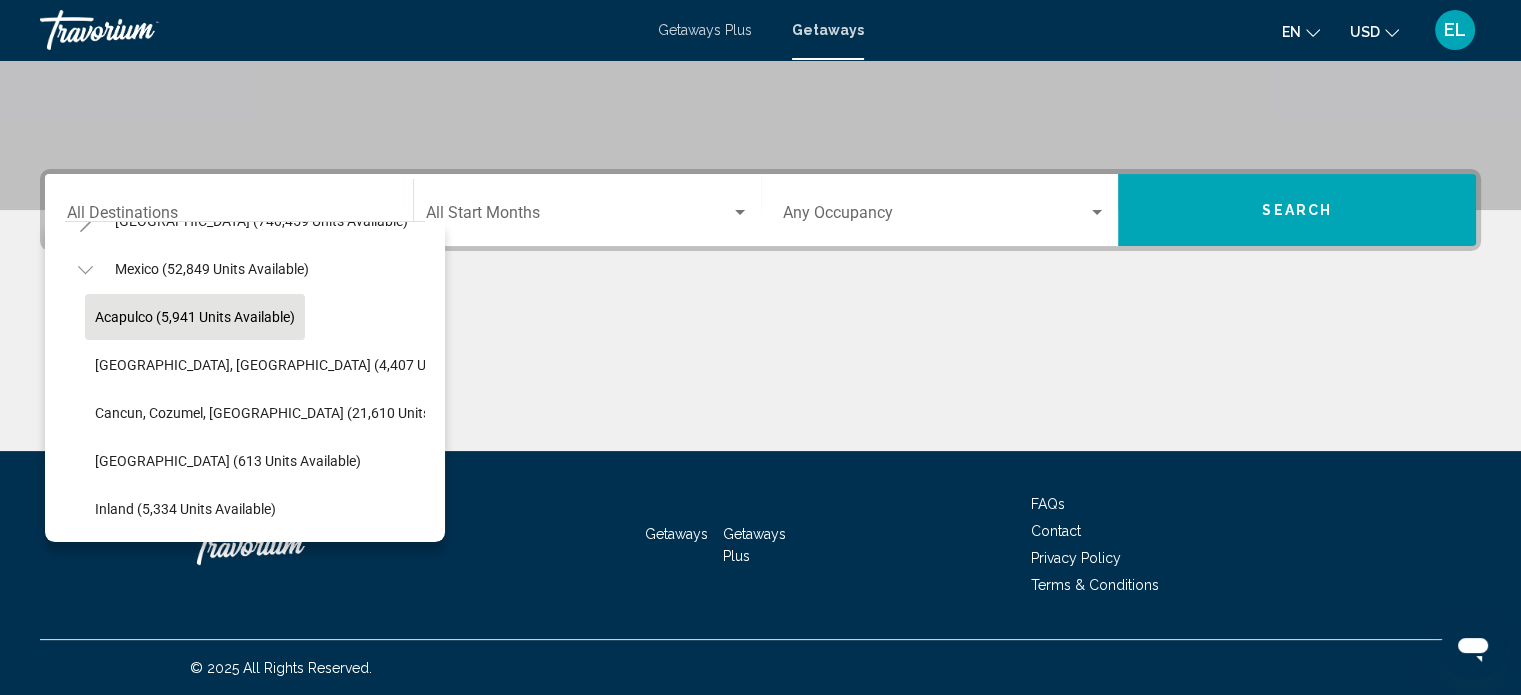 scroll, scrollTop: 200, scrollLeft: 0, axis: vertical 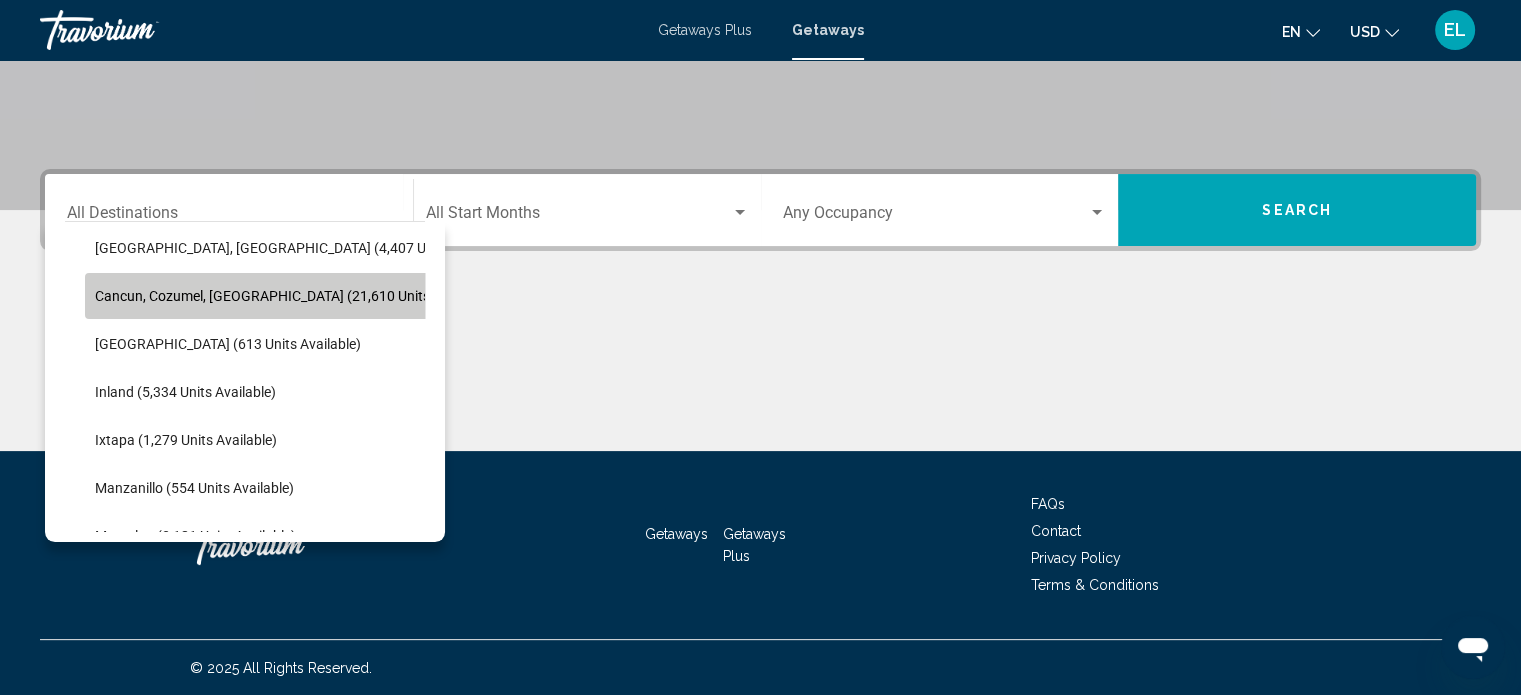 click on "Cancun, Cozumel, Riviera Maya (21,610 units available)" 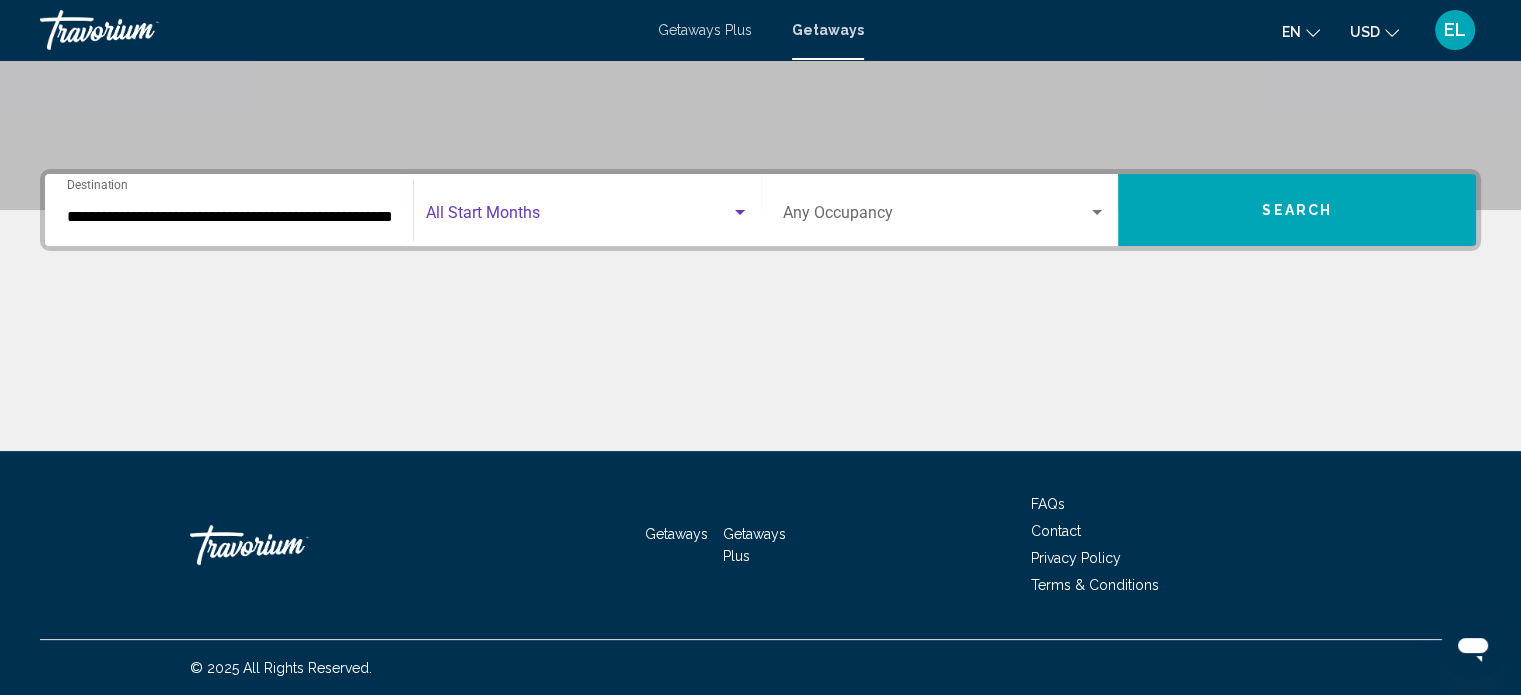 click at bounding box center [578, 217] 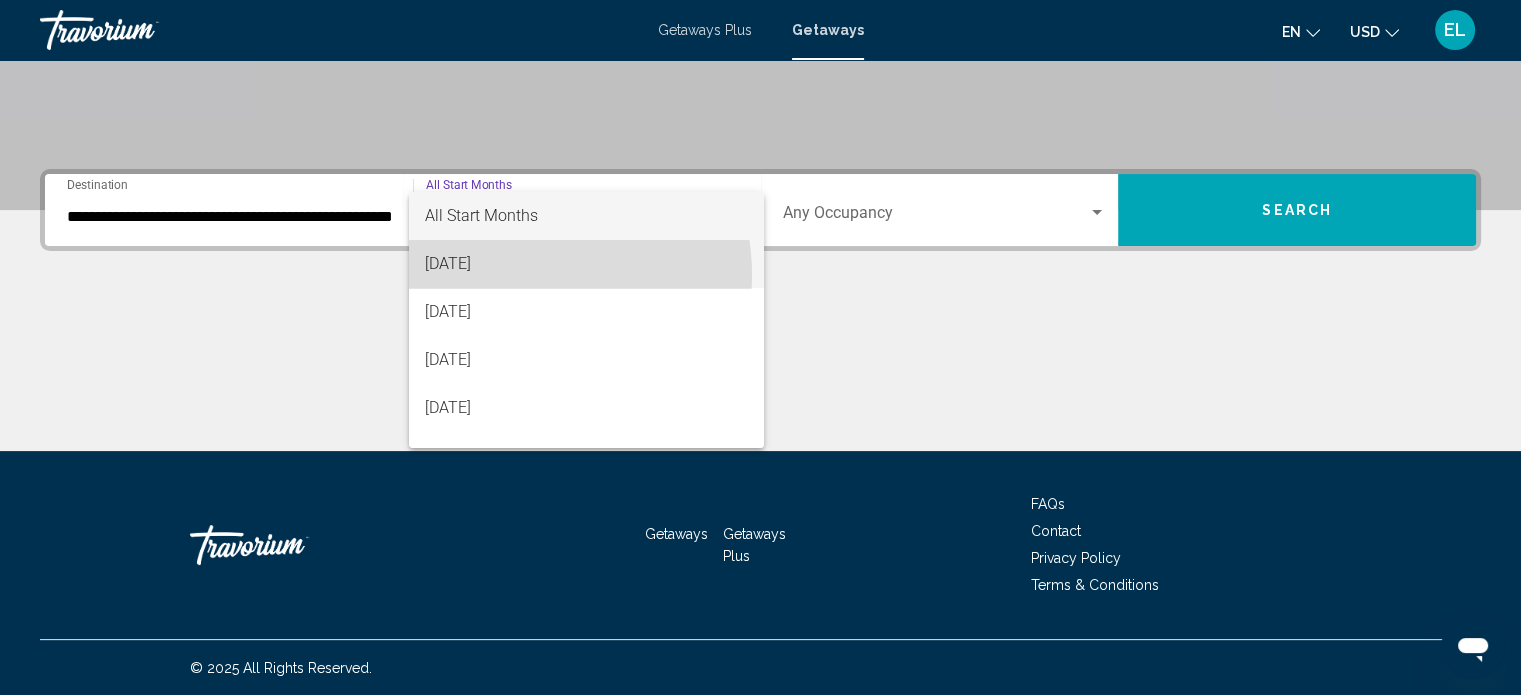 click on "July 2025" at bounding box center (586, 264) 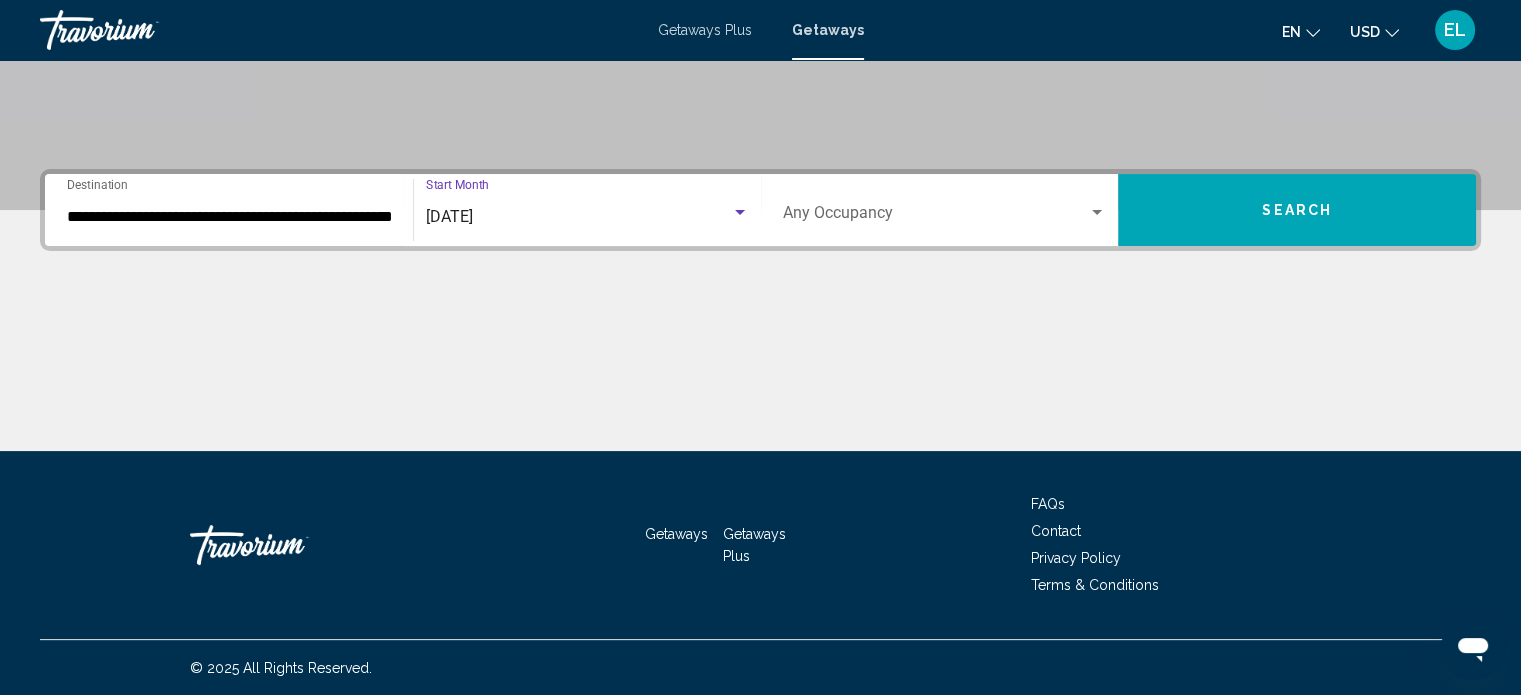 click on "Search" at bounding box center [1297, 211] 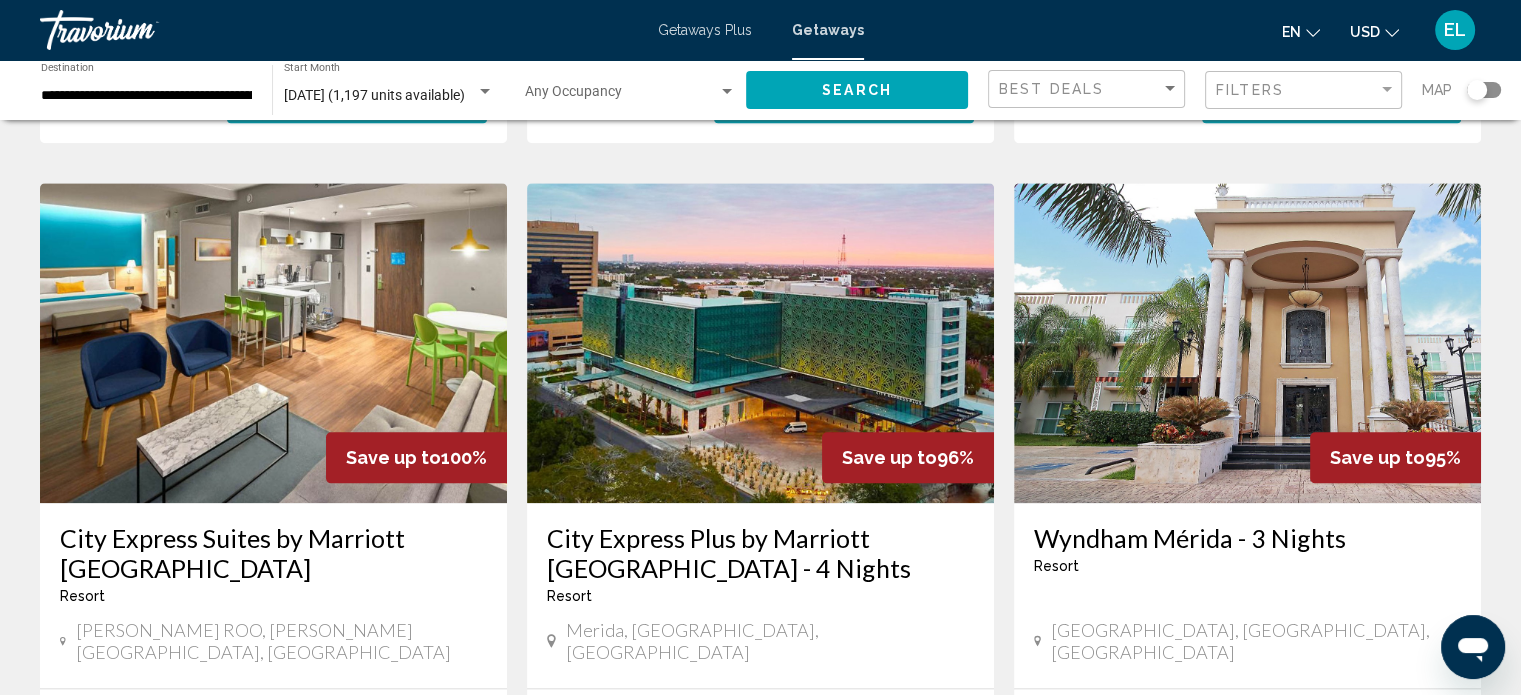 scroll, scrollTop: 2300, scrollLeft: 0, axis: vertical 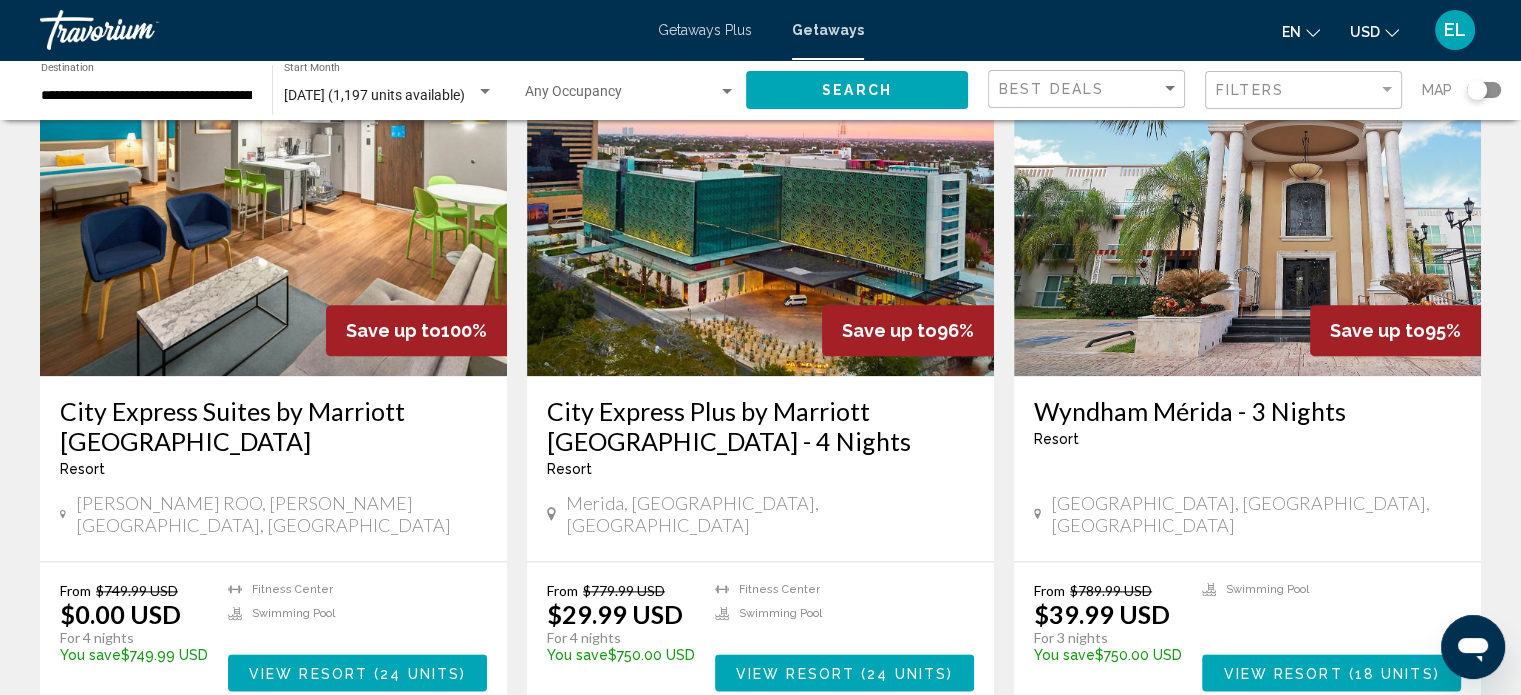 click on "2" at bounding box center [726, 771] 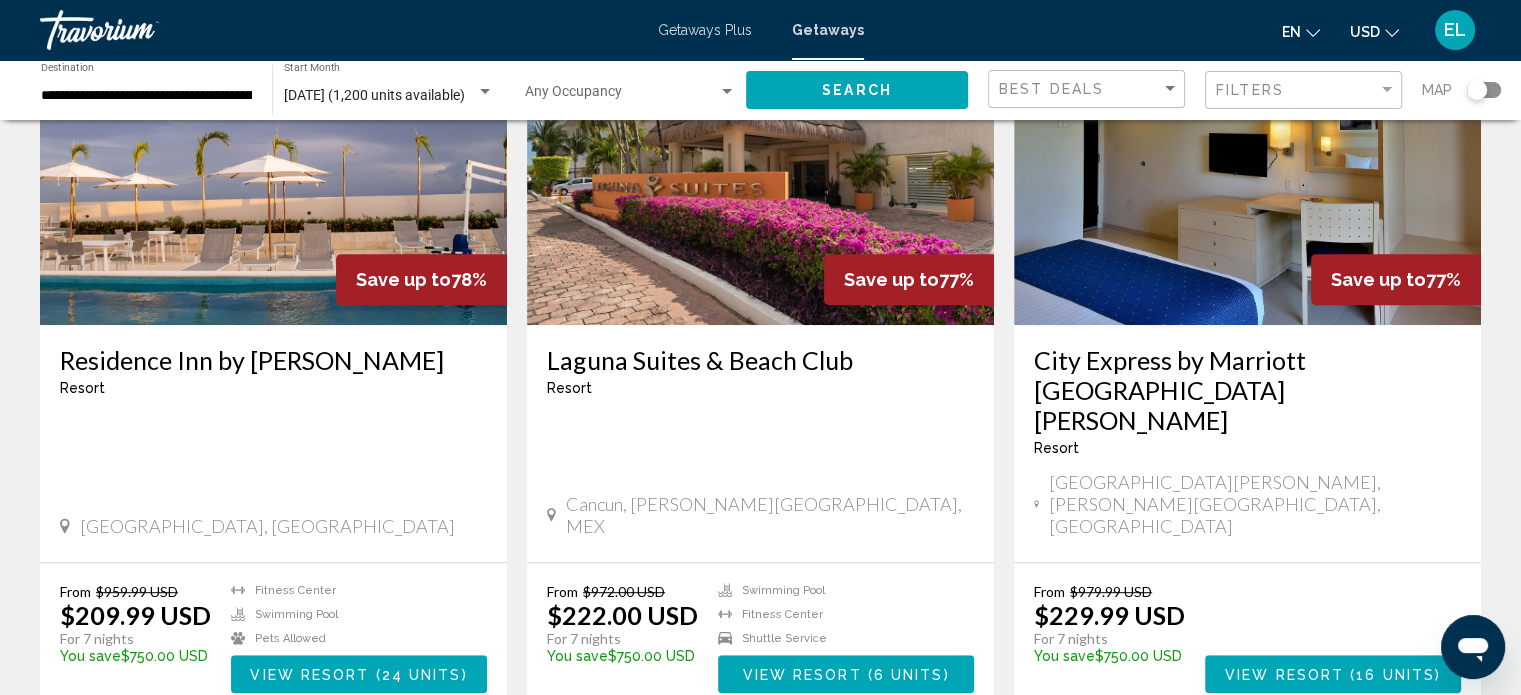 scroll, scrollTop: 1300, scrollLeft: 0, axis: vertical 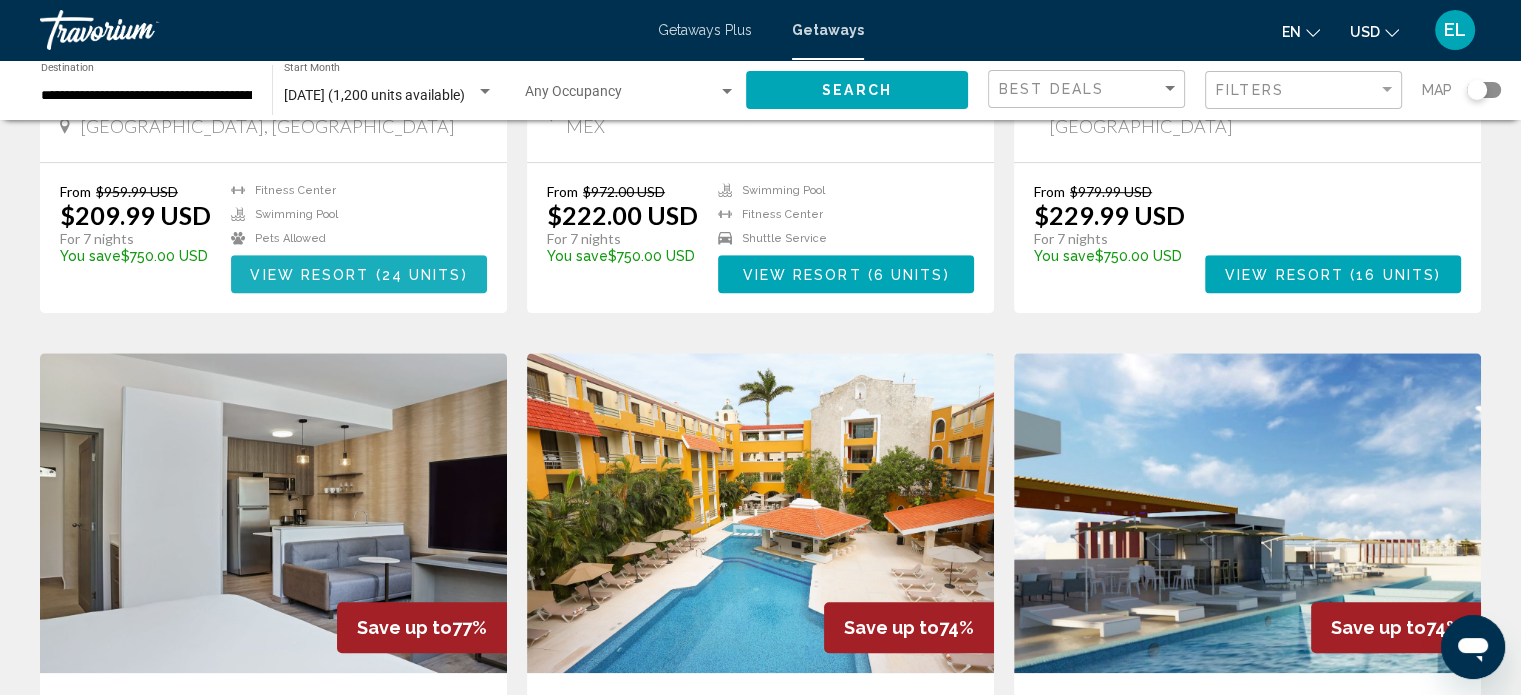 click on "24 units" at bounding box center [422, 275] 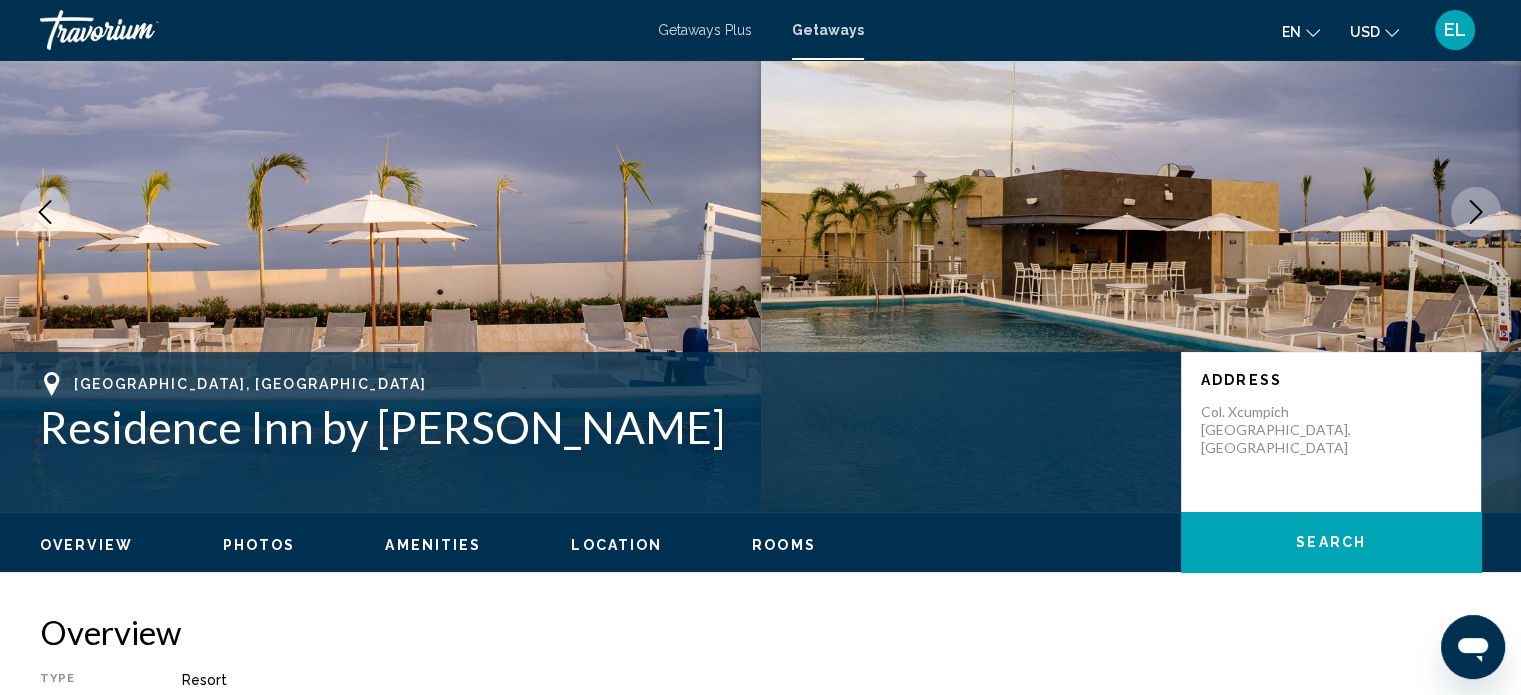 scroll, scrollTop: 412, scrollLeft: 0, axis: vertical 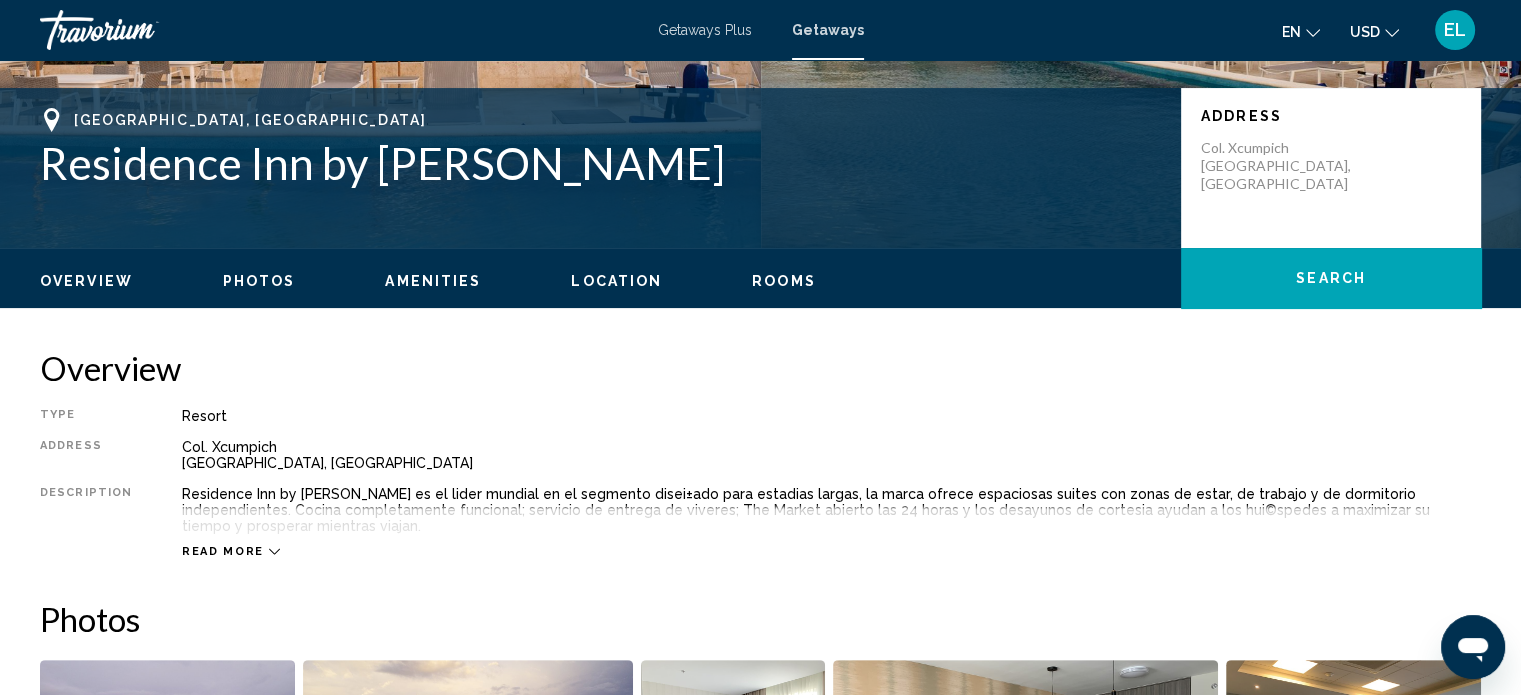 click on "Read more" at bounding box center (223, 551) 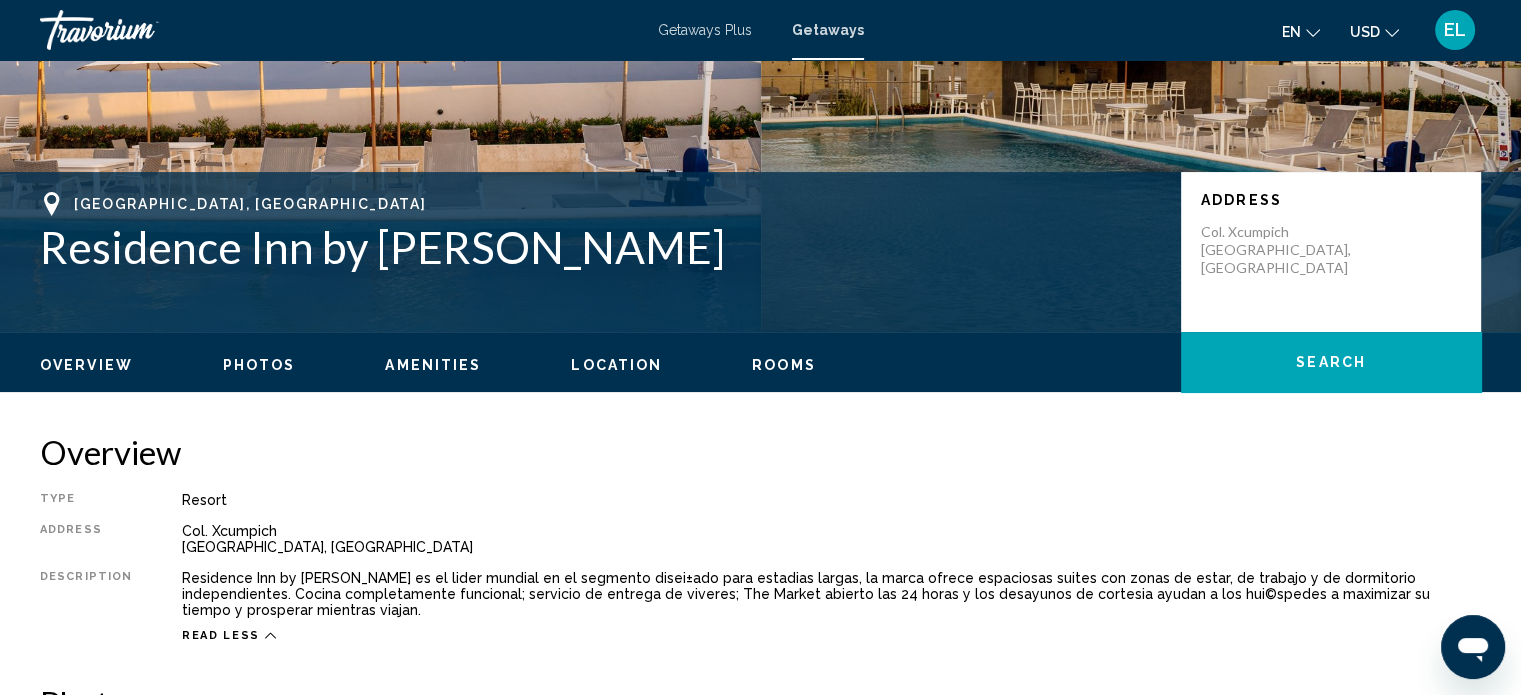 scroll, scrollTop: 212, scrollLeft: 0, axis: vertical 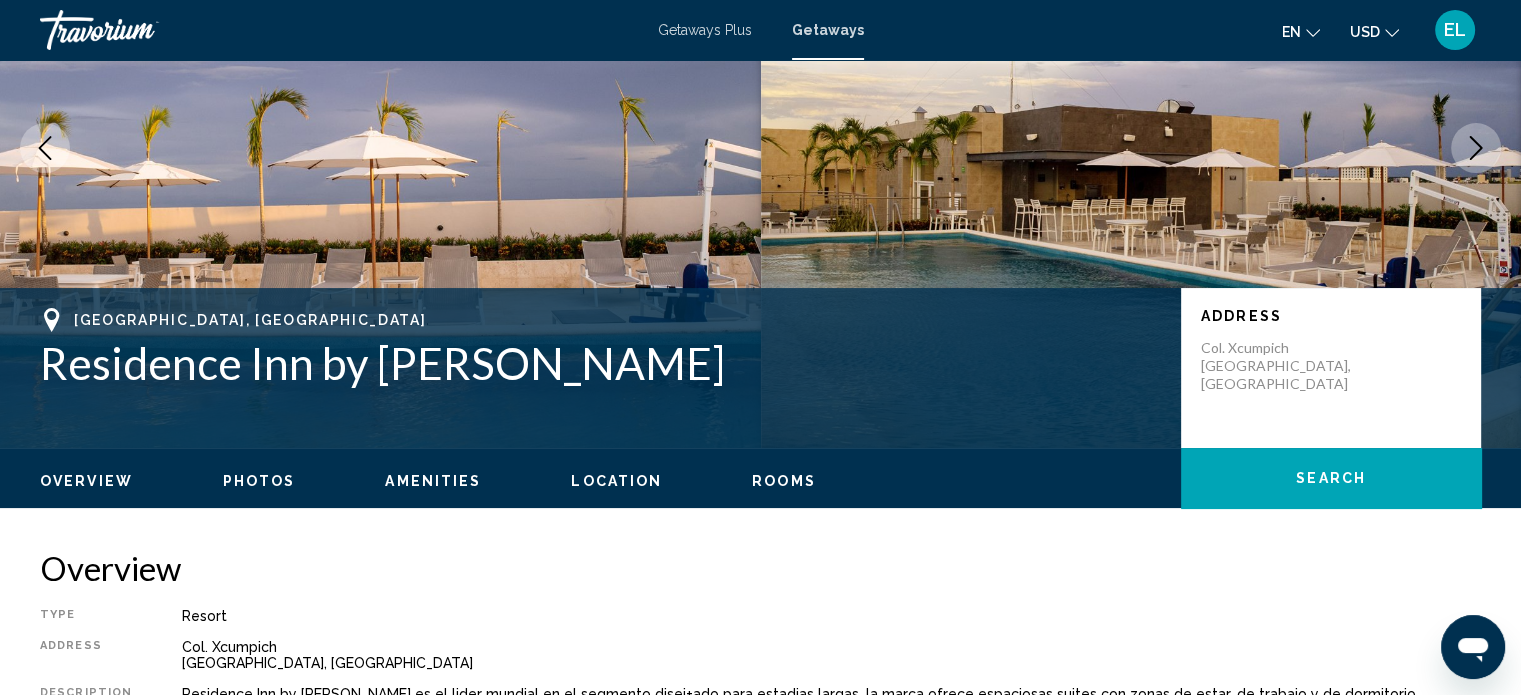 click on "Residence Inn by Marriott Merida" at bounding box center (600, 363) 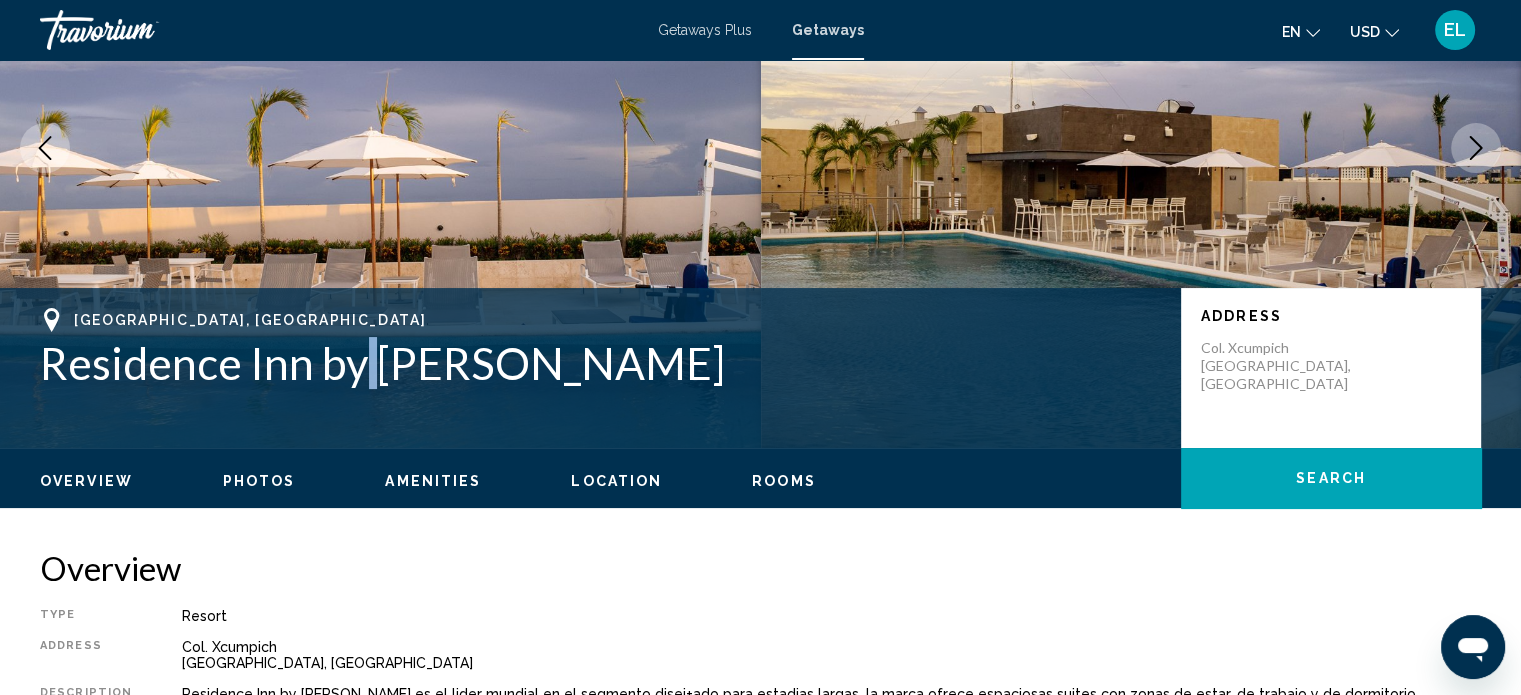 click on "Residence Inn by Marriott Merida" at bounding box center (600, 363) 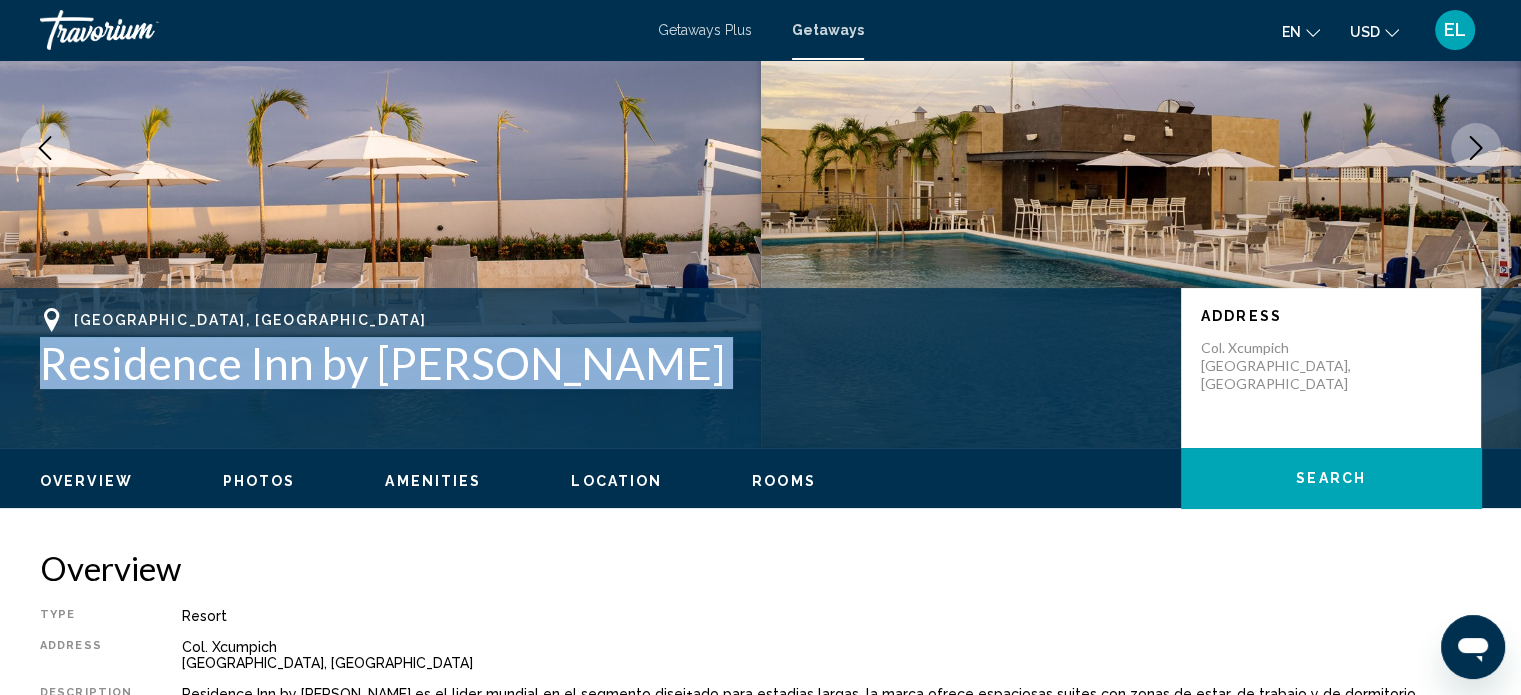 click on "Residence Inn by Marriott Merida" at bounding box center [600, 363] 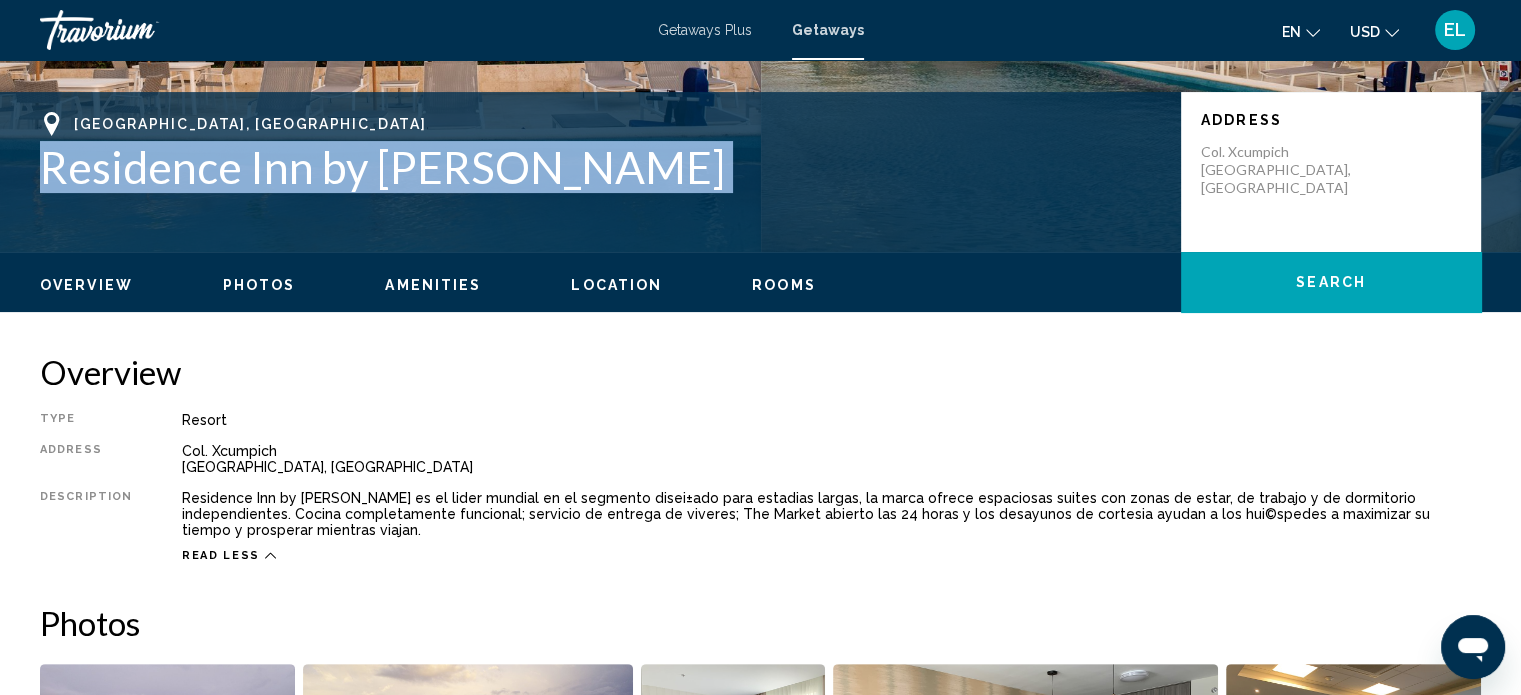 scroll, scrollTop: 412, scrollLeft: 0, axis: vertical 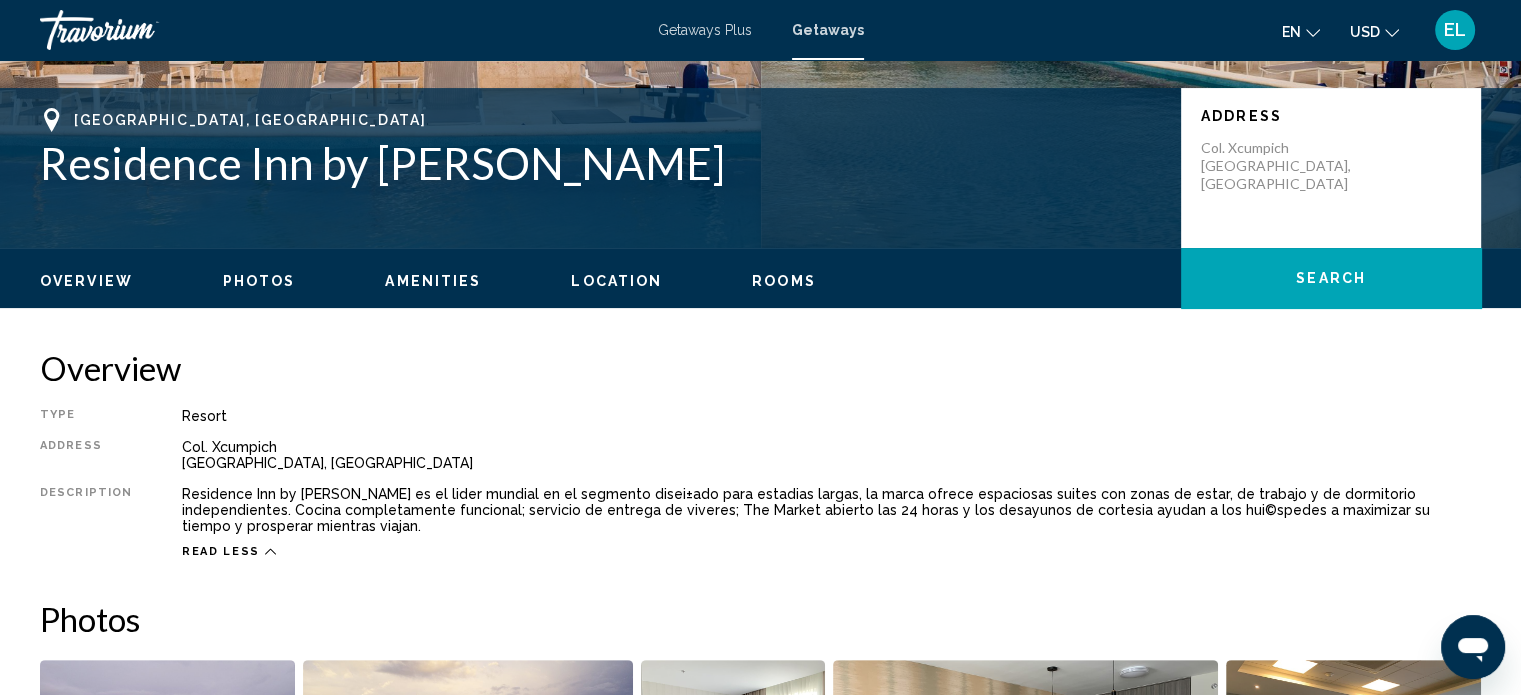 click on "Col. Xcumpich Mérida, Mexico" at bounding box center [831, 455] 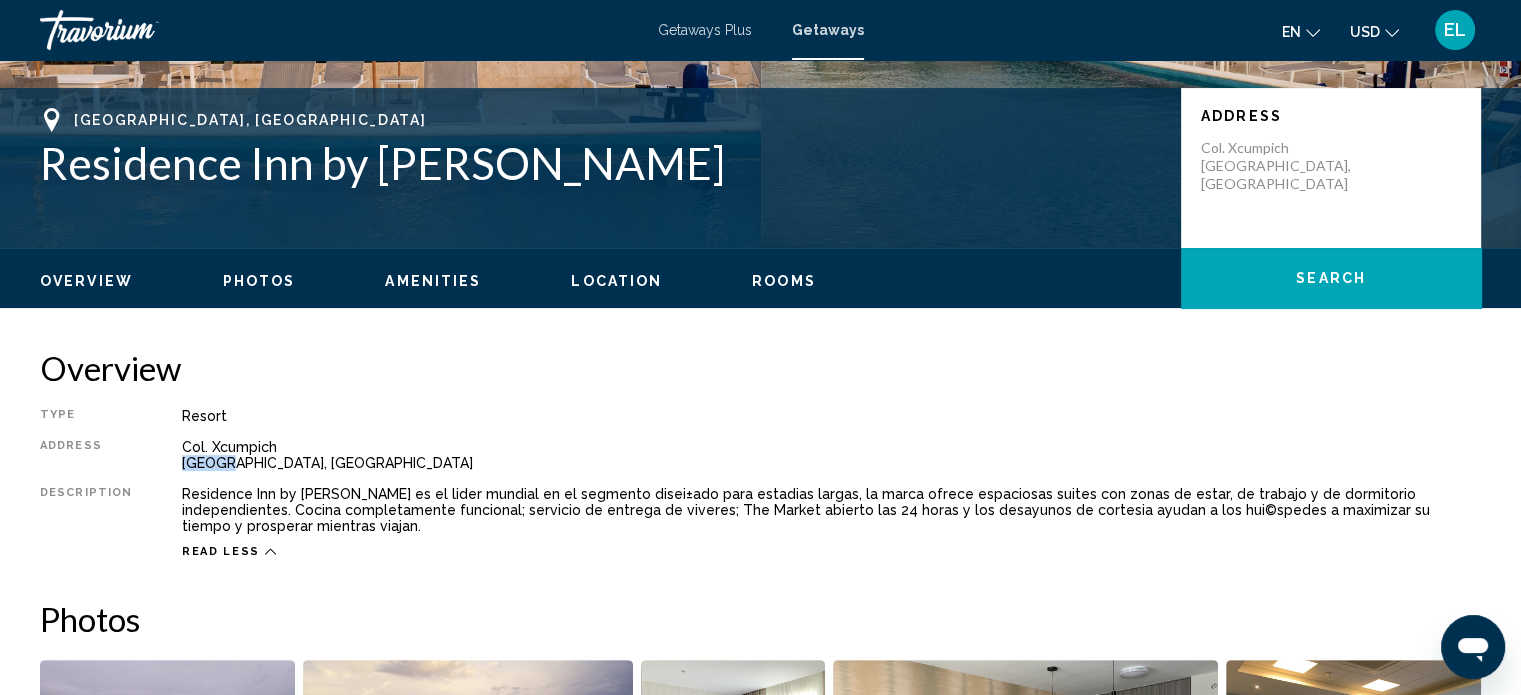 click on "Col. Xcumpich Mérida, Mexico" at bounding box center (831, 455) 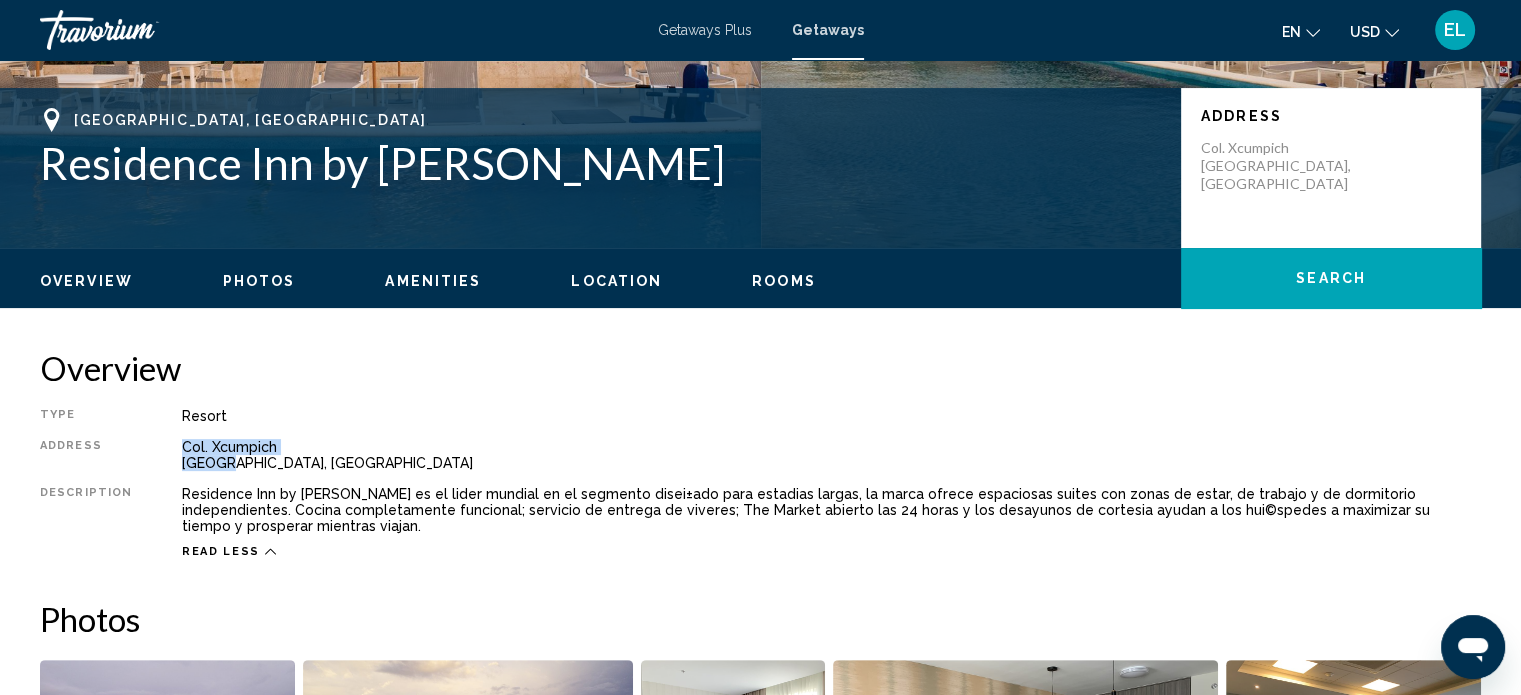 click on "Col. Xcumpich Mérida, Mexico" at bounding box center [831, 455] 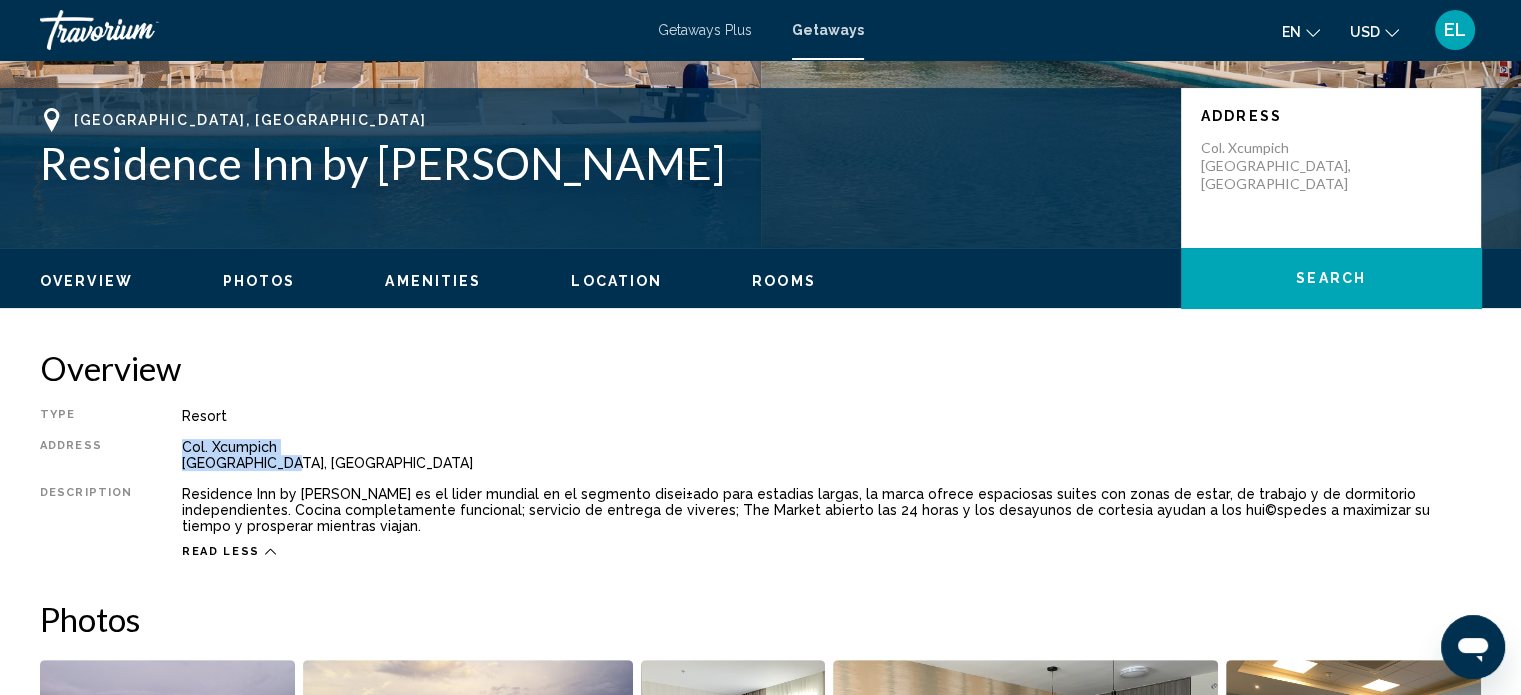 drag, startPoint x: 177, startPoint y: 445, endPoint x: 314, endPoint y: 458, distance: 137.6154 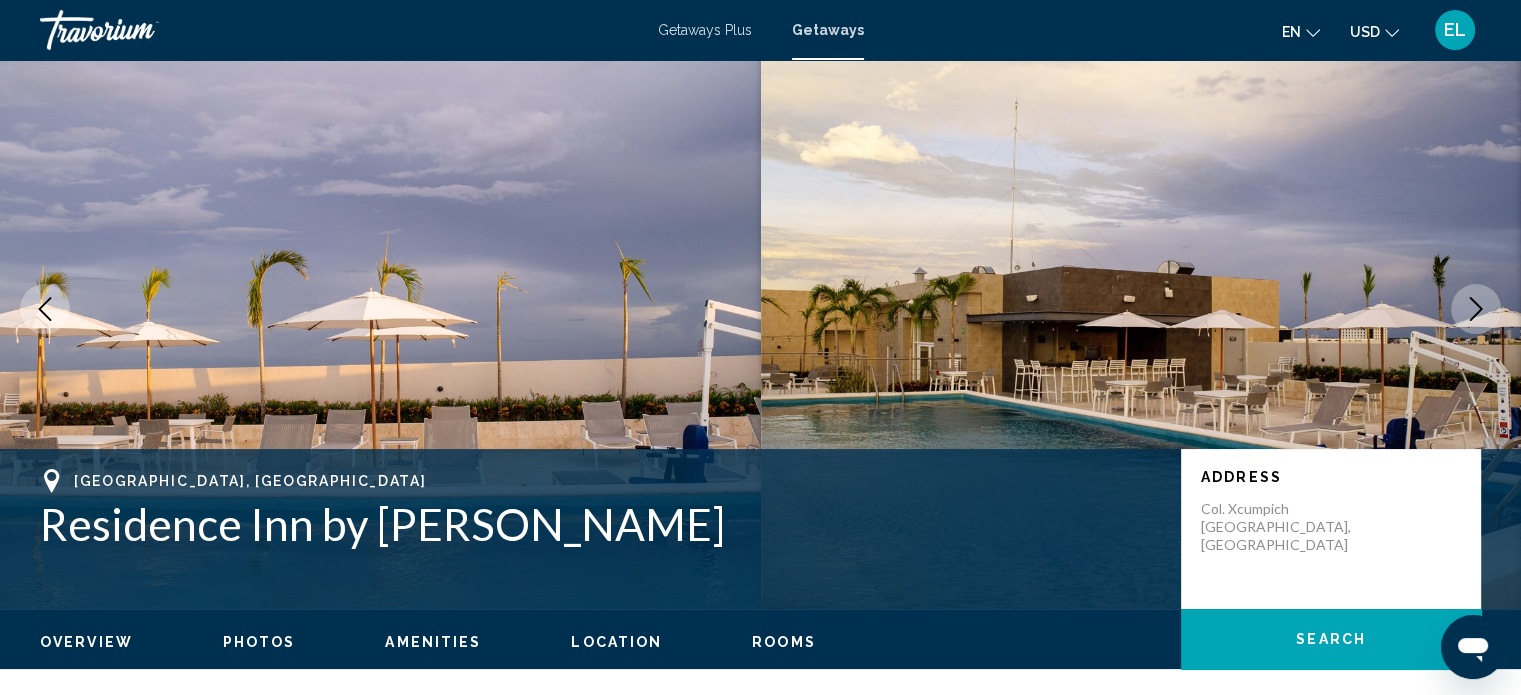 scroll, scrollTop: 100, scrollLeft: 0, axis: vertical 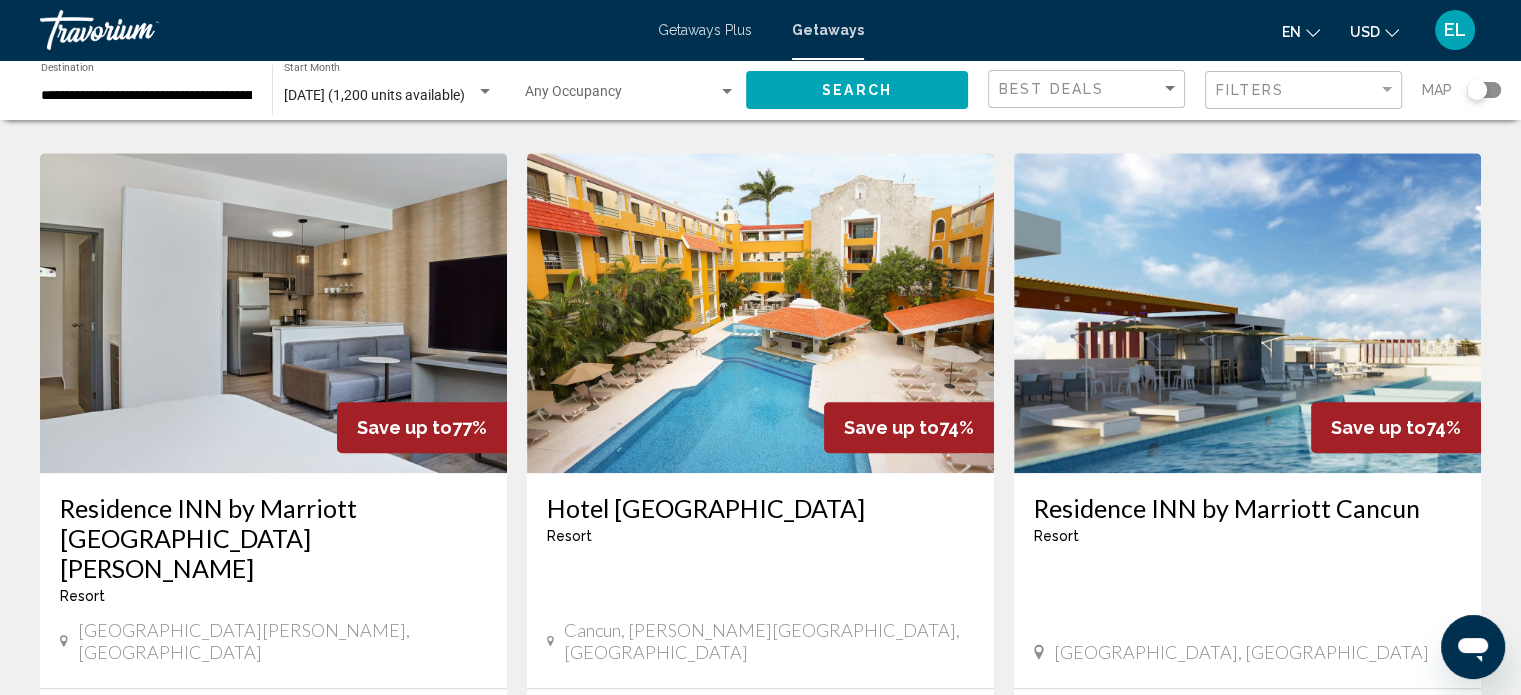 click on "Cancun, Quintana Roo, Mexico" at bounding box center (769, 641) 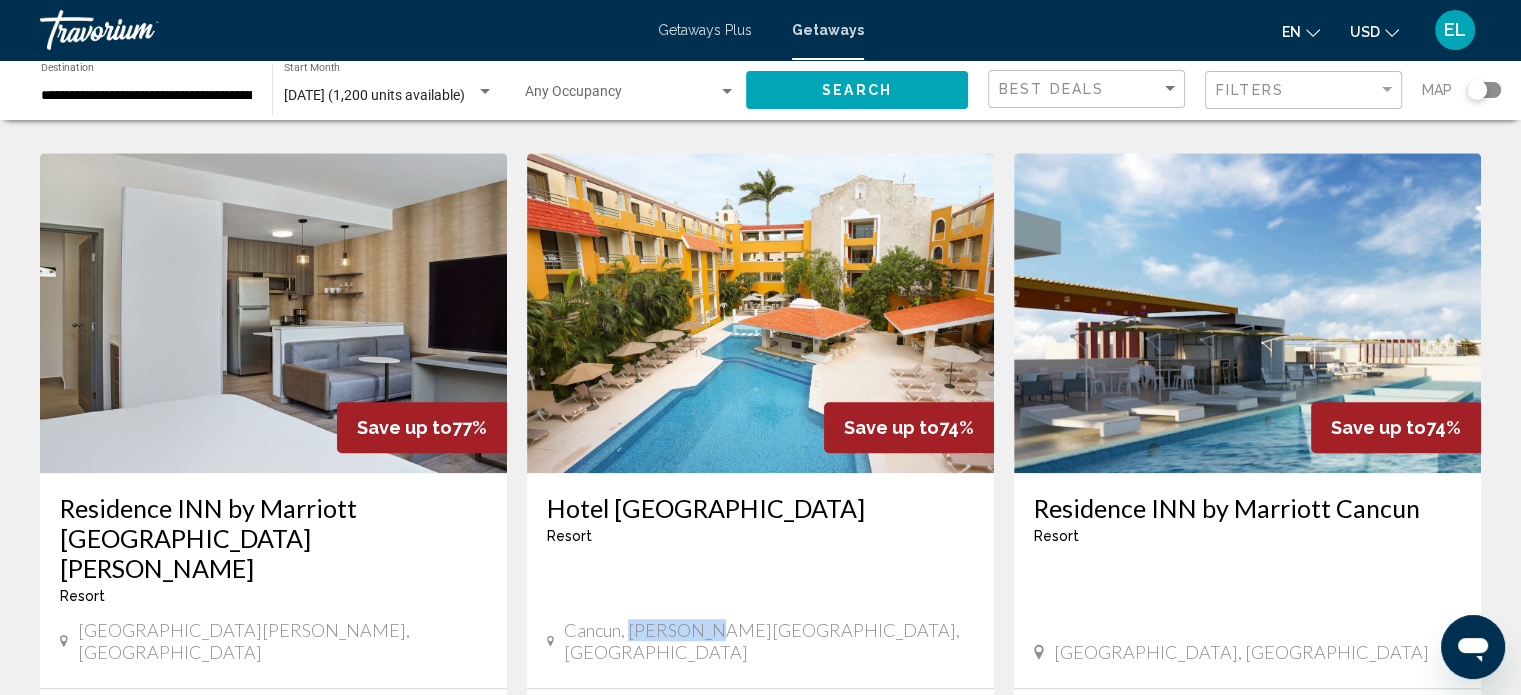 click on "Cancun, Quintana Roo, Mexico" at bounding box center (769, 641) 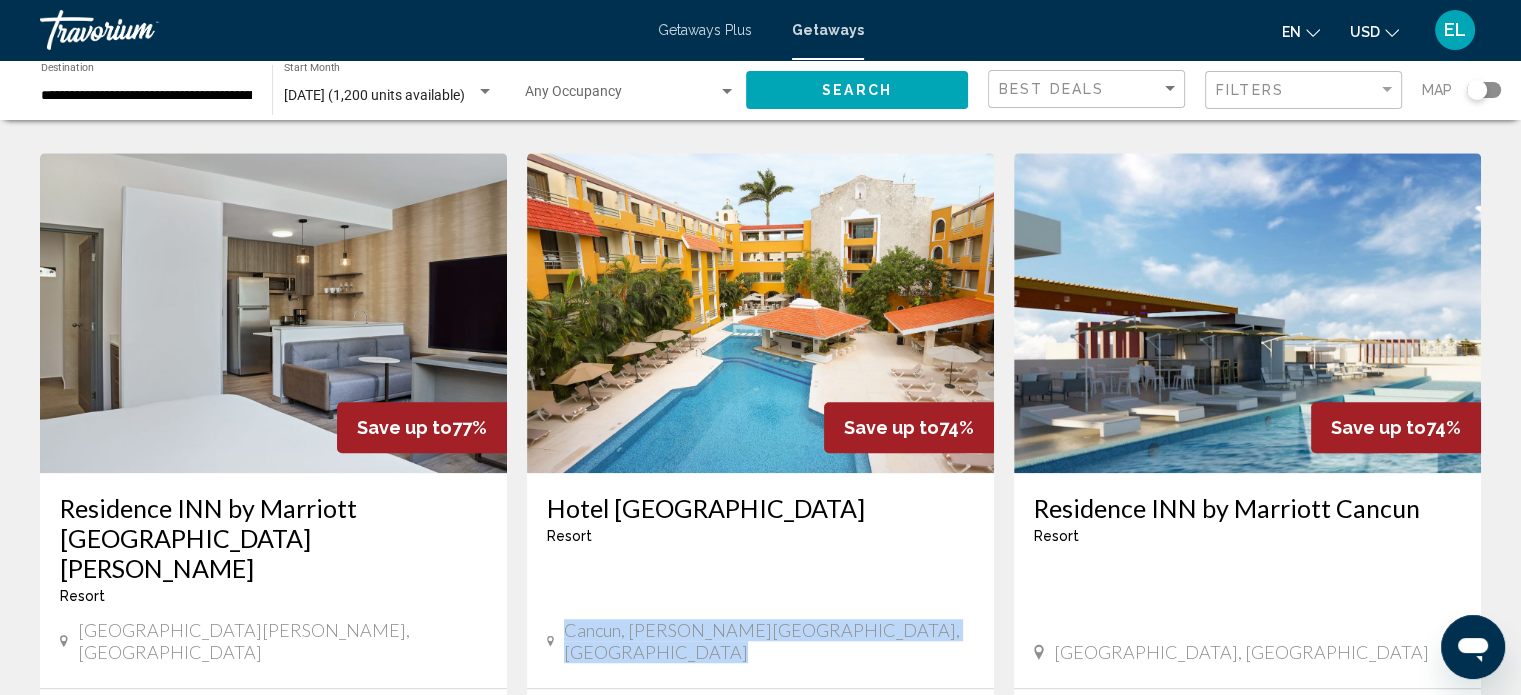 click on "Cancun, Quintana Roo, Mexico" at bounding box center (769, 641) 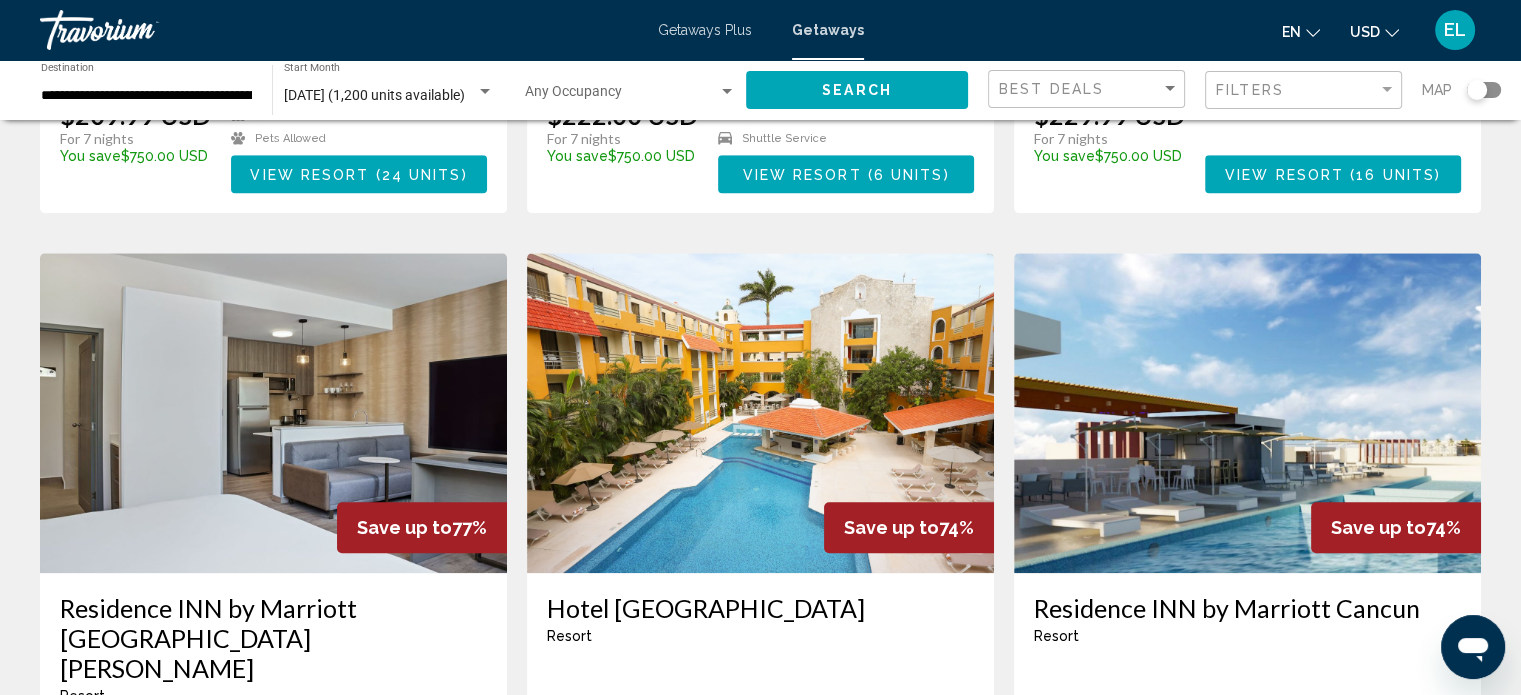 scroll, scrollTop: 1600, scrollLeft: 0, axis: vertical 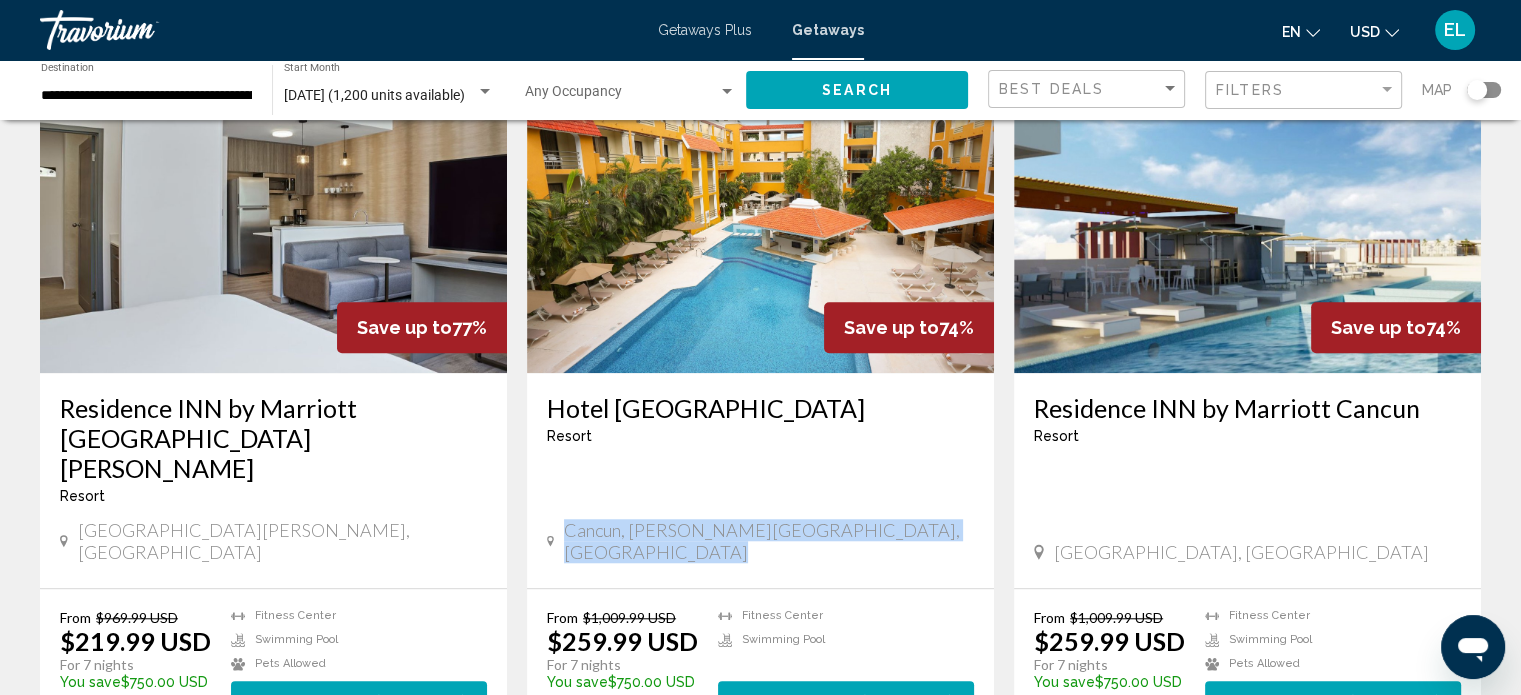 click on "Residence INN by Marriott Playa del Carmen" at bounding box center (273, 438) 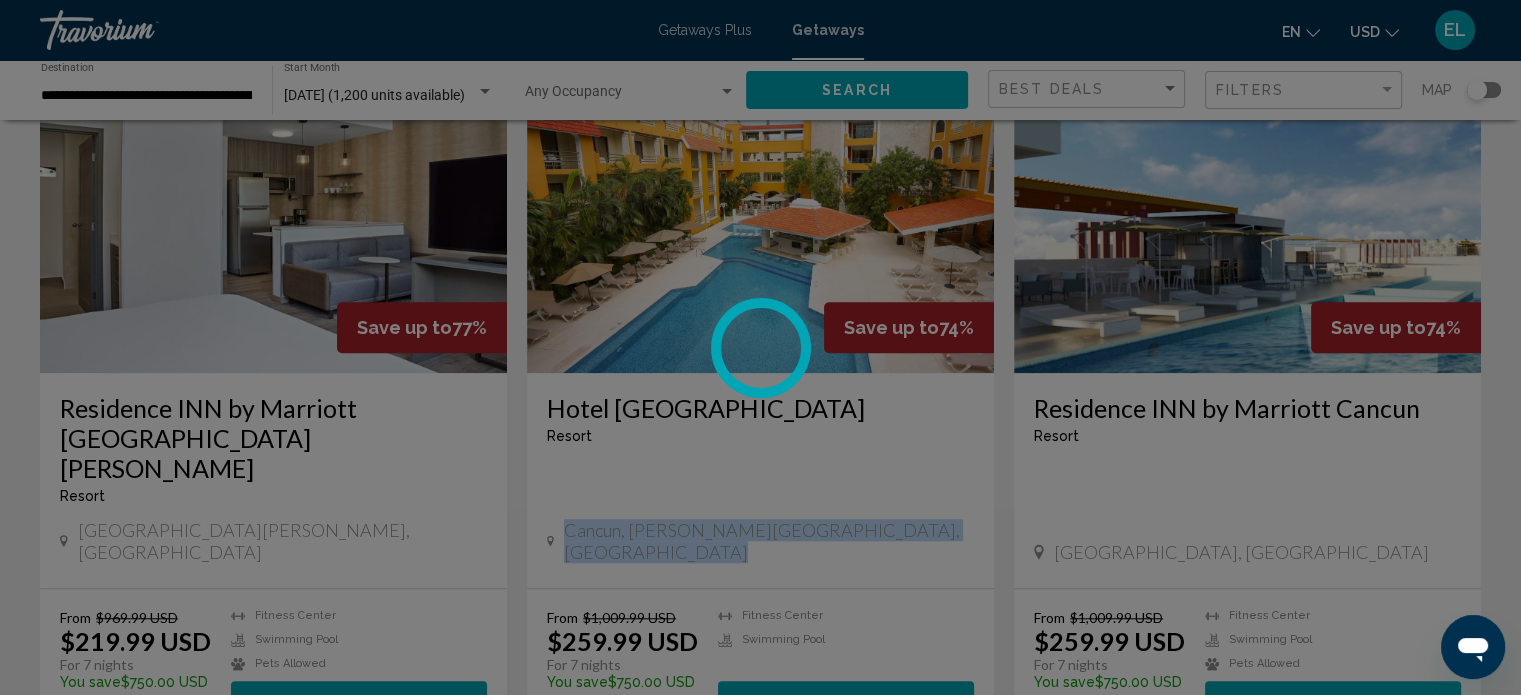 click at bounding box center (760, 347) 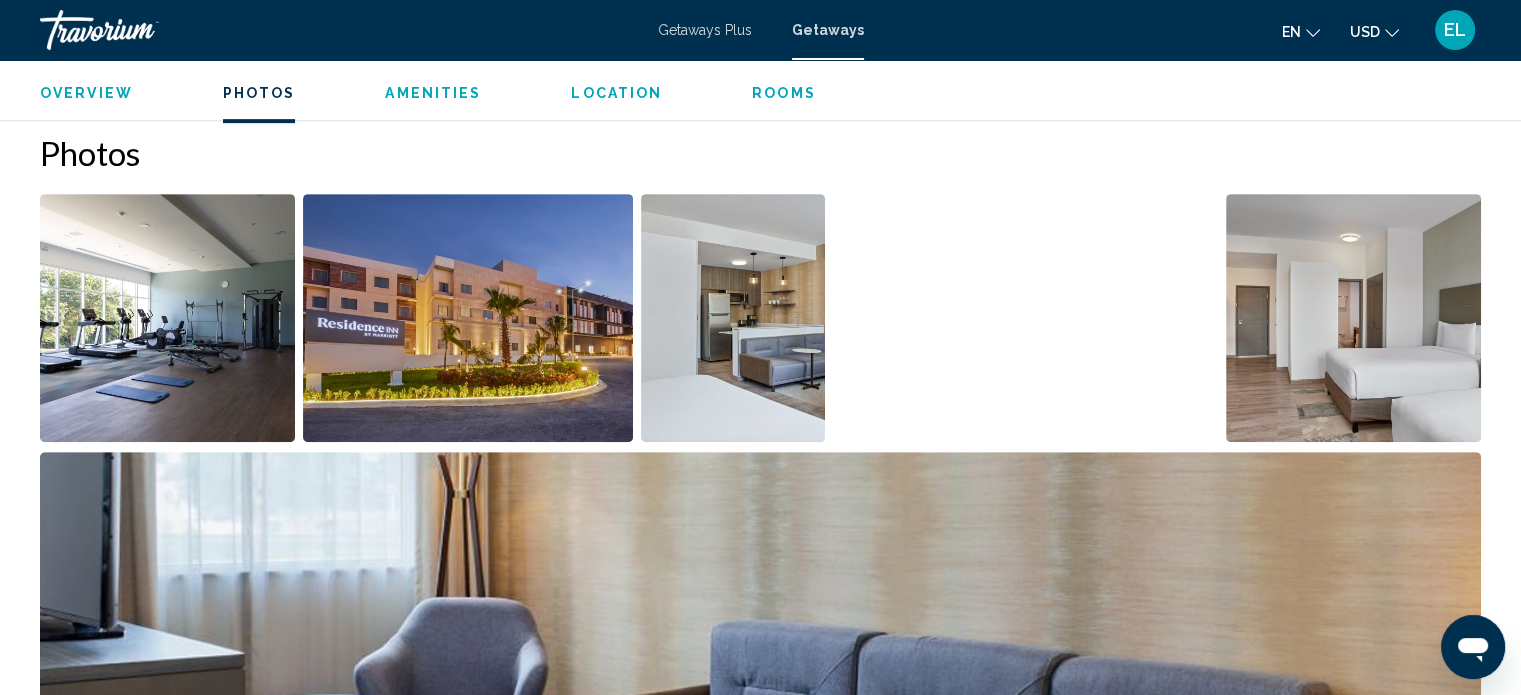 scroll, scrollTop: 712, scrollLeft: 0, axis: vertical 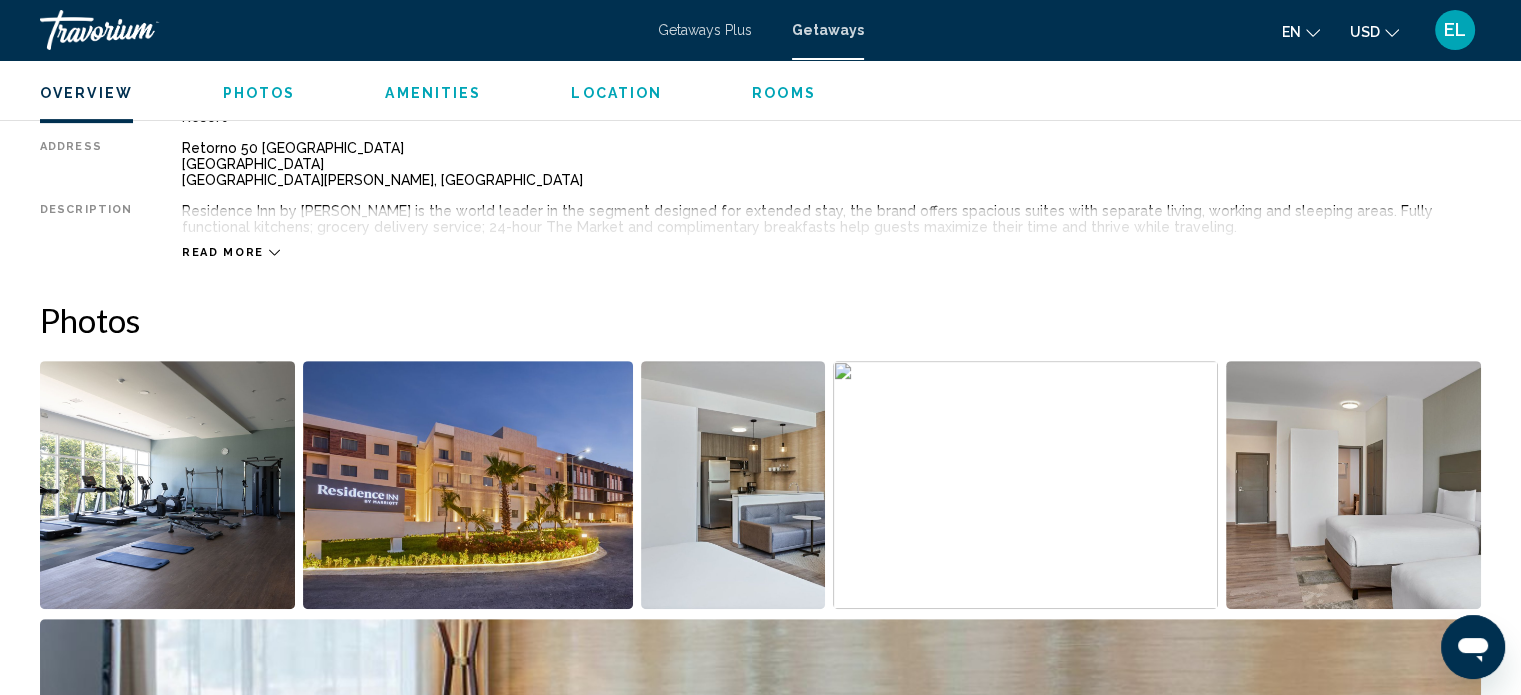 click on "Read more" at bounding box center [223, 252] 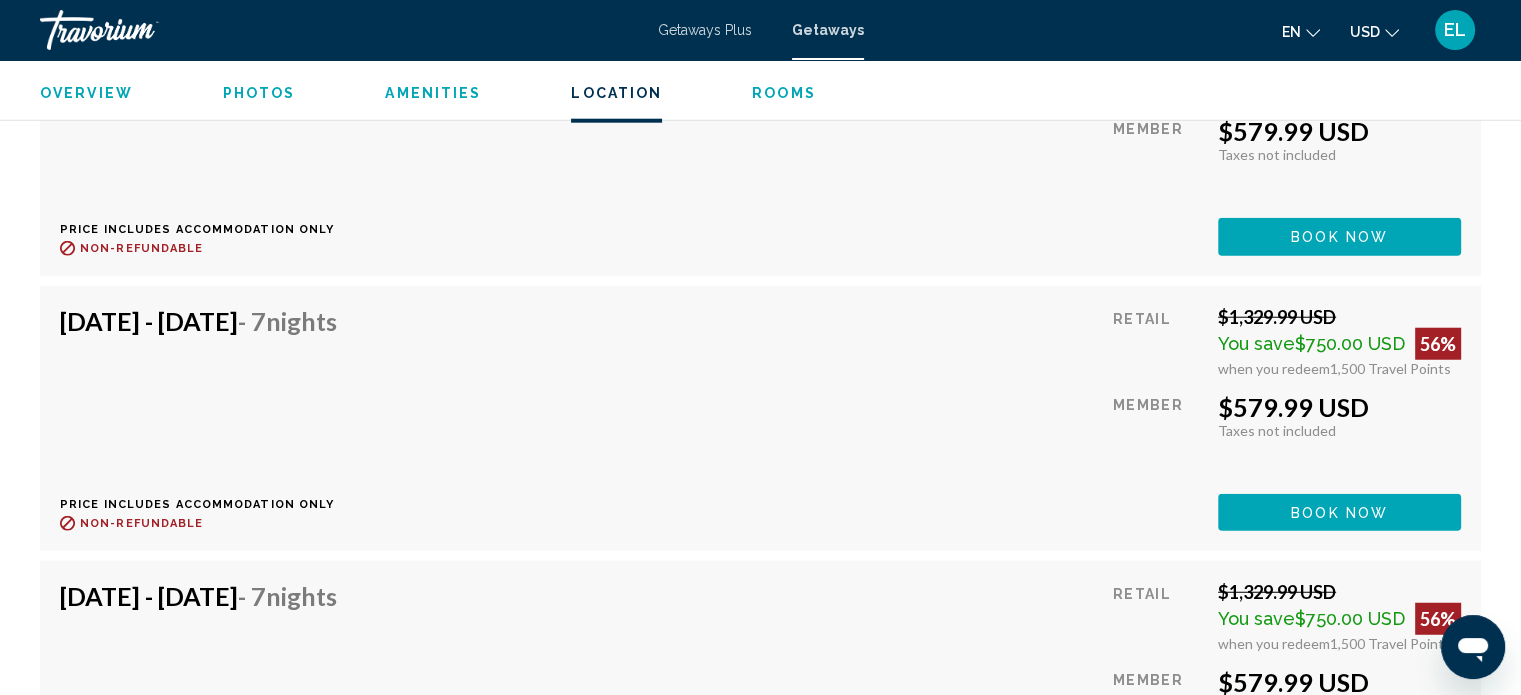 scroll, scrollTop: 4428, scrollLeft: 0, axis: vertical 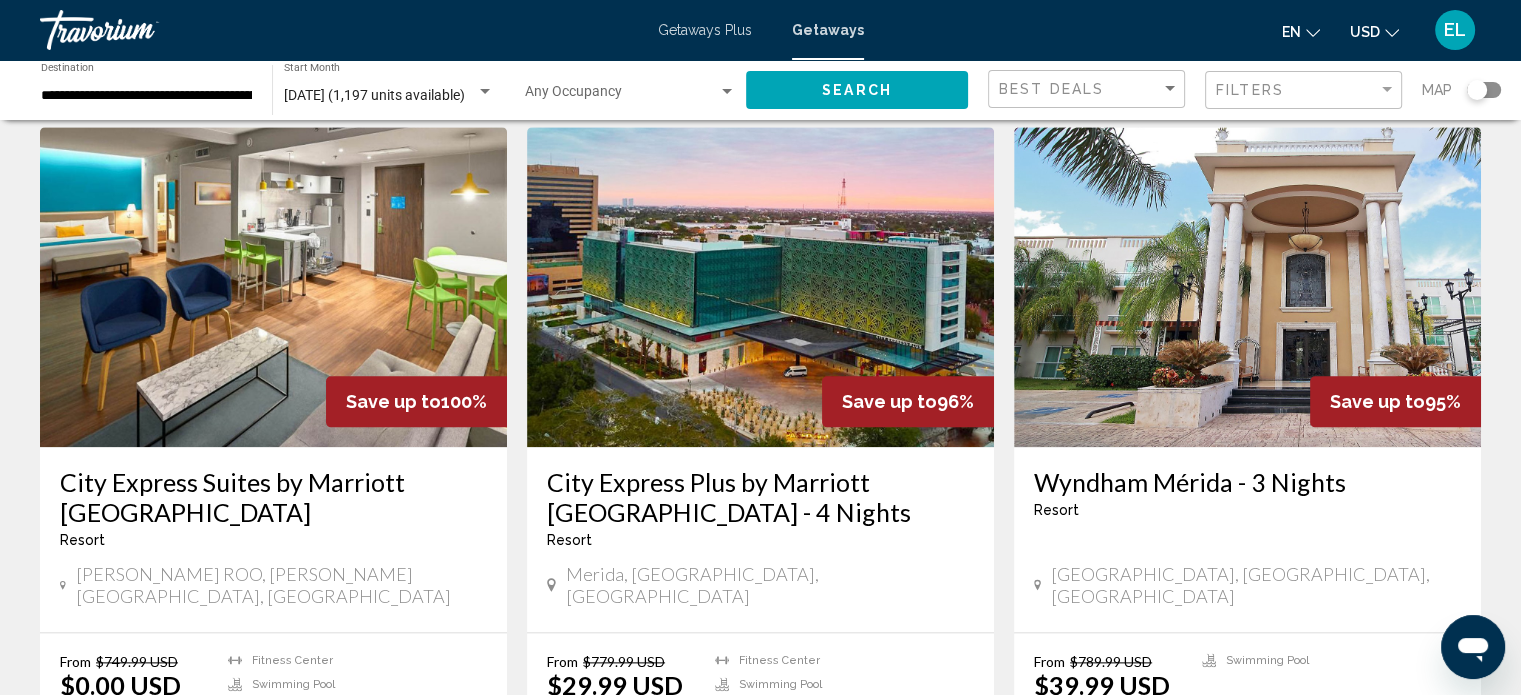 click on "2" at bounding box center [726, 842] 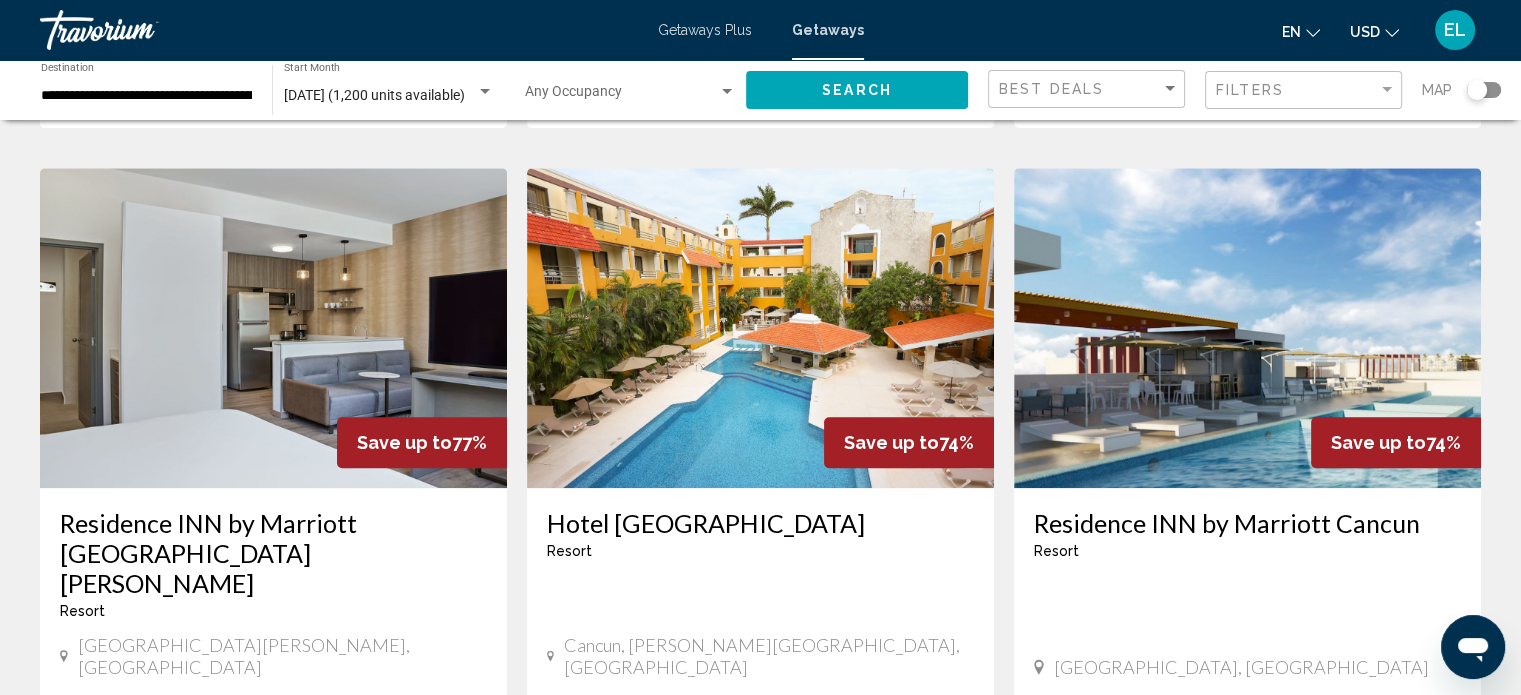 scroll, scrollTop: 1600, scrollLeft: 0, axis: vertical 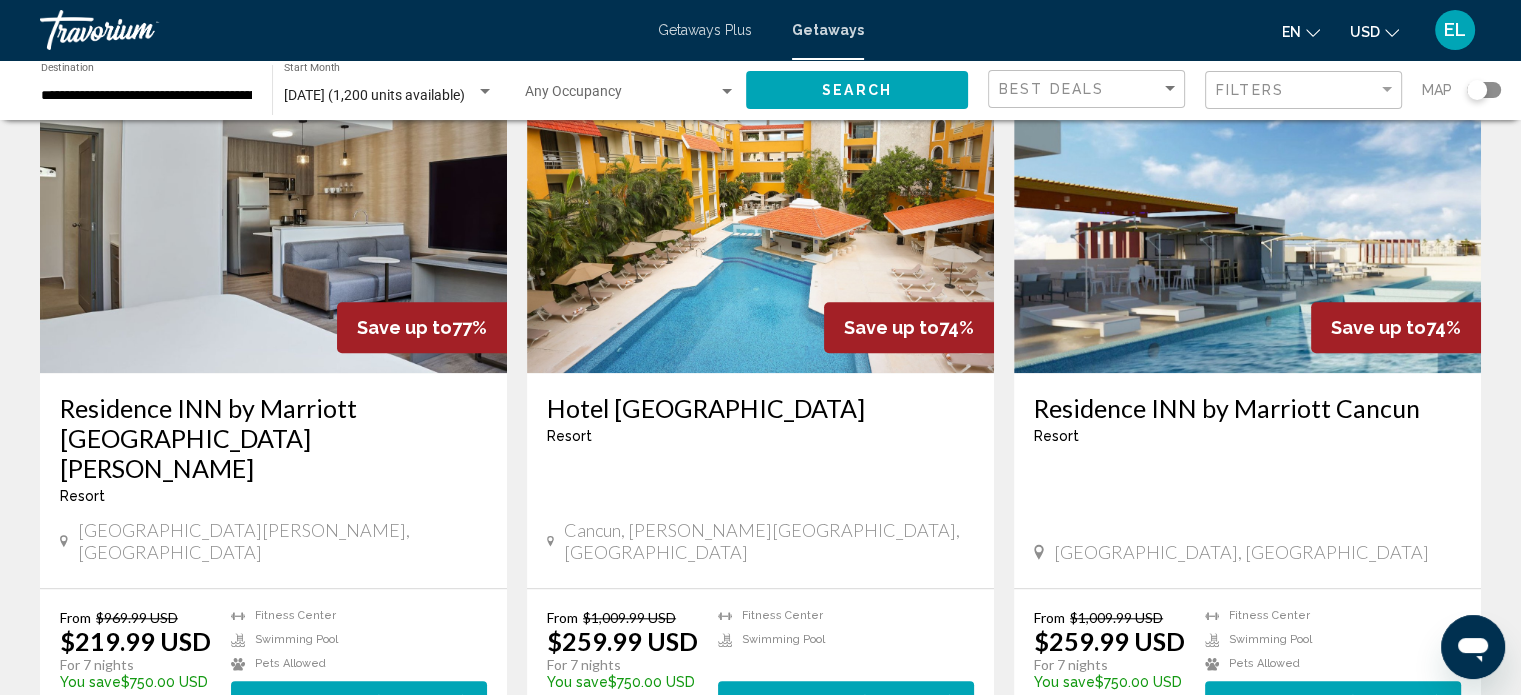 click on "Residence INN by Marriott Cancun" at bounding box center [1247, 408] 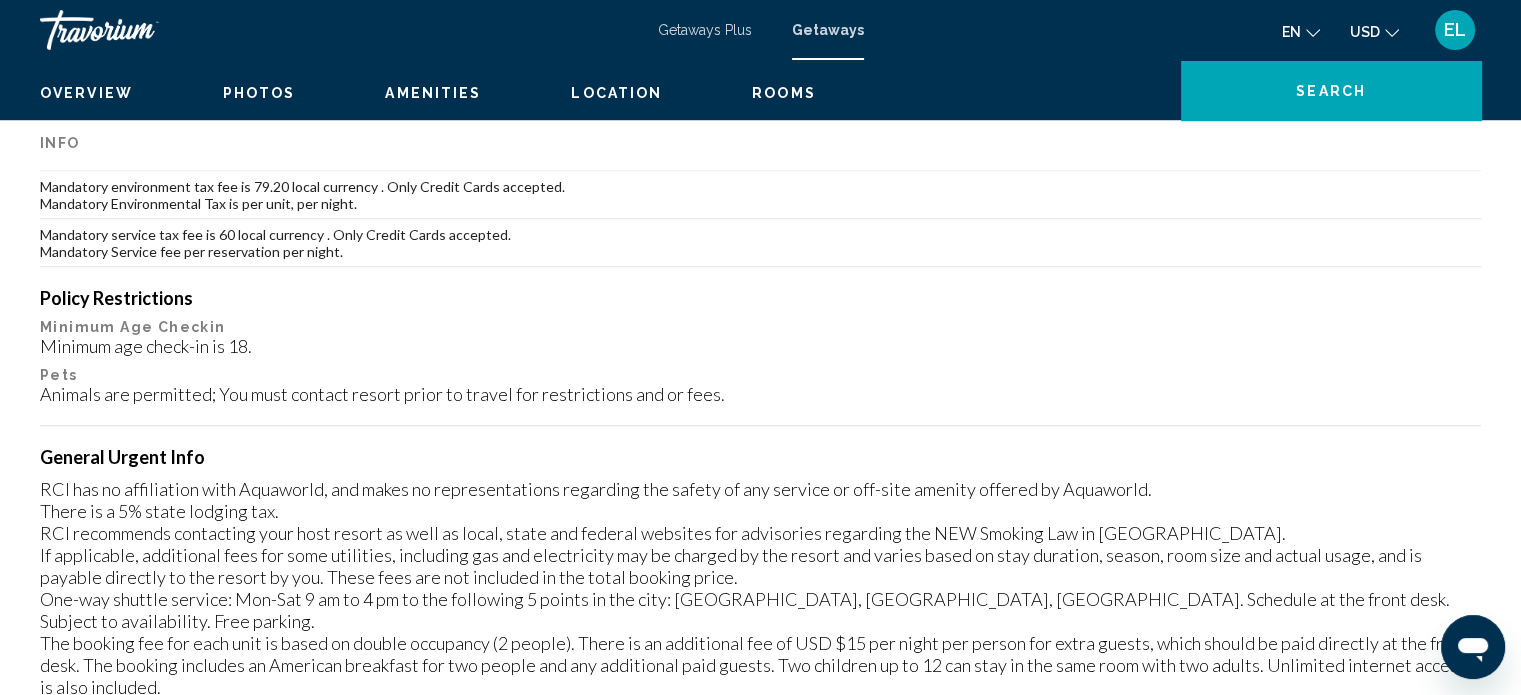 scroll, scrollTop: 12, scrollLeft: 0, axis: vertical 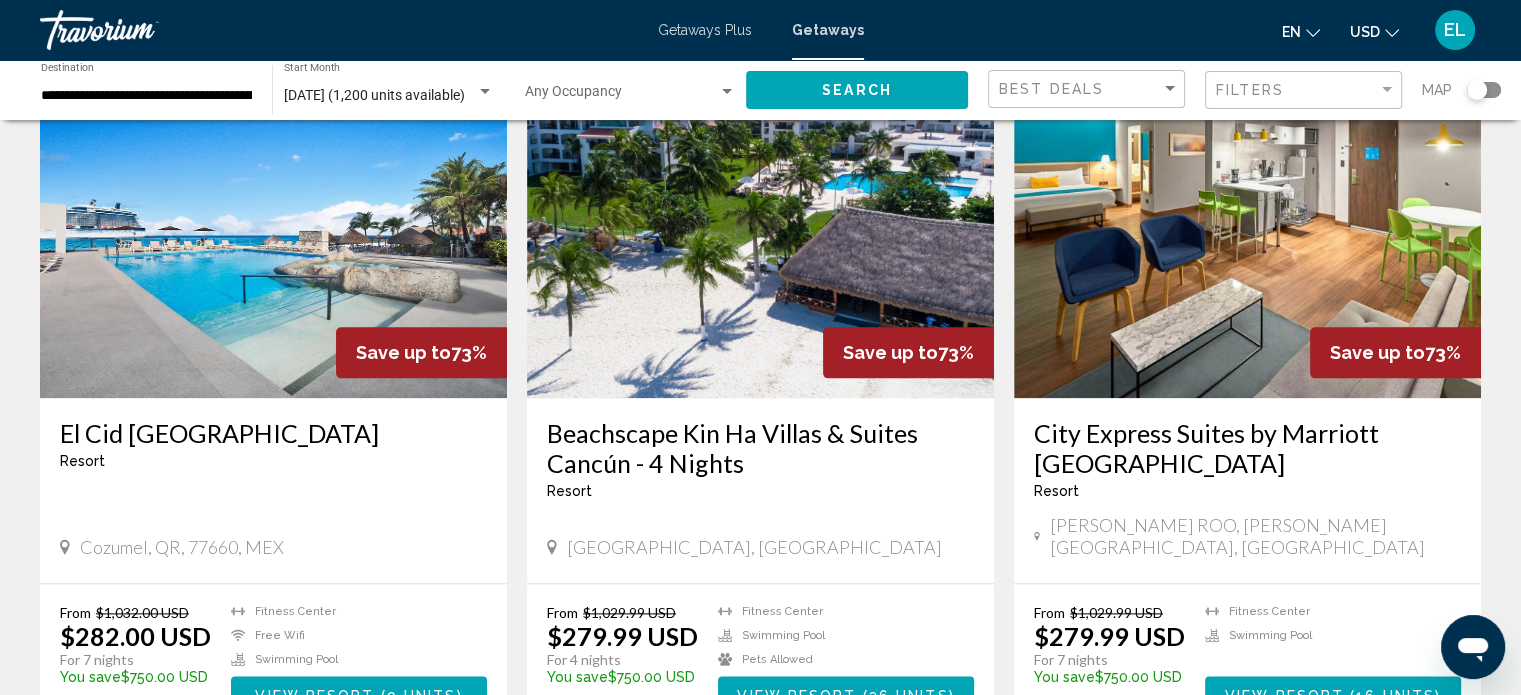 click on "Cozumel, QR, 77660, MEX" at bounding box center [182, 547] 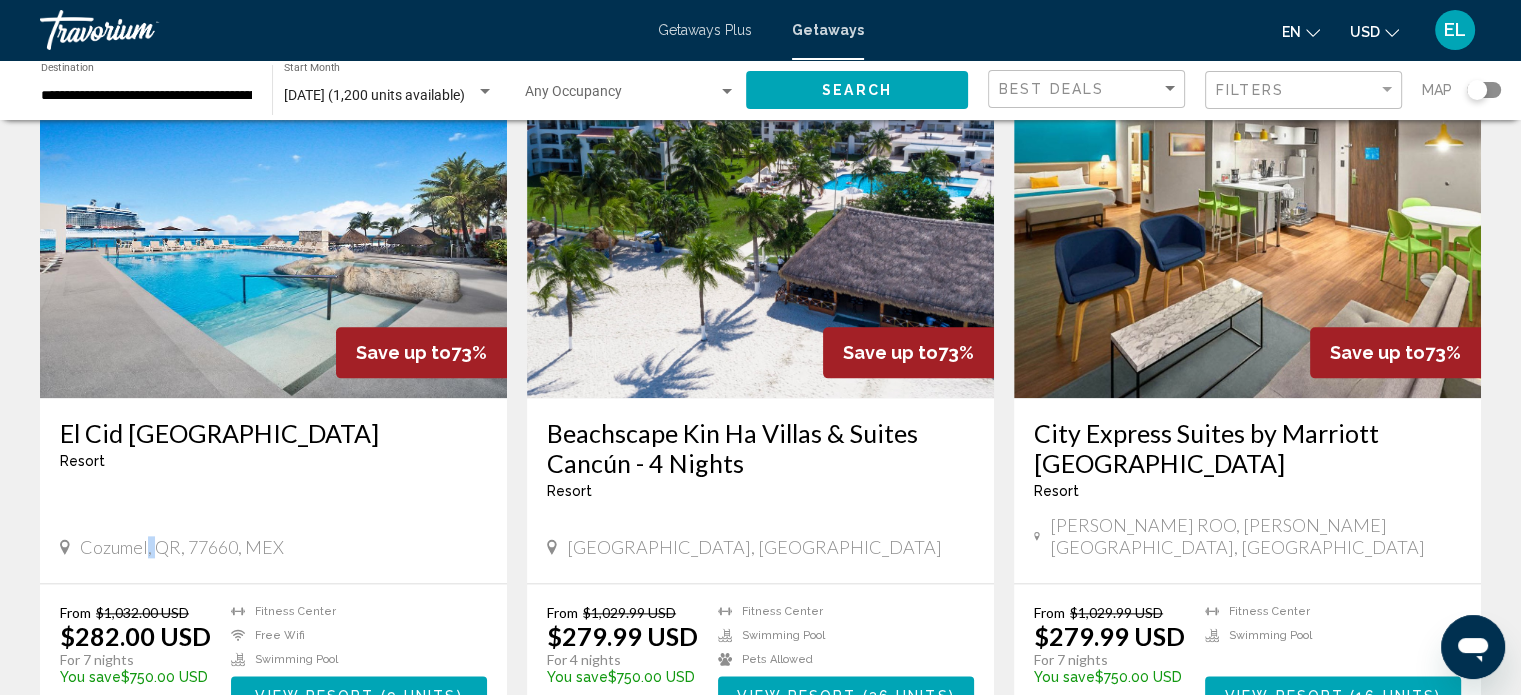 click on "Cozumel, QR, 77660, MEX" at bounding box center [182, 547] 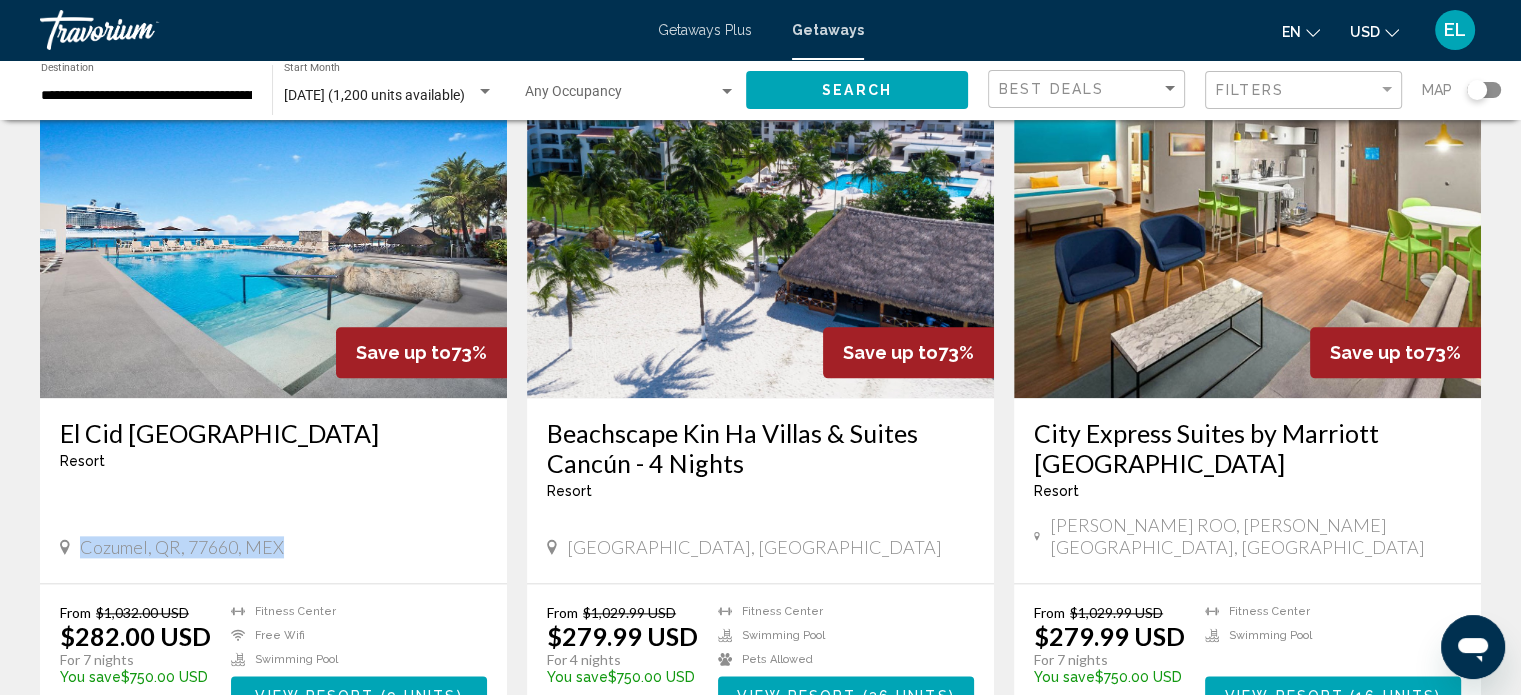 click on "Cozumel, QR, 77660, MEX" at bounding box center (182, 547) 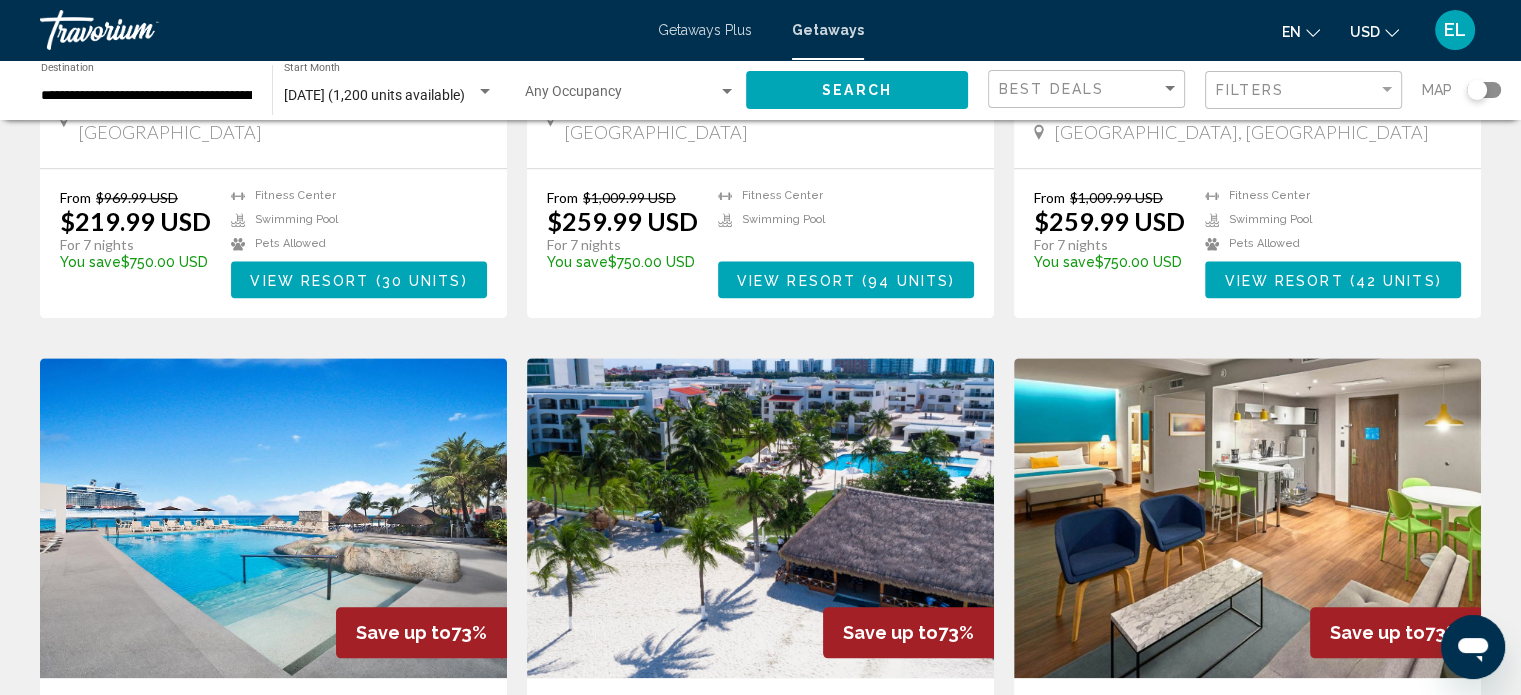 scroll, scrollTop: 2200, scrollLeft: 0, axis: vertical 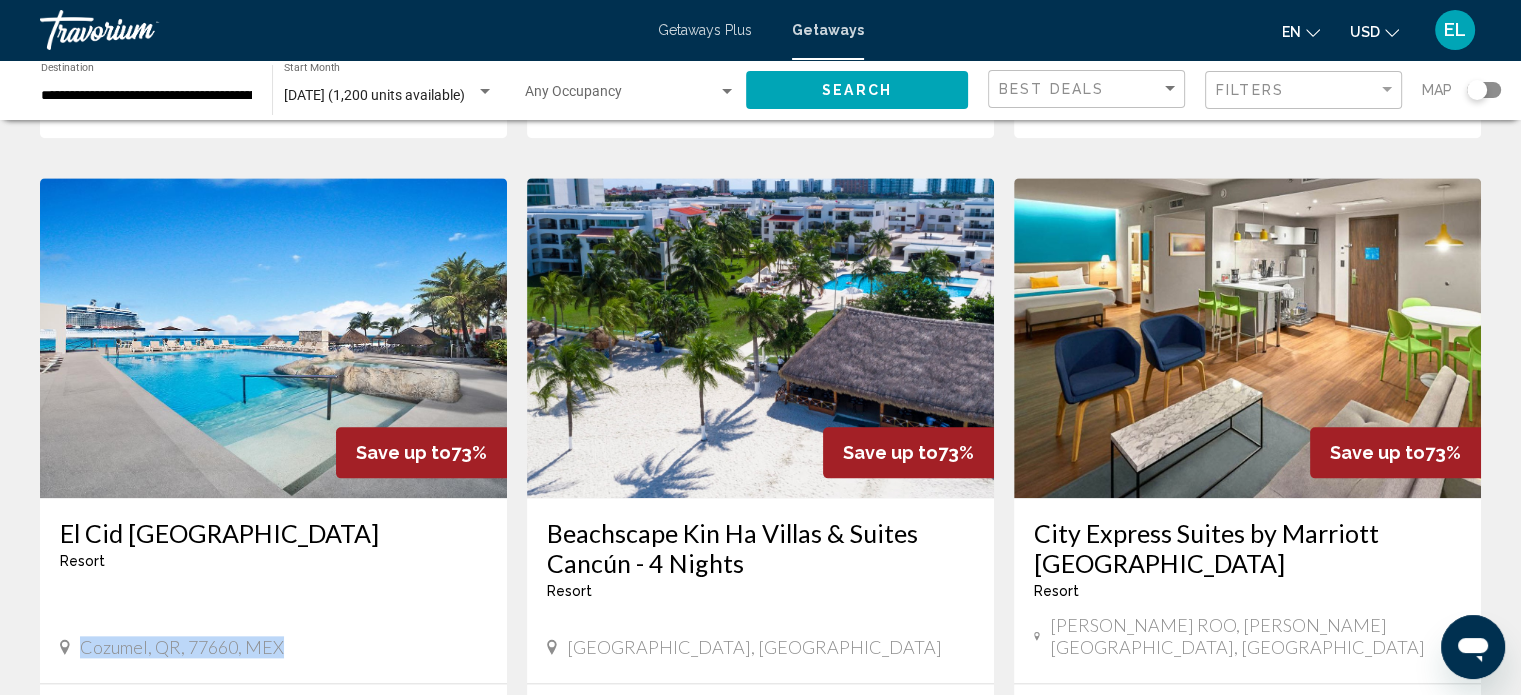 click on "View Resort" at bounding box center (796, 795) 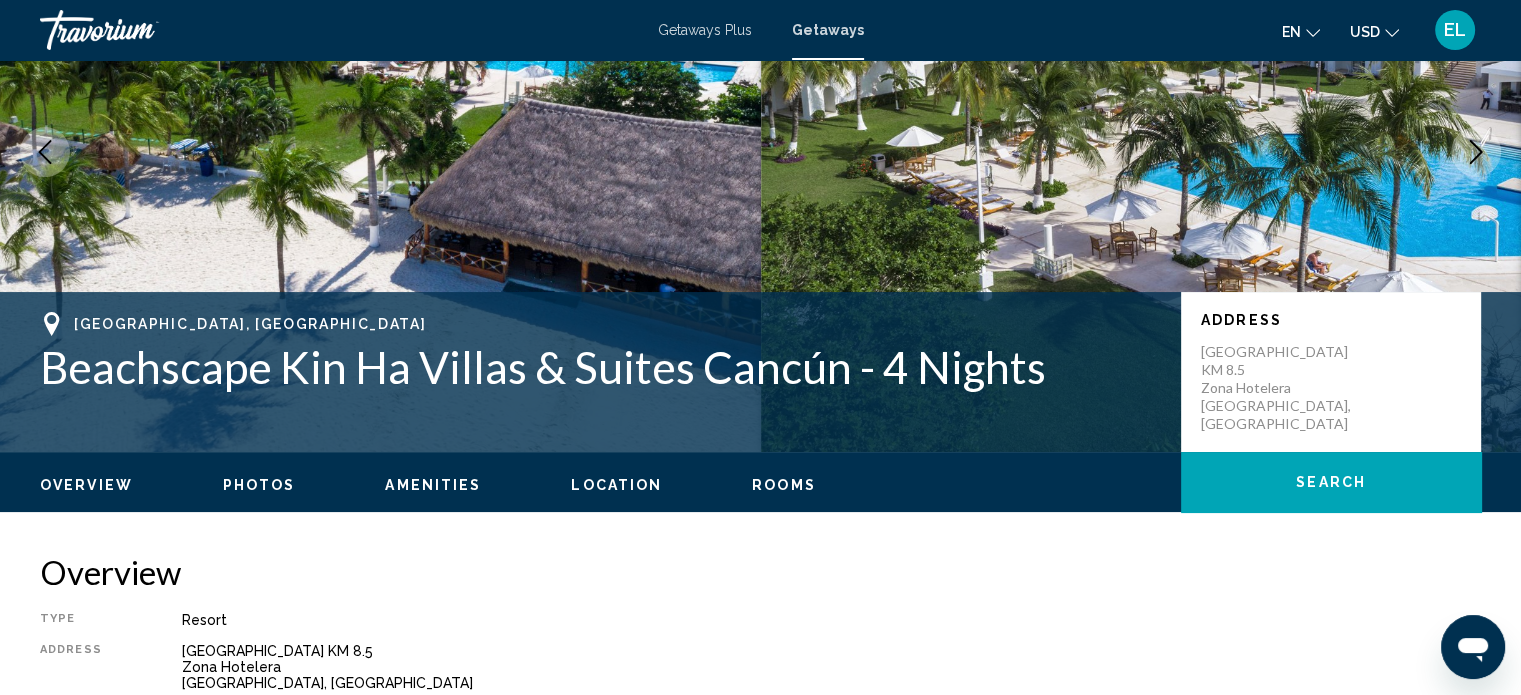 scroll, scrollTop: 212, scrollLeft: 0, axis: vertical 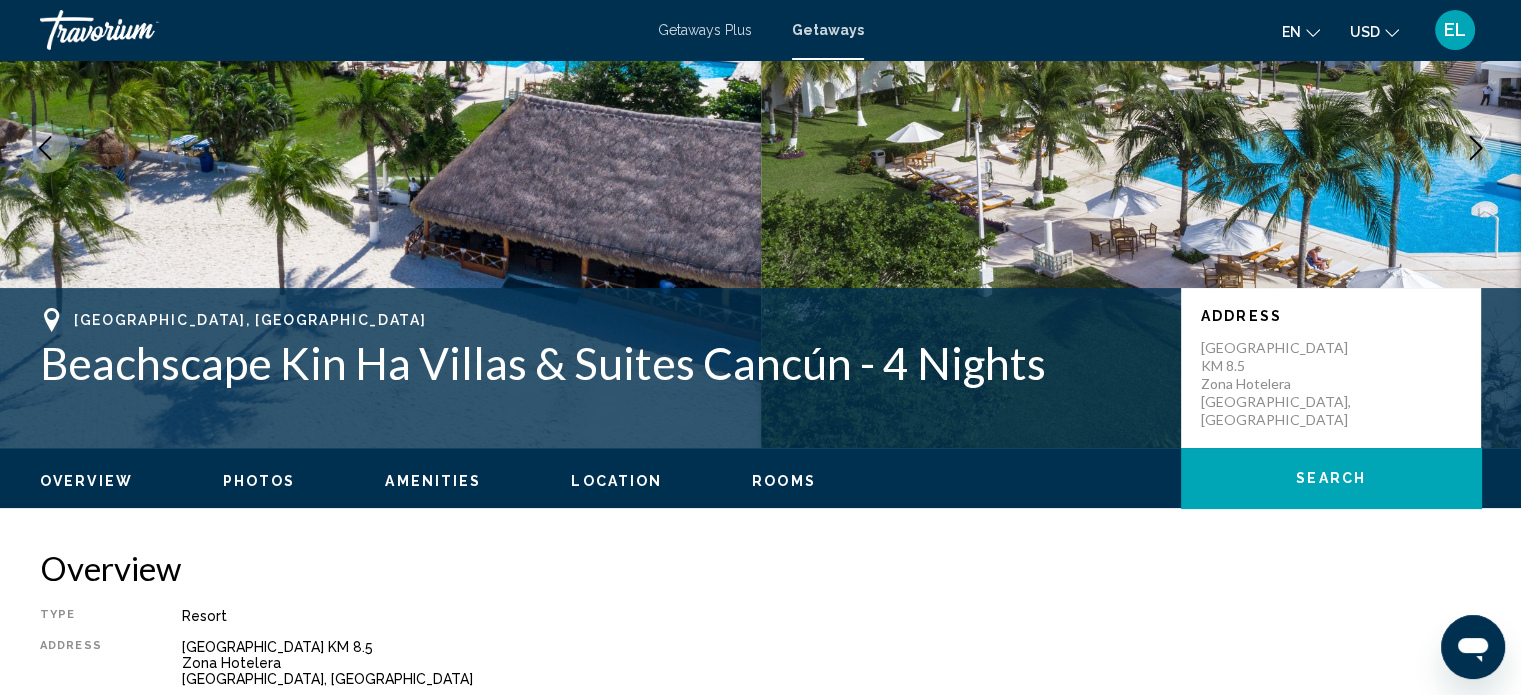 click on "Beachscape Kin Ha Villas & Suites Cancún - 4 Nights" at bounding box center [600, 363] 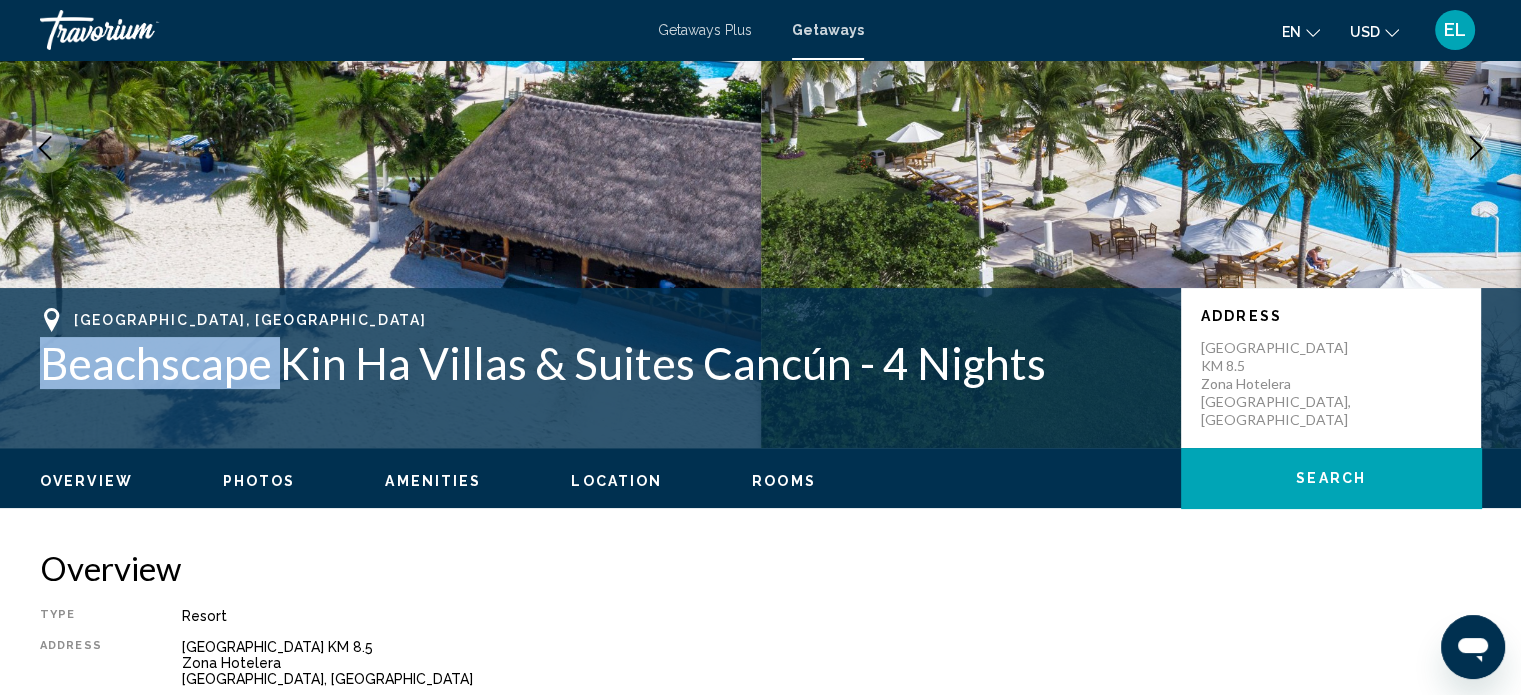 click on "Beachscape Kin Ha Villas & Suites Cancún - 4 Nights" at bounding box center (600, 363) 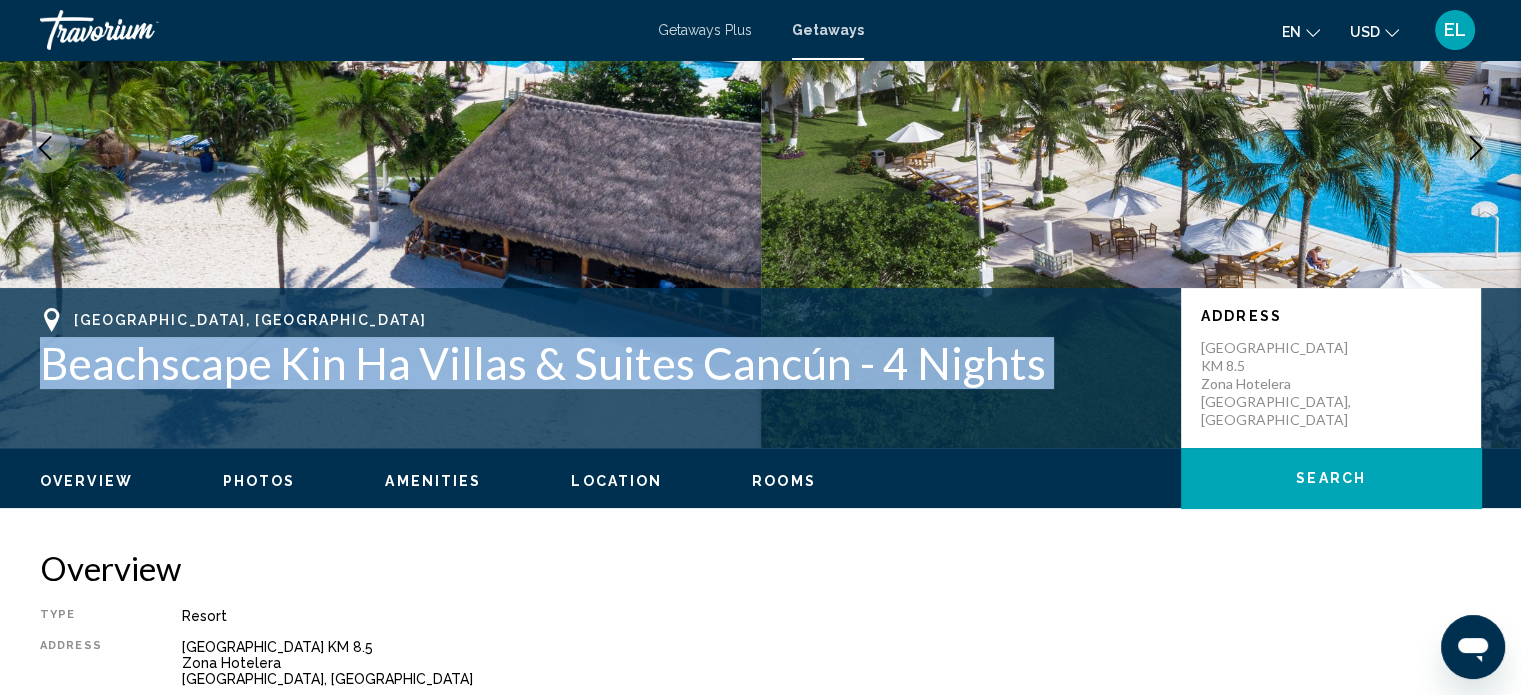 click on "Beachscape Kin Ha Villas & Suites Cancún - 4 Nights" at bounding box center (600, 363) 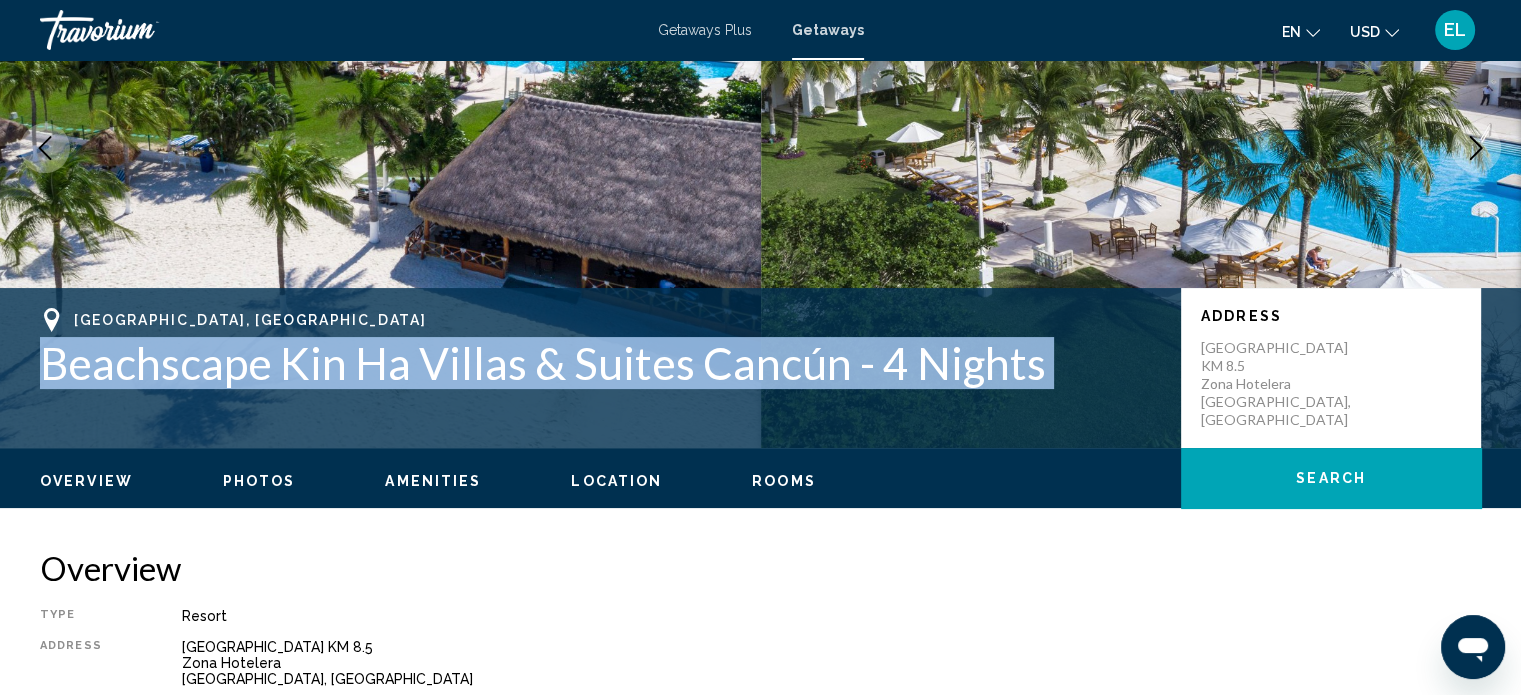 copy on "Beachscape Kin Ha Villas & Suites Cancún - 4 Nights" 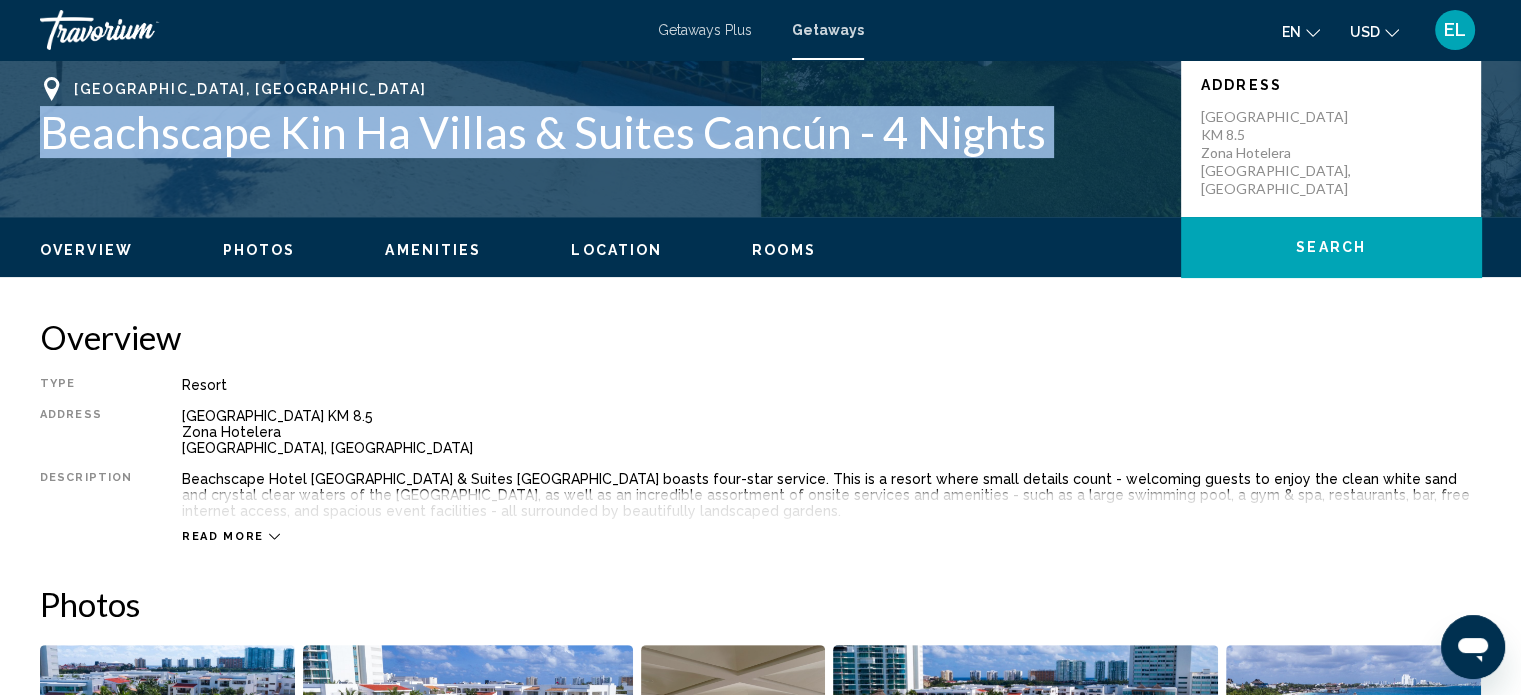 scroll, scrollTop: 712, scrollLeft: 0, axis: vertical 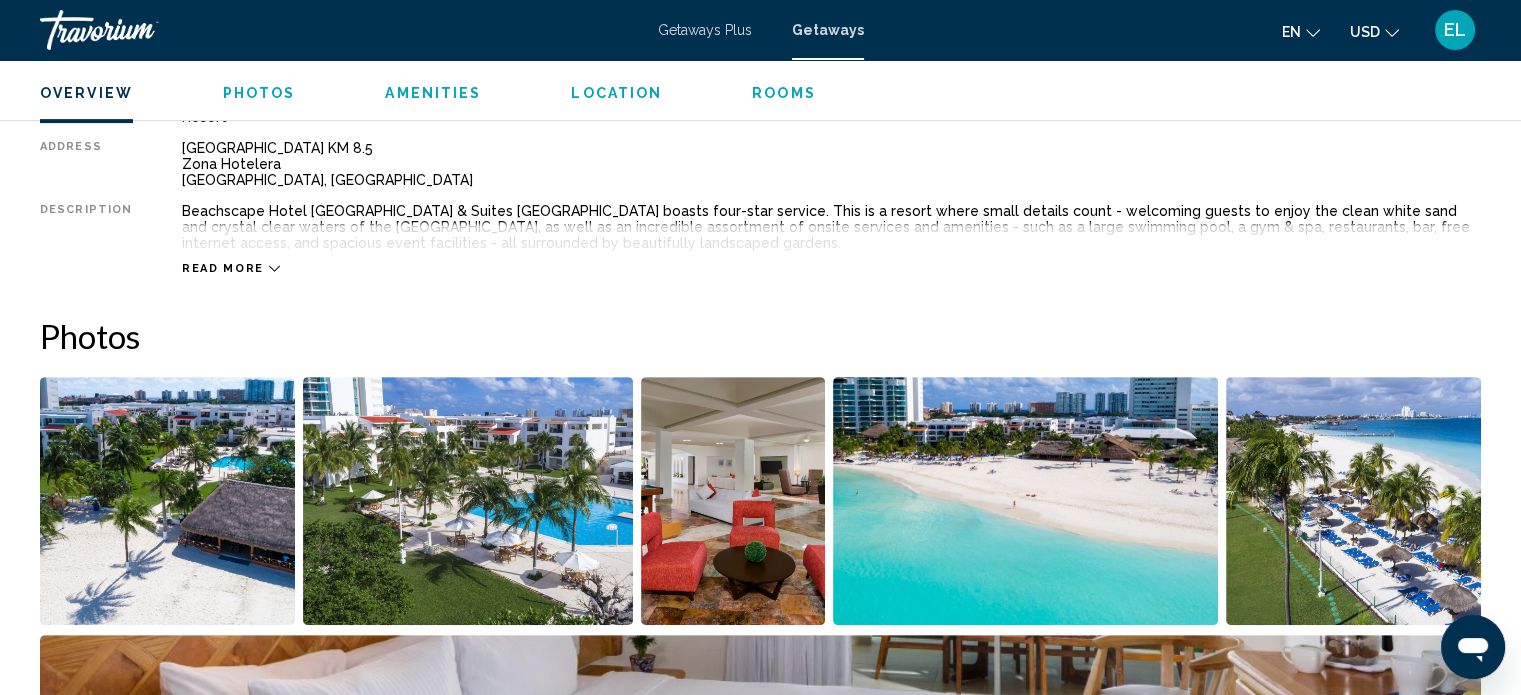 click on "Read more" at bounding box center [223, 268] 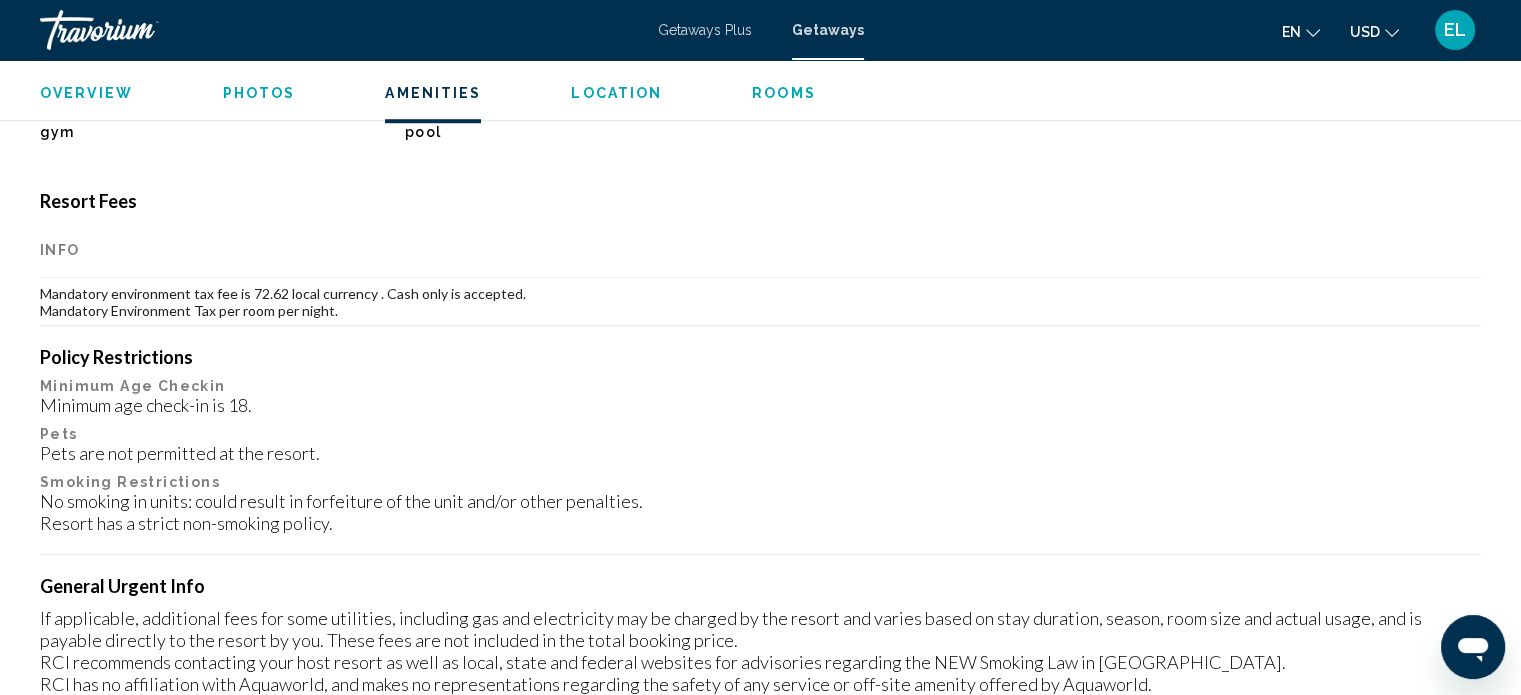 scroll, scrollTop: 1080, scrollLeft: 0, axis: vertical 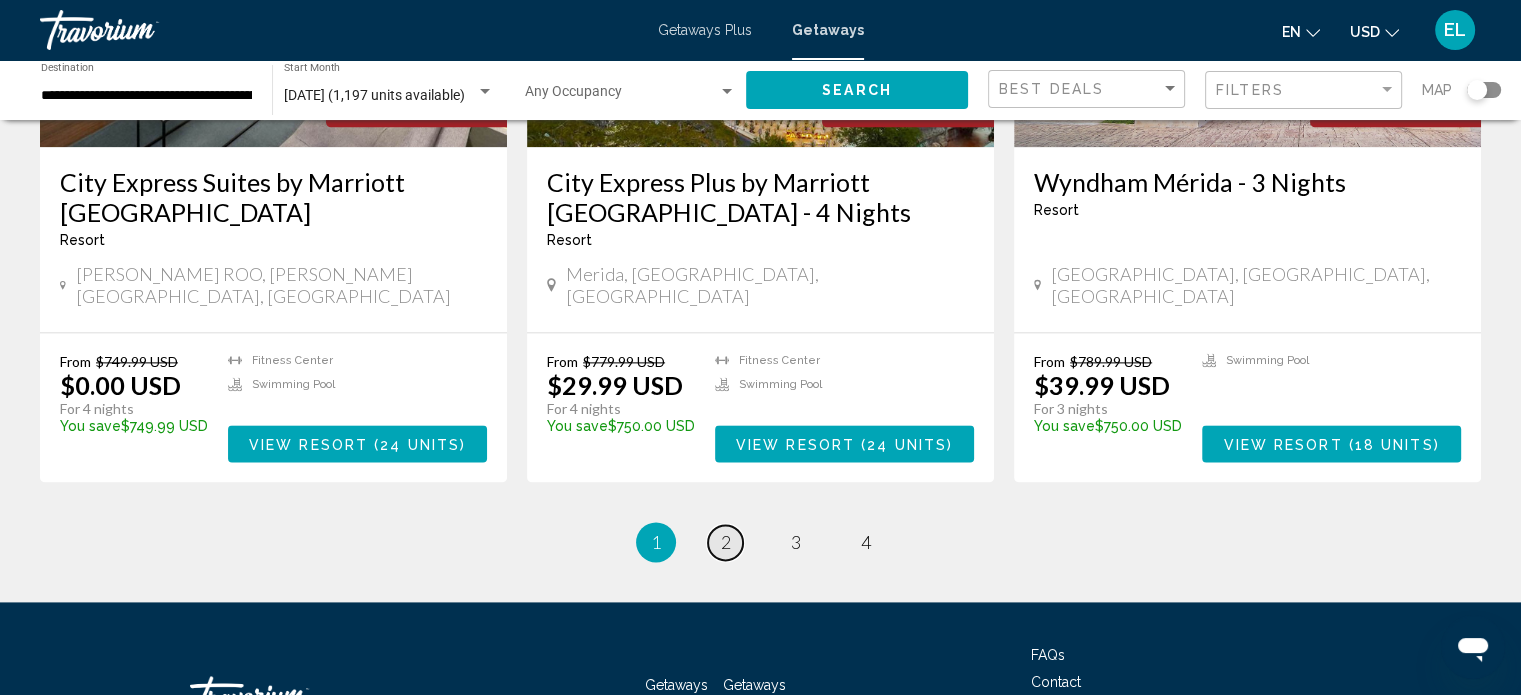 click on "page  2" at bounding box center [725, 542] 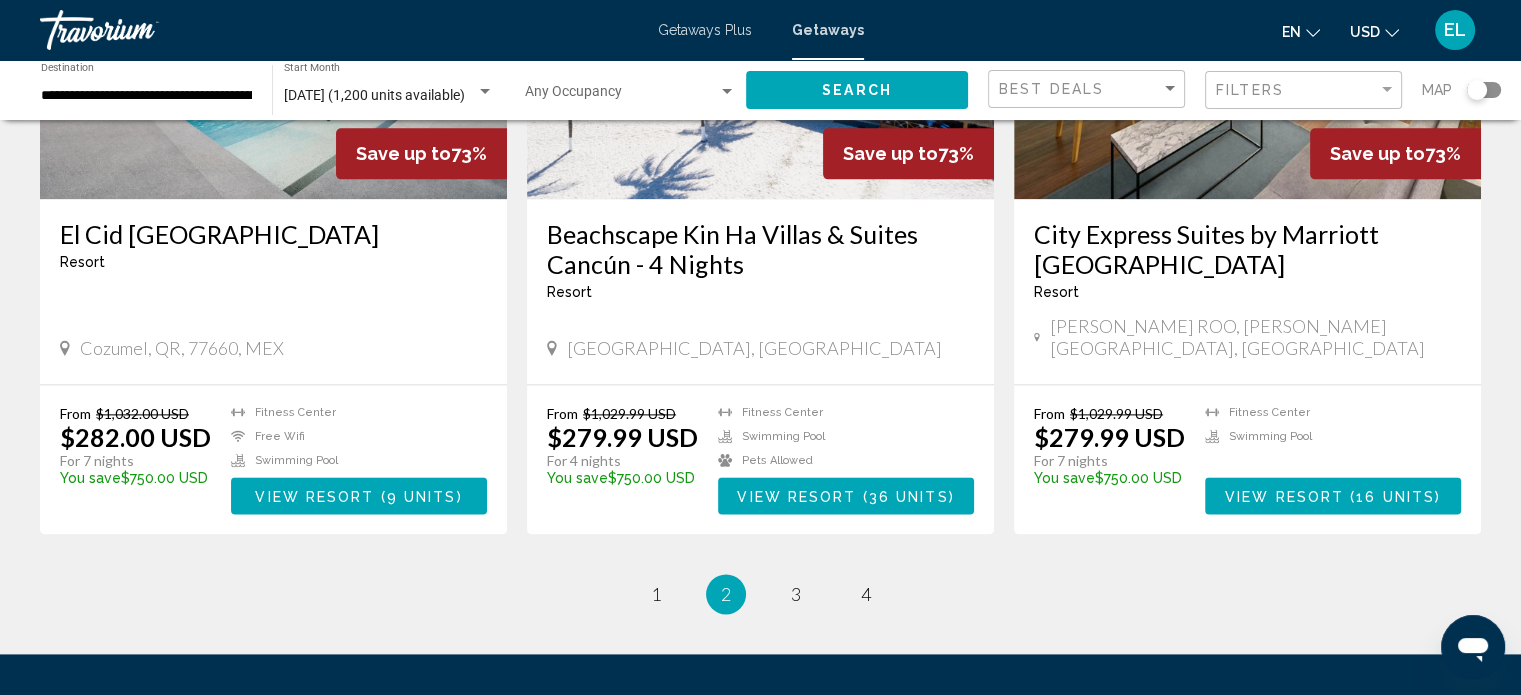 scroll, scrollTop: 2500, scrollLeft: 0, axis: vertical 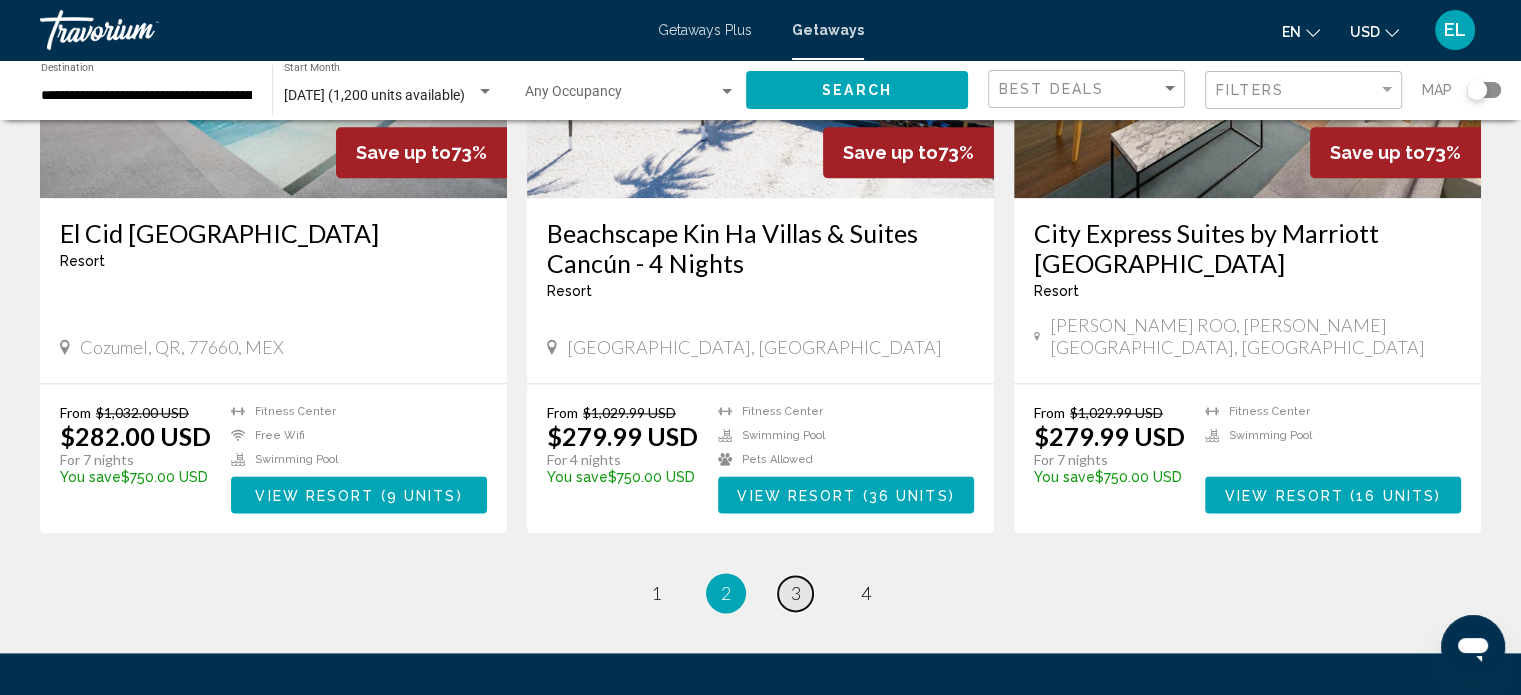 click on "3" at bounding box center [796, 593] 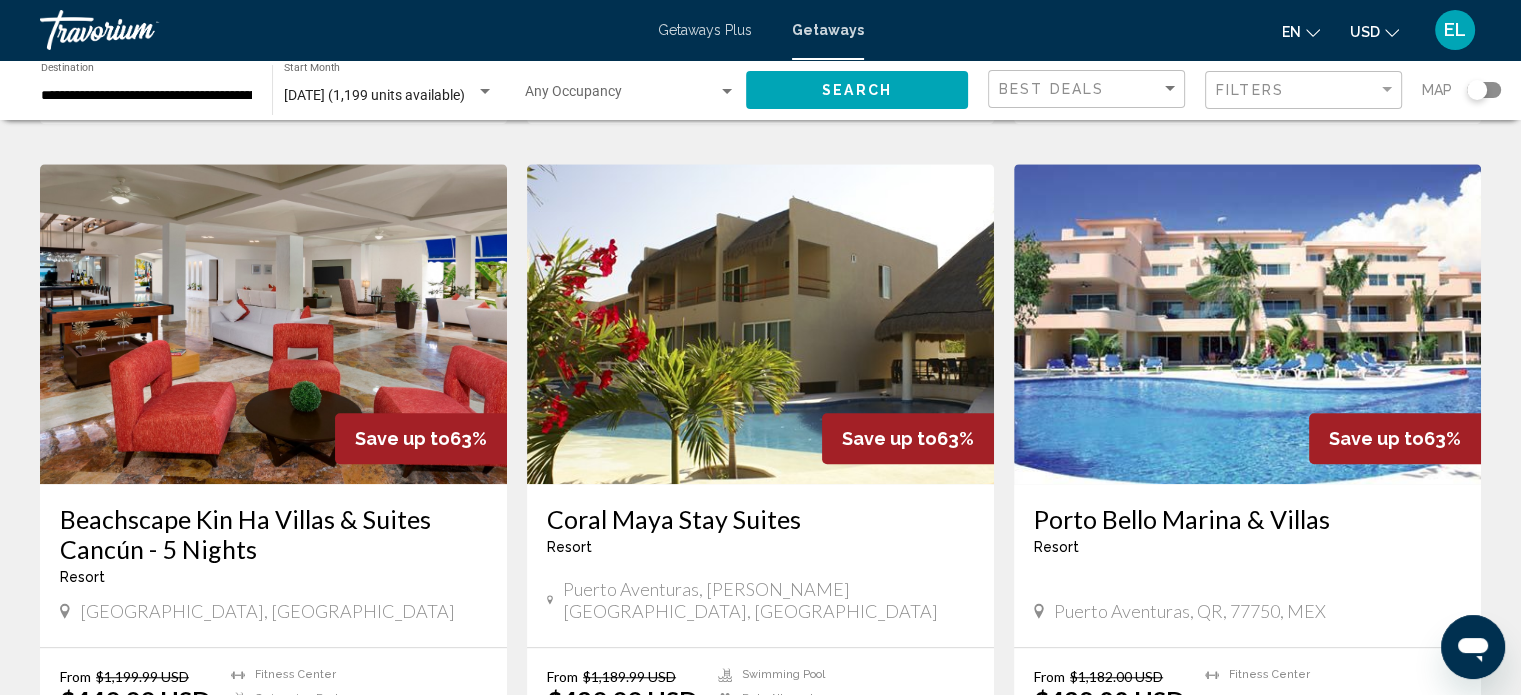 scroll, scrollTop: 1600, scrollLeft: 0, axis: vertical 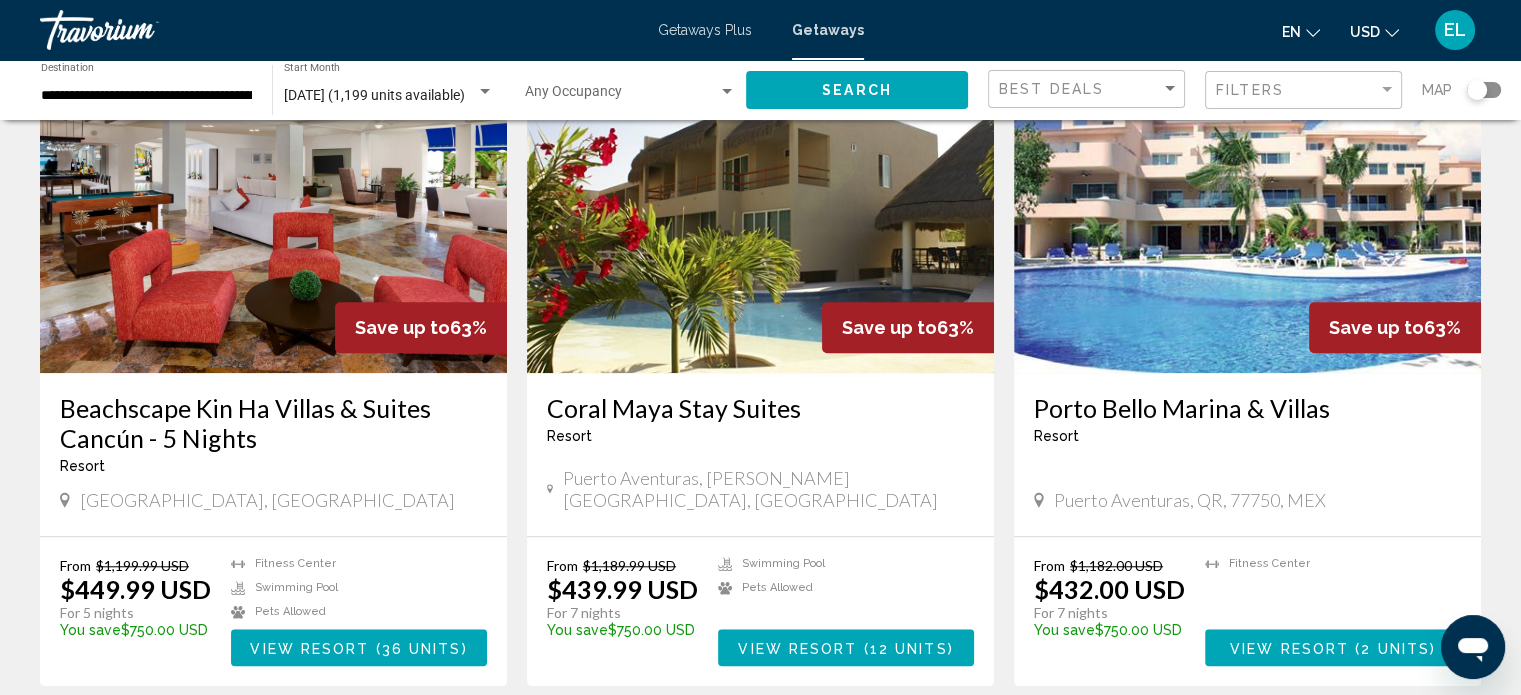 click on "36 units" at bounding box center [422, 648] 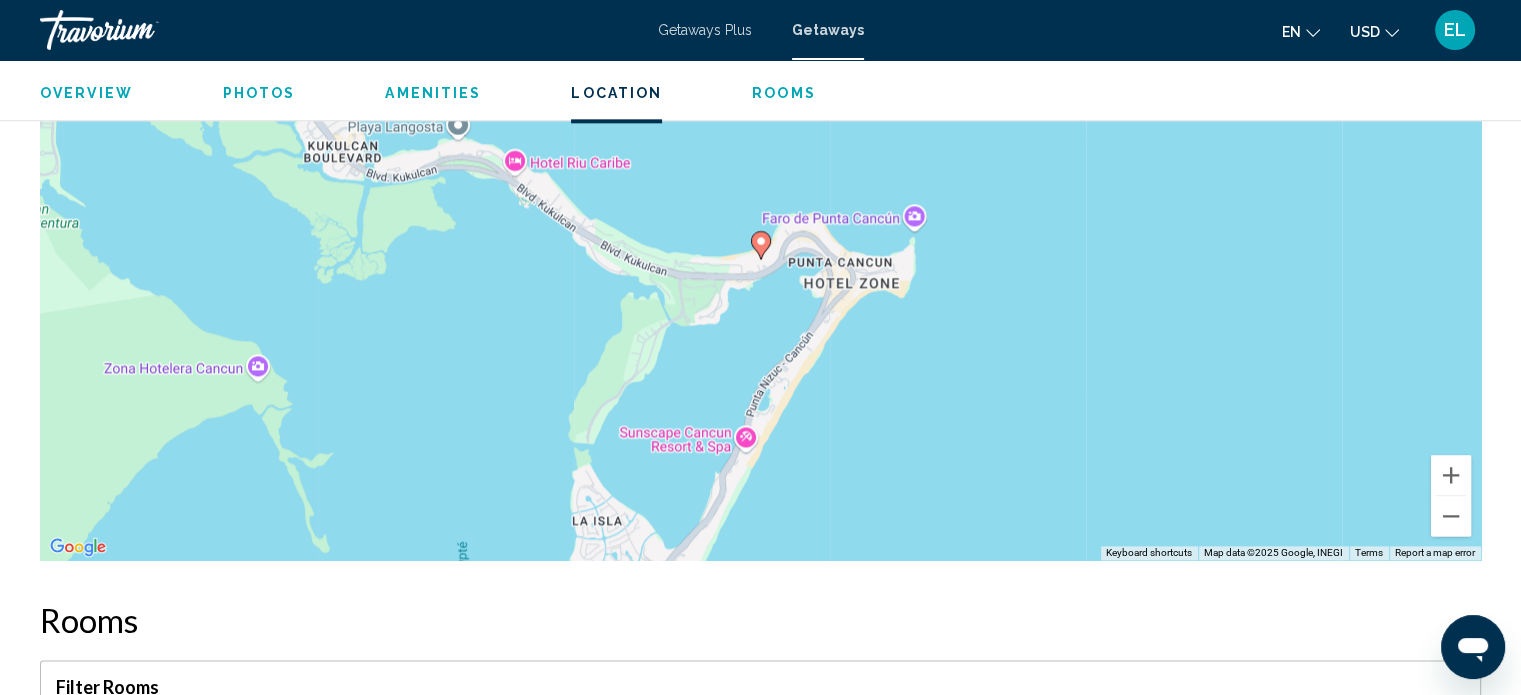 scroll, scrollTop: 1780, scrollLeft: 0, axis: vertical 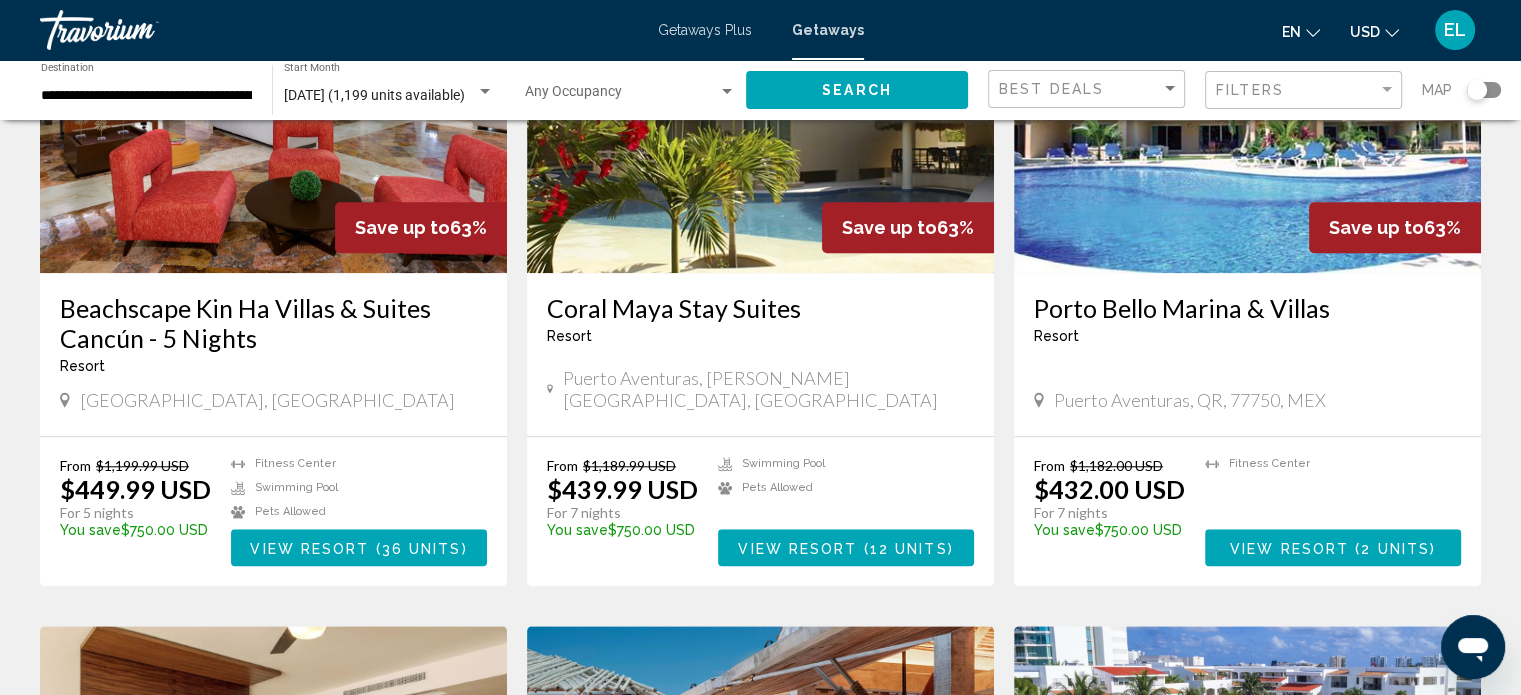 click on "View Resort    ( 12 units )" at bounding box center [846, 547] 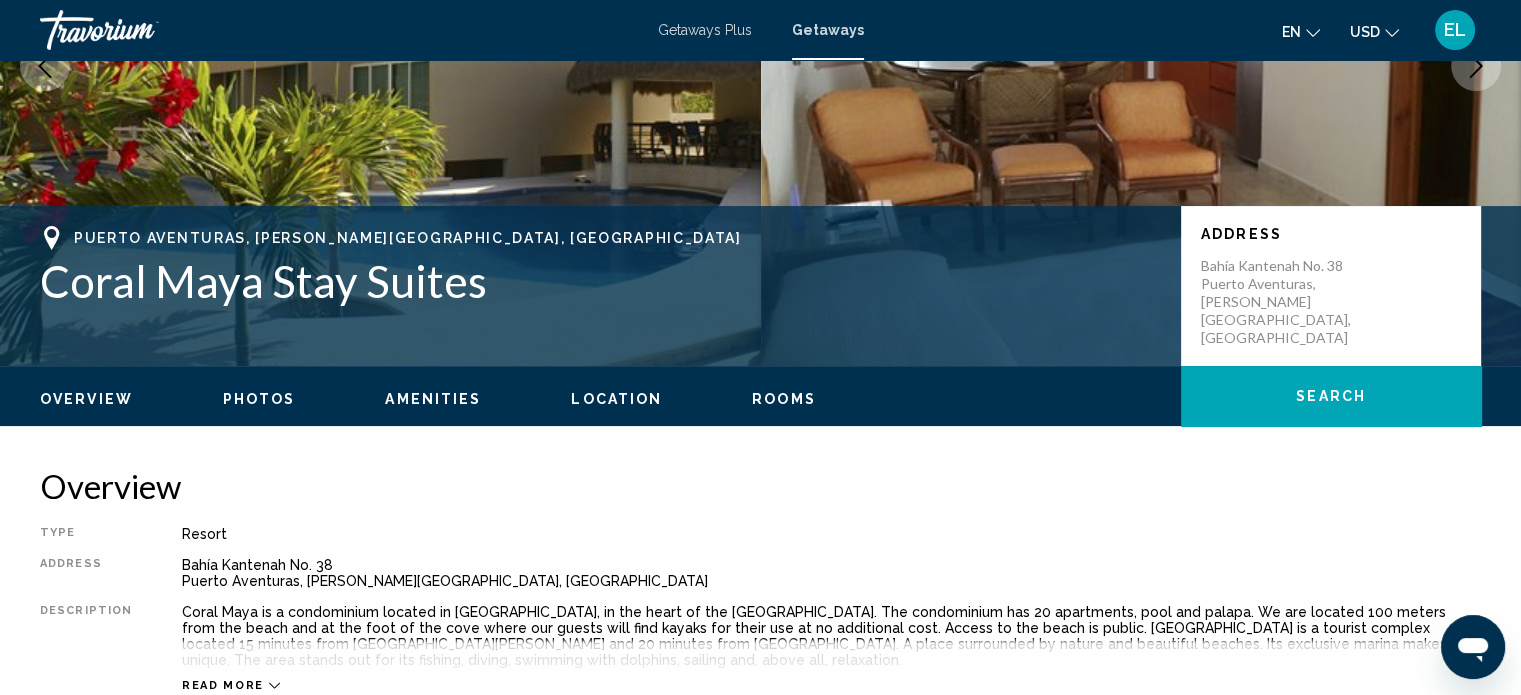 scroll, scrollTop: 512, scrollLeft: 0, axis: vertical 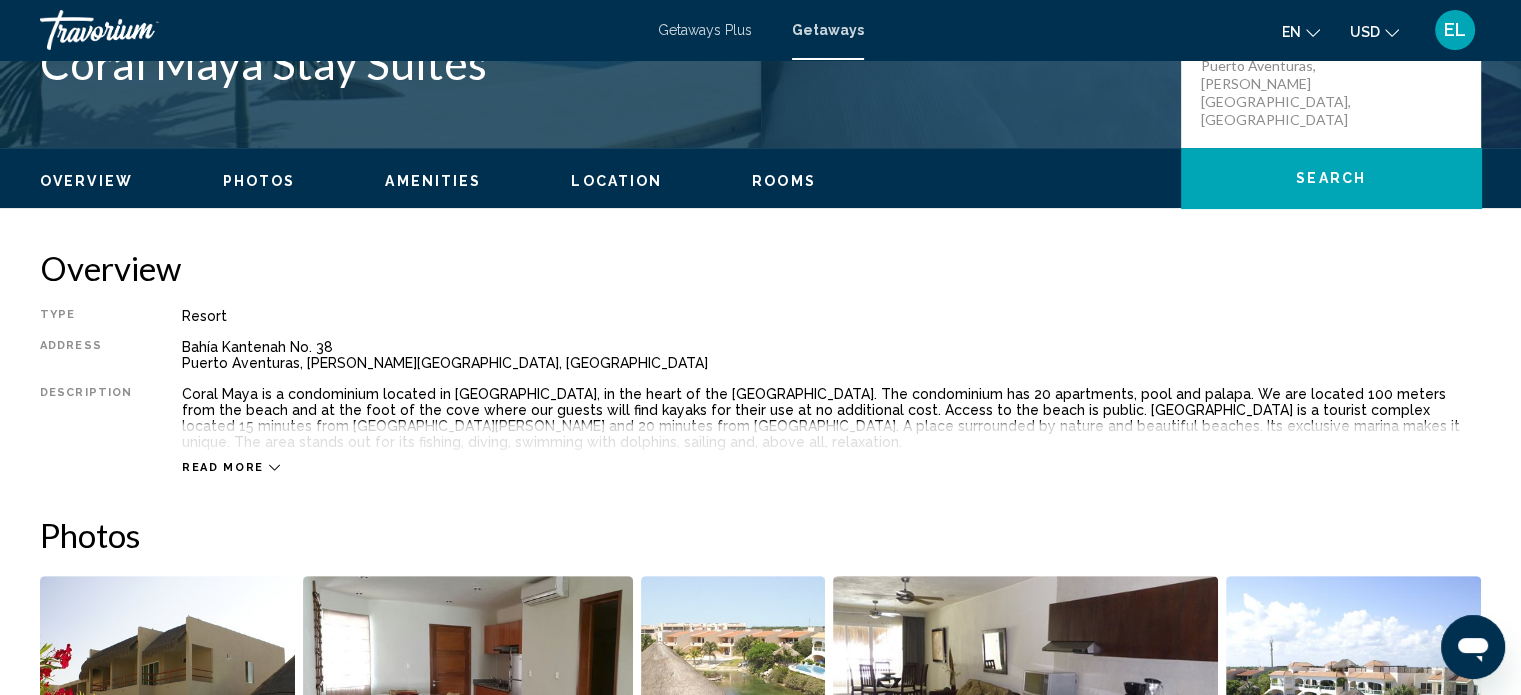 click on "Overview
Photos
Amenities
Location
Rooms
Search" 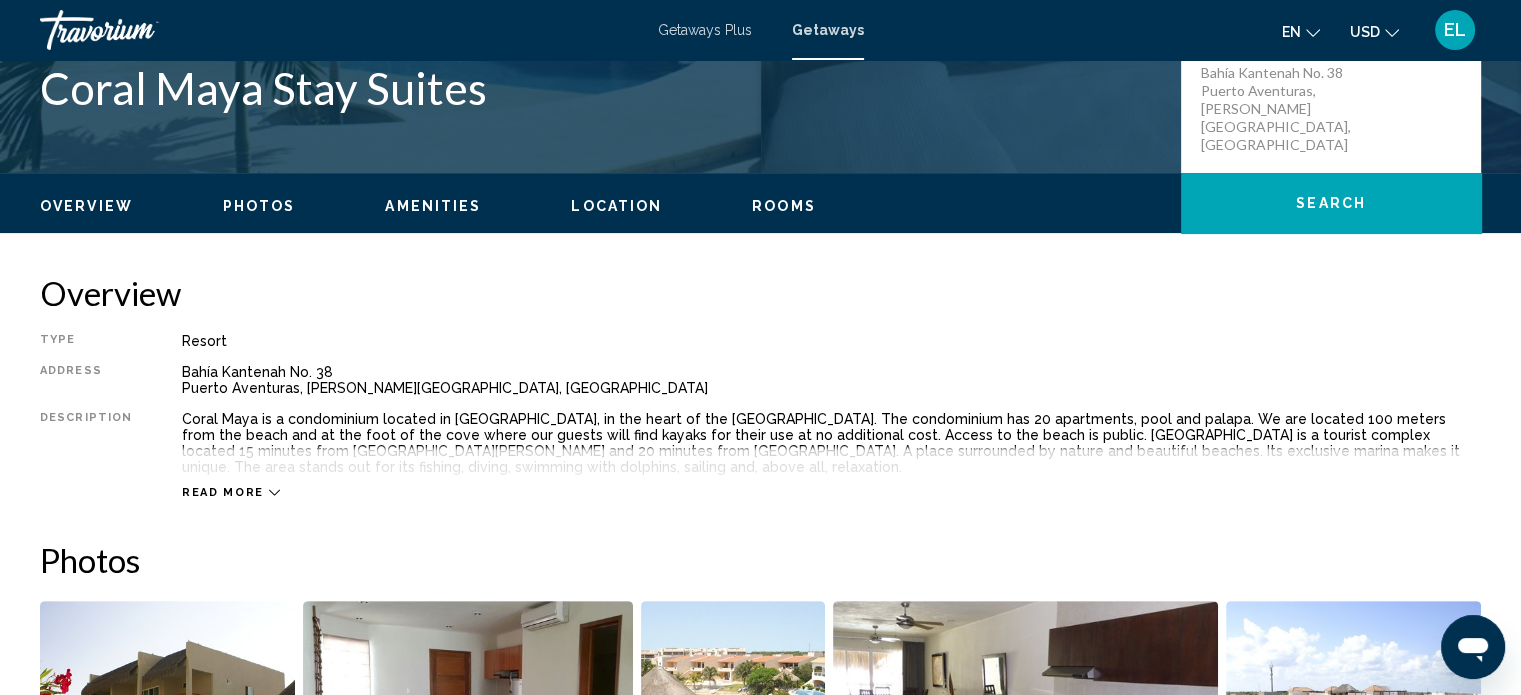 scroll, scrollTop: 400, scrollLeft: 0, axis: vertical 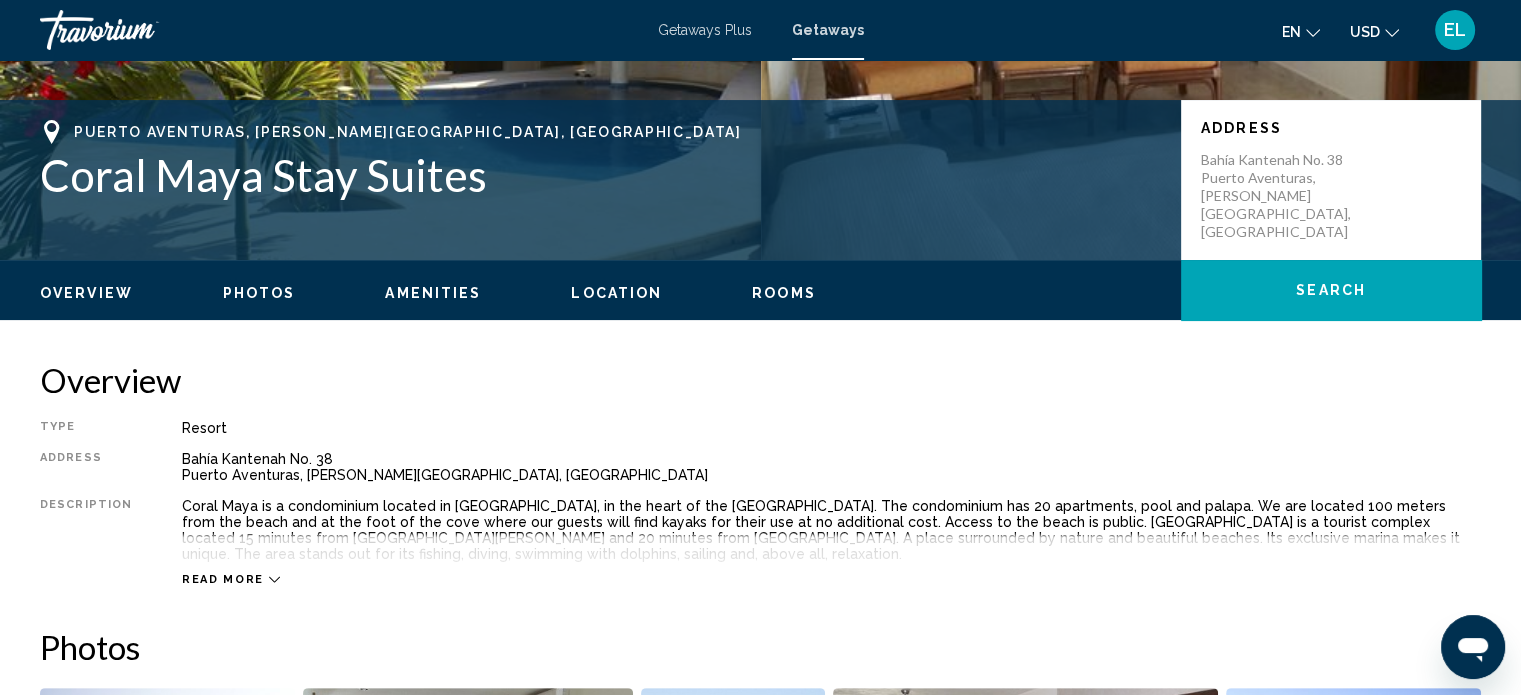 click on "Bahía Kantenah No. 38 Puerto Aventuras, Quintana Roo, Mexico" at bounding box center (1281, 196) 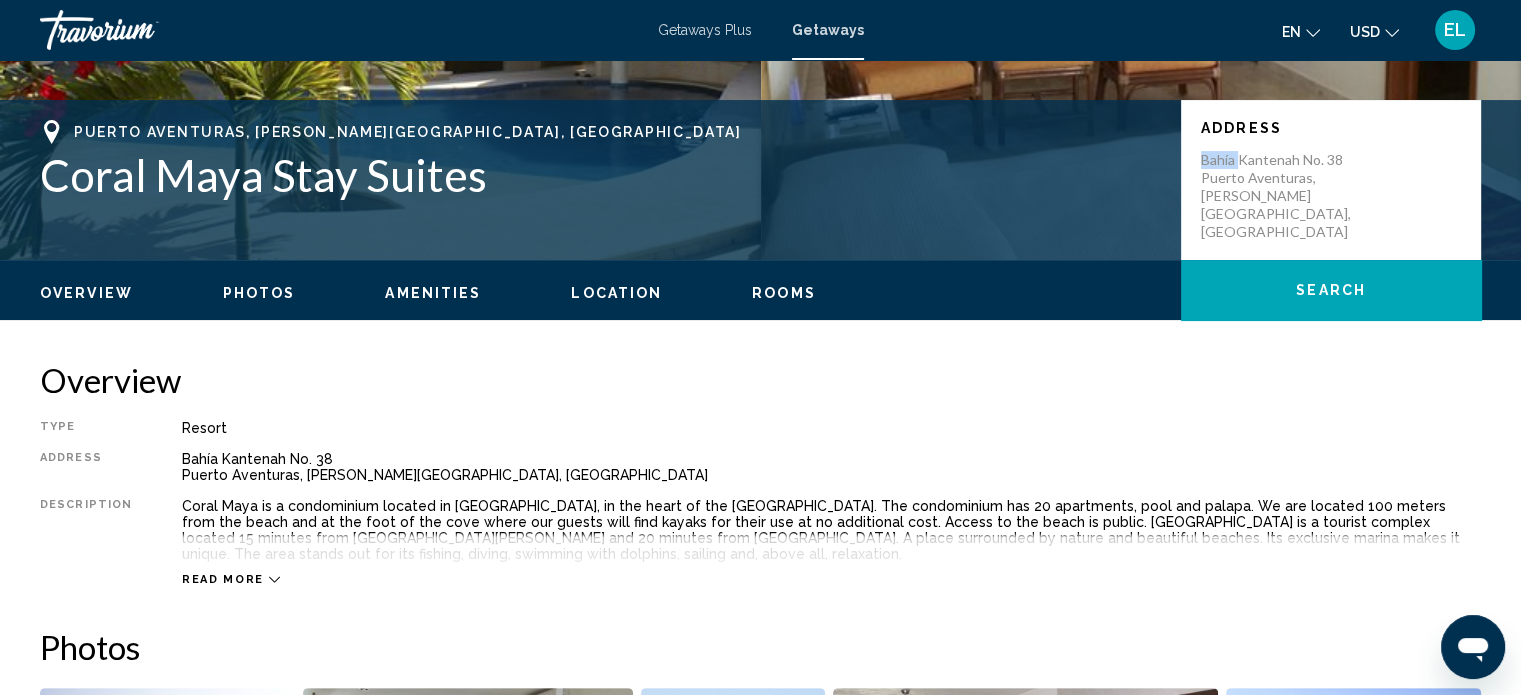 click on "Bahía Kantenah No. 38 Puerto Aventuras, Quintana Roo, Mexico" at bounding box center [1281, 196] 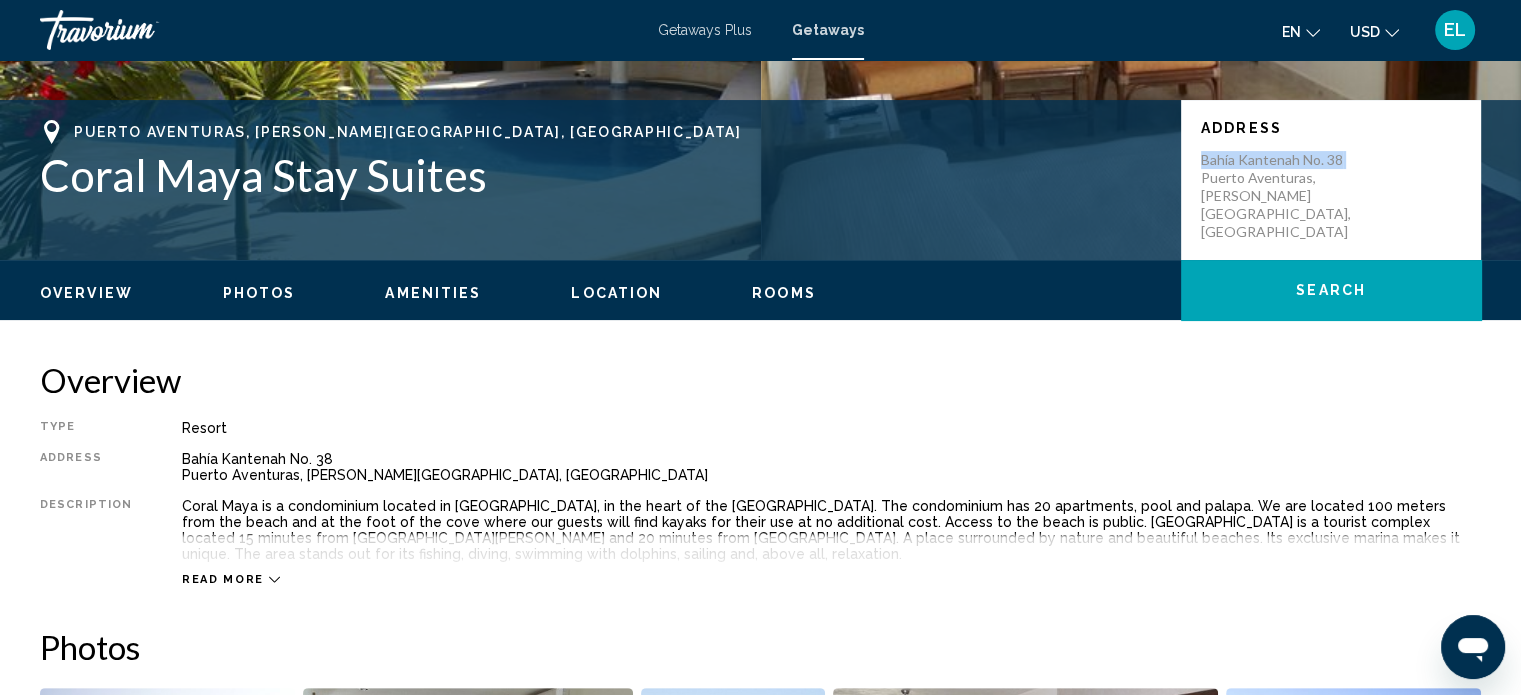 click on "Bahía Kantenah No. 38 Puerto Aventuras, Quintana Roo, Mexico" at bounding box center (1281, 196) 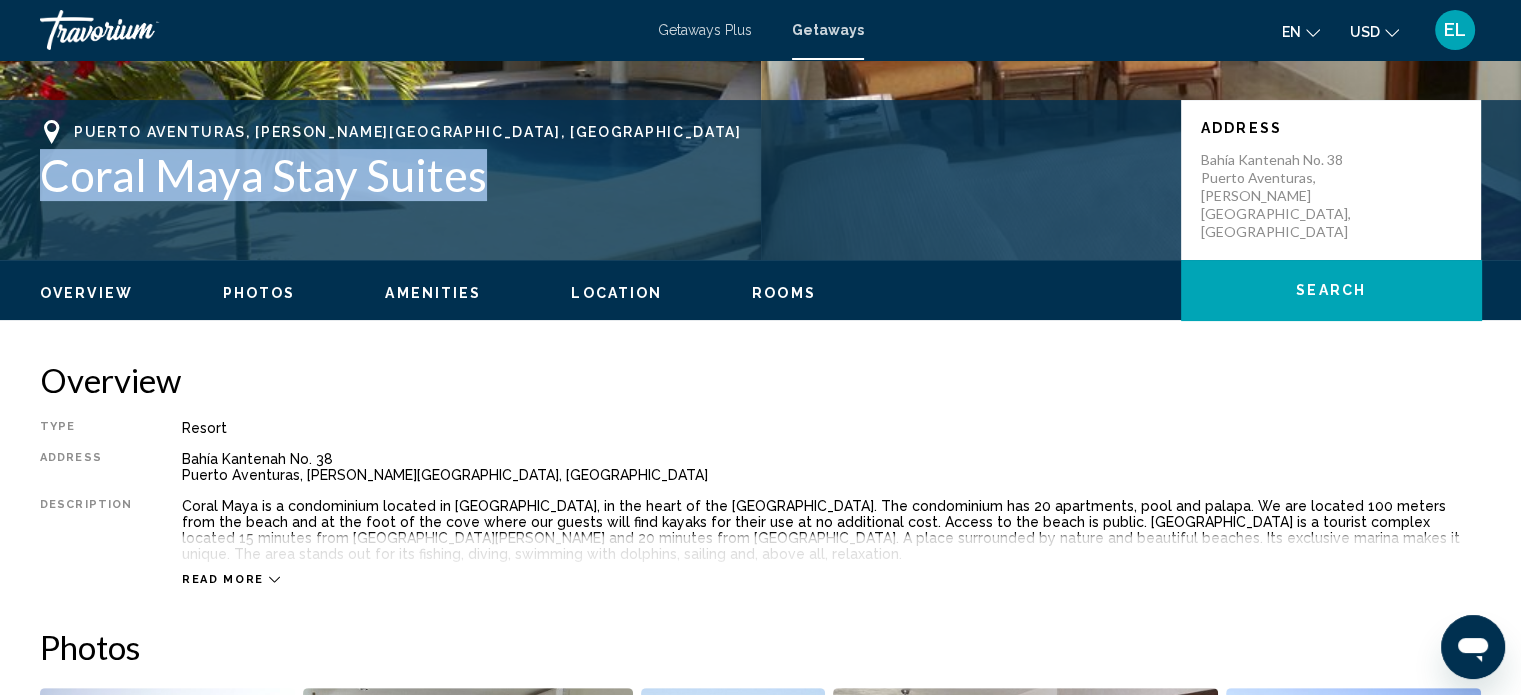 drag, startPoint x: 472, startPoint y: 172, endPoint x: 0, endPoint y: 179, distance: 472.0519 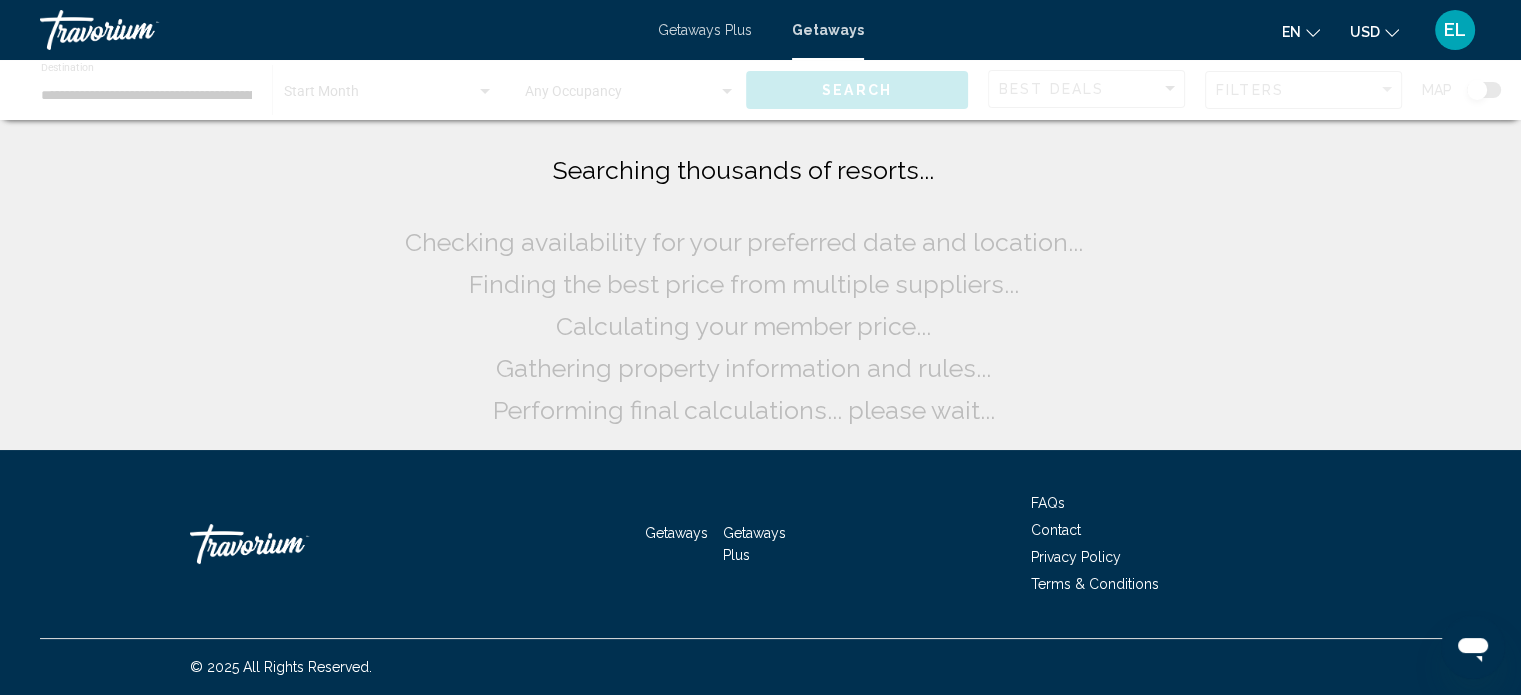 scroll, scrollTop: 0, scrollLeft: 0, axis: both 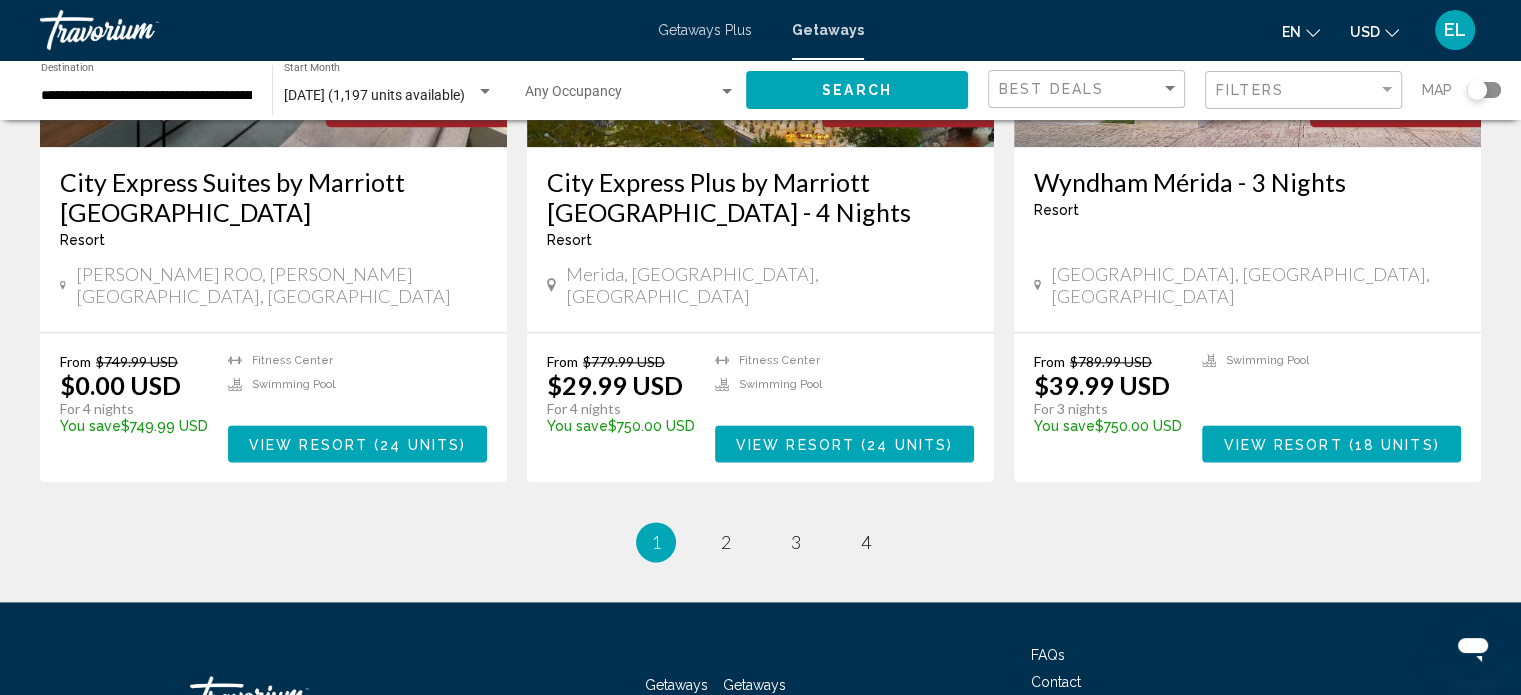 click on "1 / 4  You're on page  1 page  2 page  3 page  4" at bounding box center (760, 542) 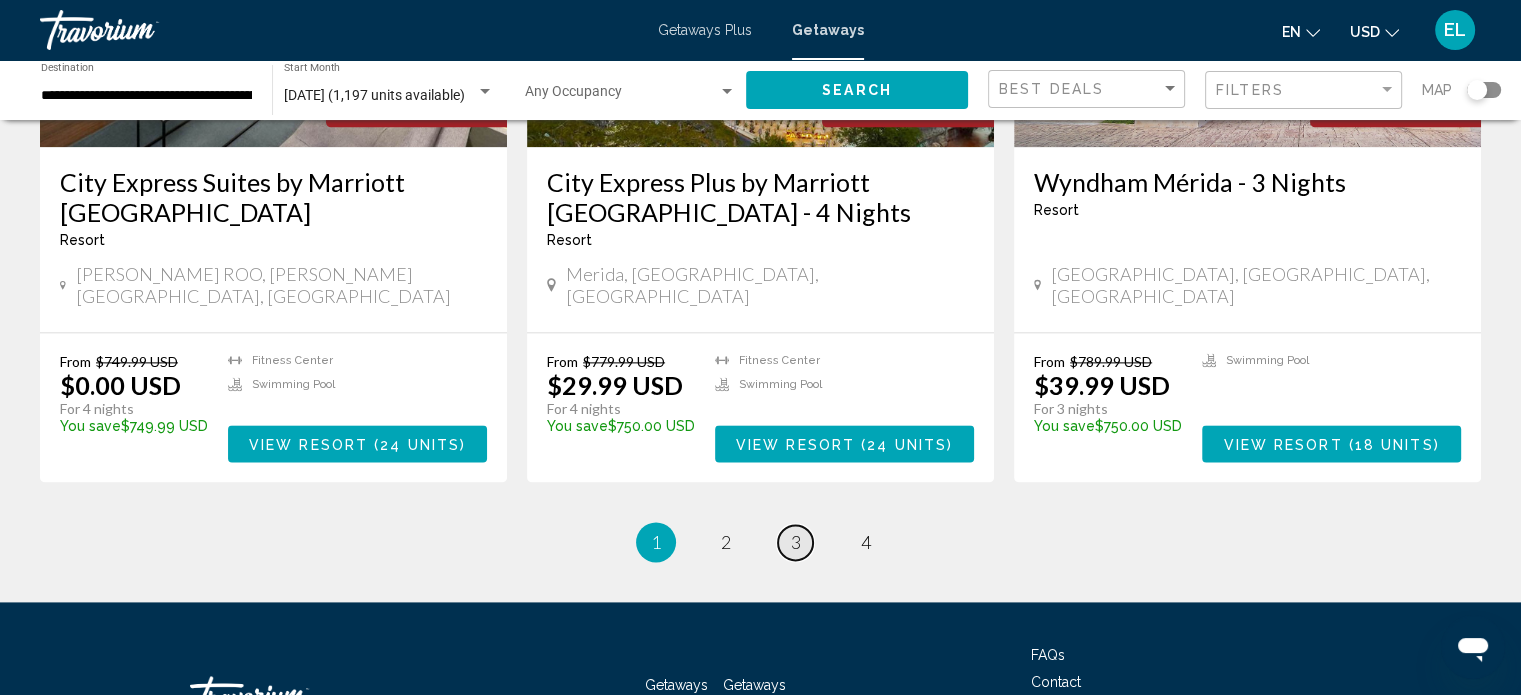click on "page  3" at bounding box center [795, 542] 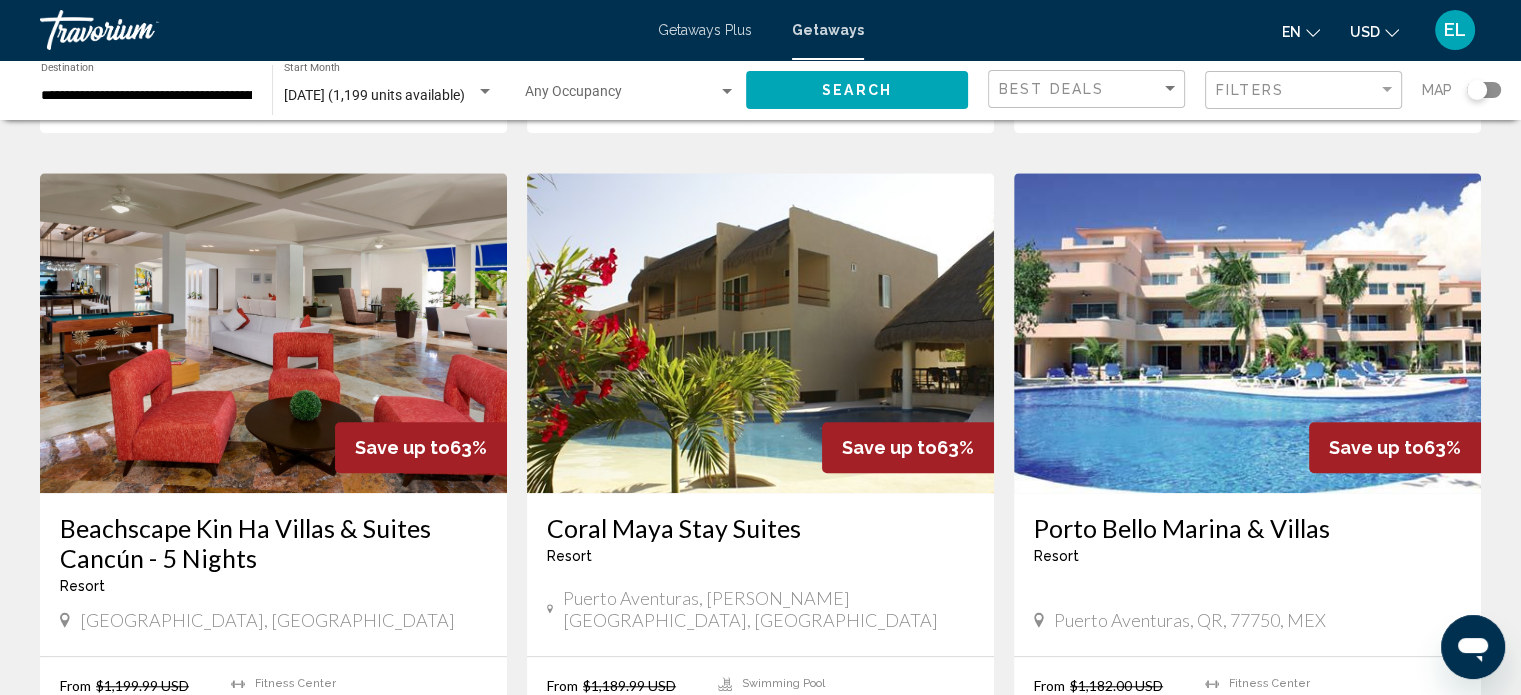 scroll, scrollTop: 1600, scrollLeft: 0, axis: vertical 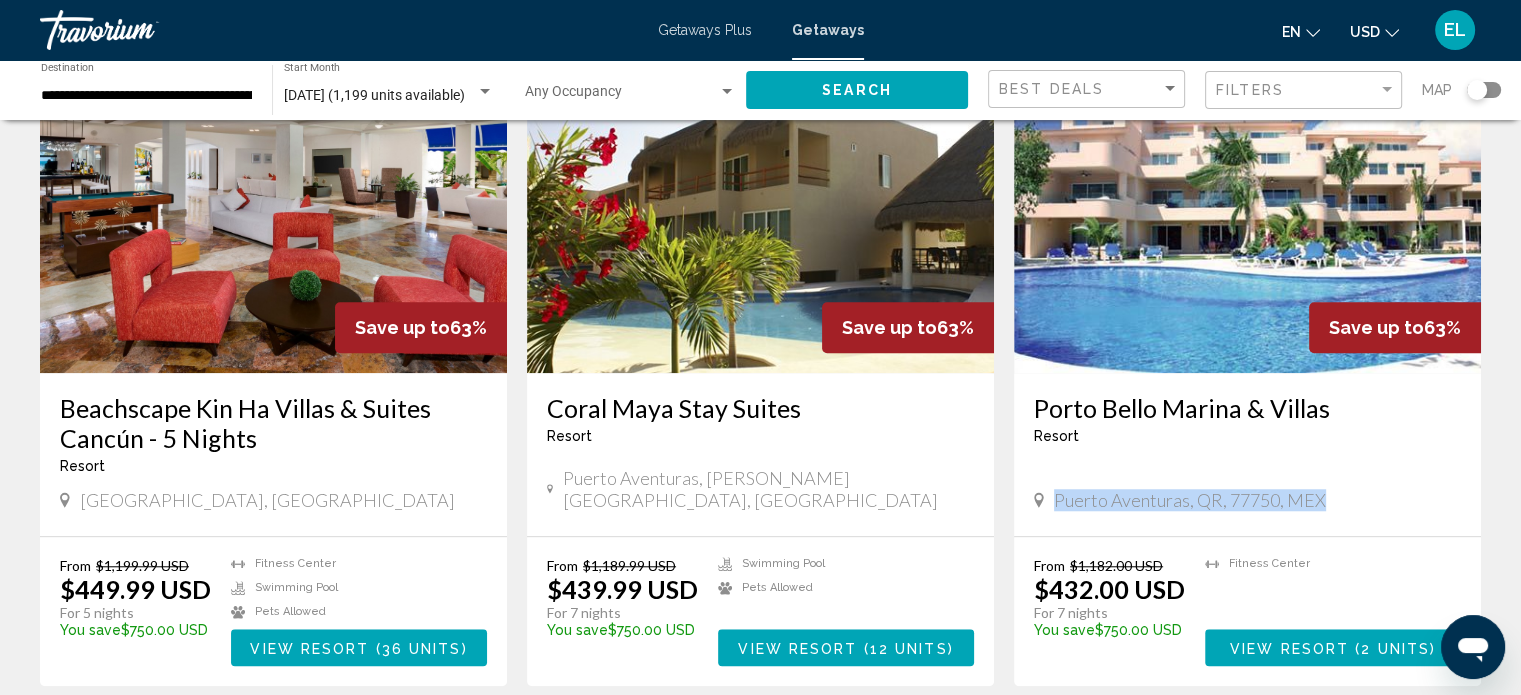 drag, startPoint x: 1053, startPoint y: 375, endPoint x: 1451, endPoint y: 390, distance: 398.28256 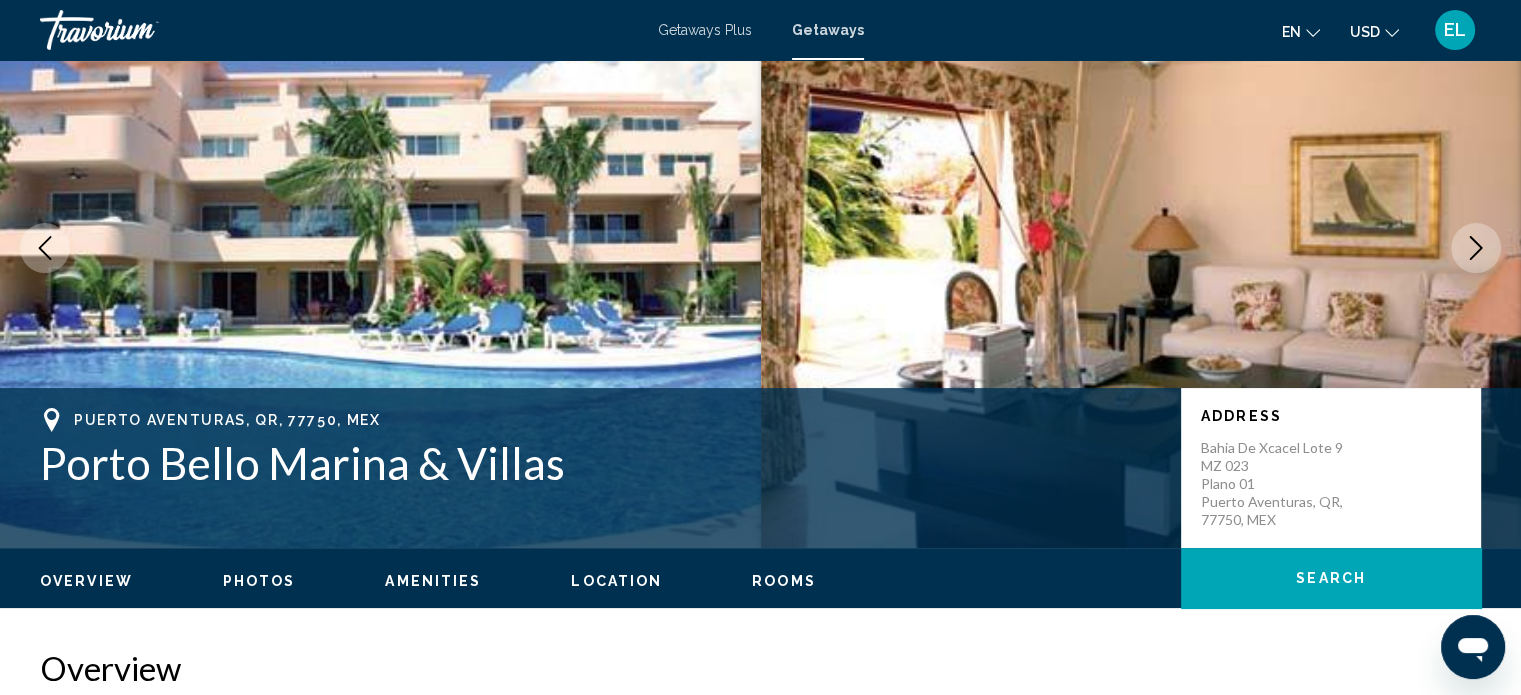 scroll, scrollTop: 312, scrollLeft: 0, axis: vertical 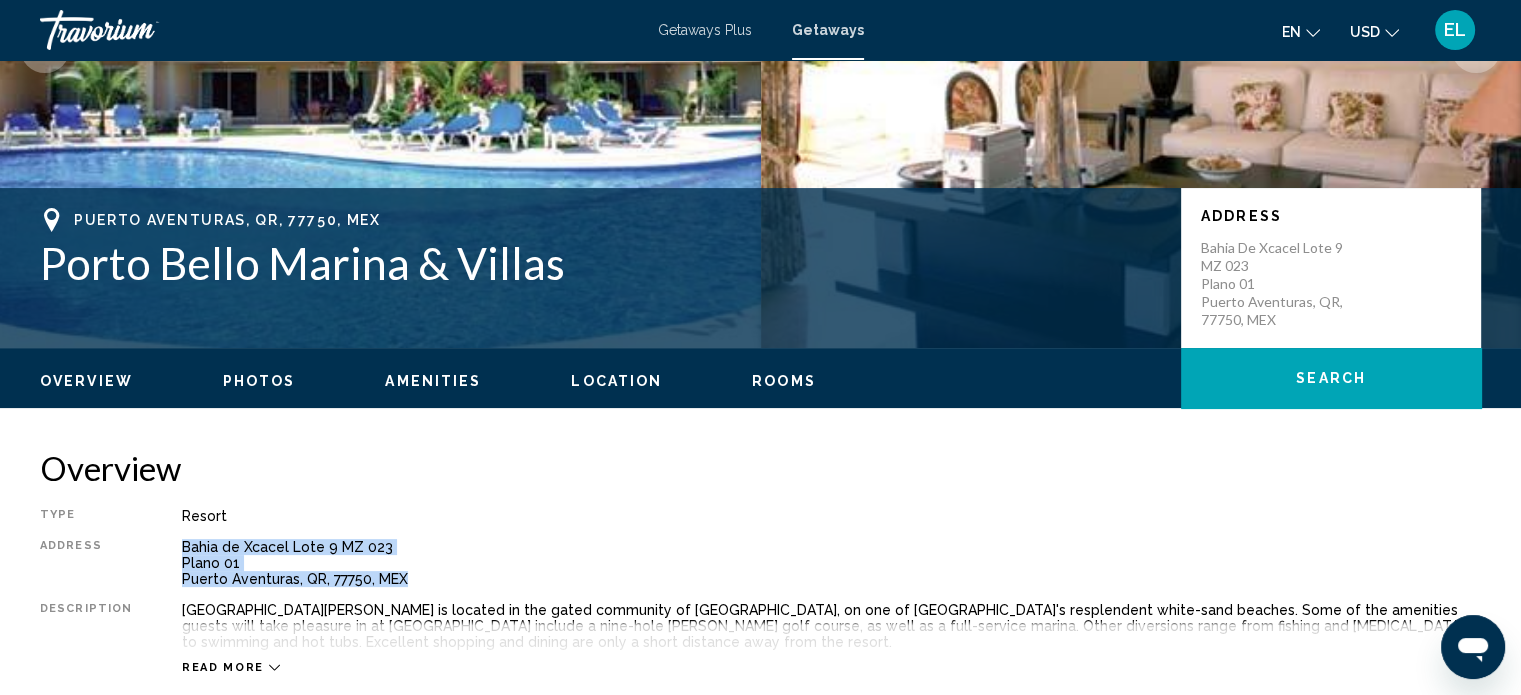 drag, startPoint x: 174, startPoint y: 543, endPoint x: 397, endPoint y: 583, distance: 226.55904 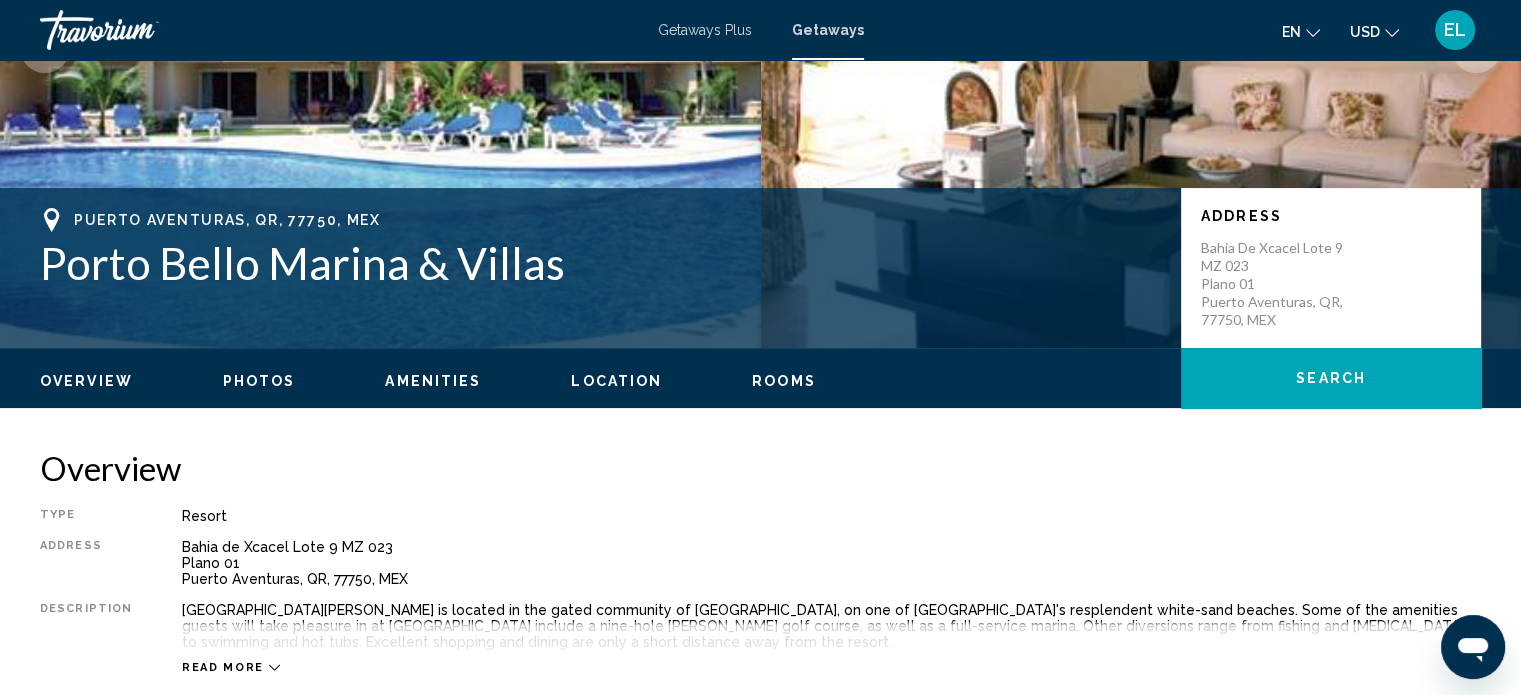 click on "Porto Bello Marina & Villas" at bounding box center (600, 263) 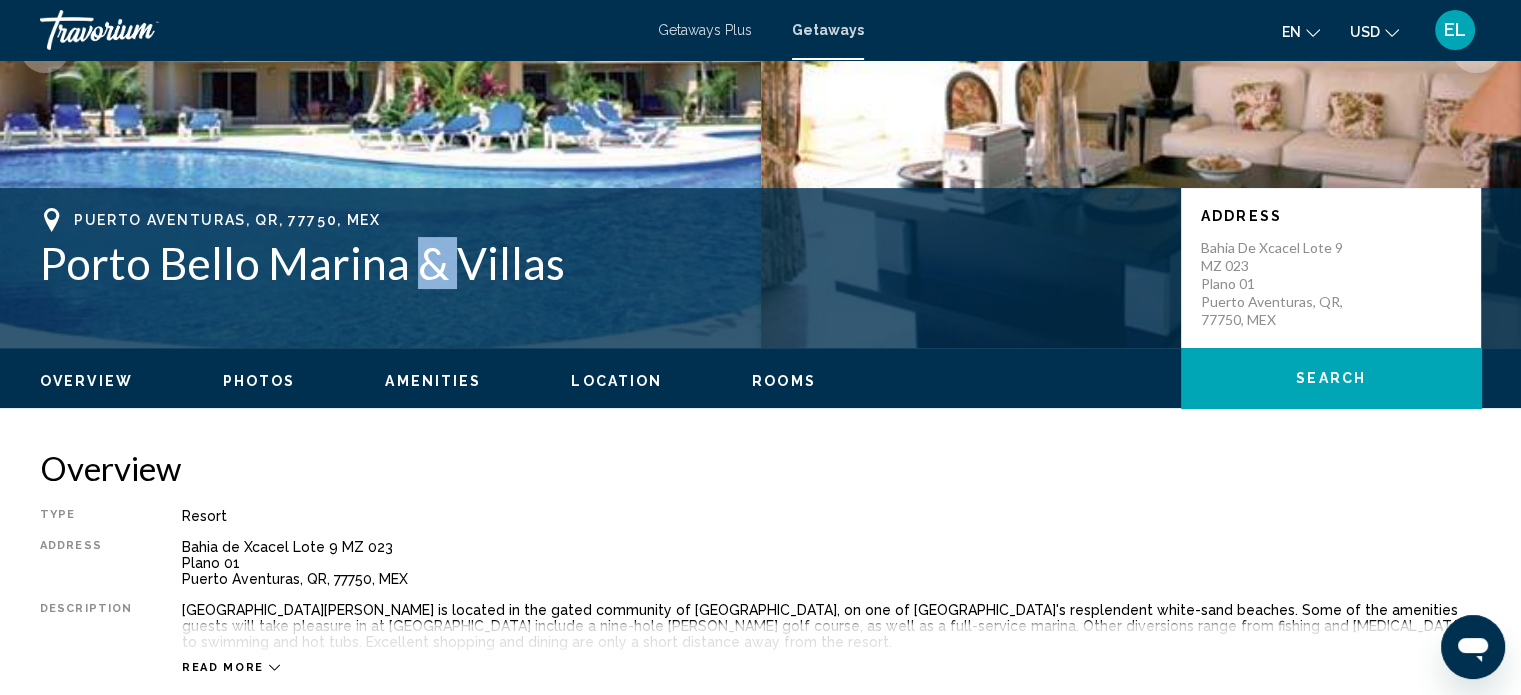 click on "Porto Bello Marina & Villas" at bounding box center [600, 263] 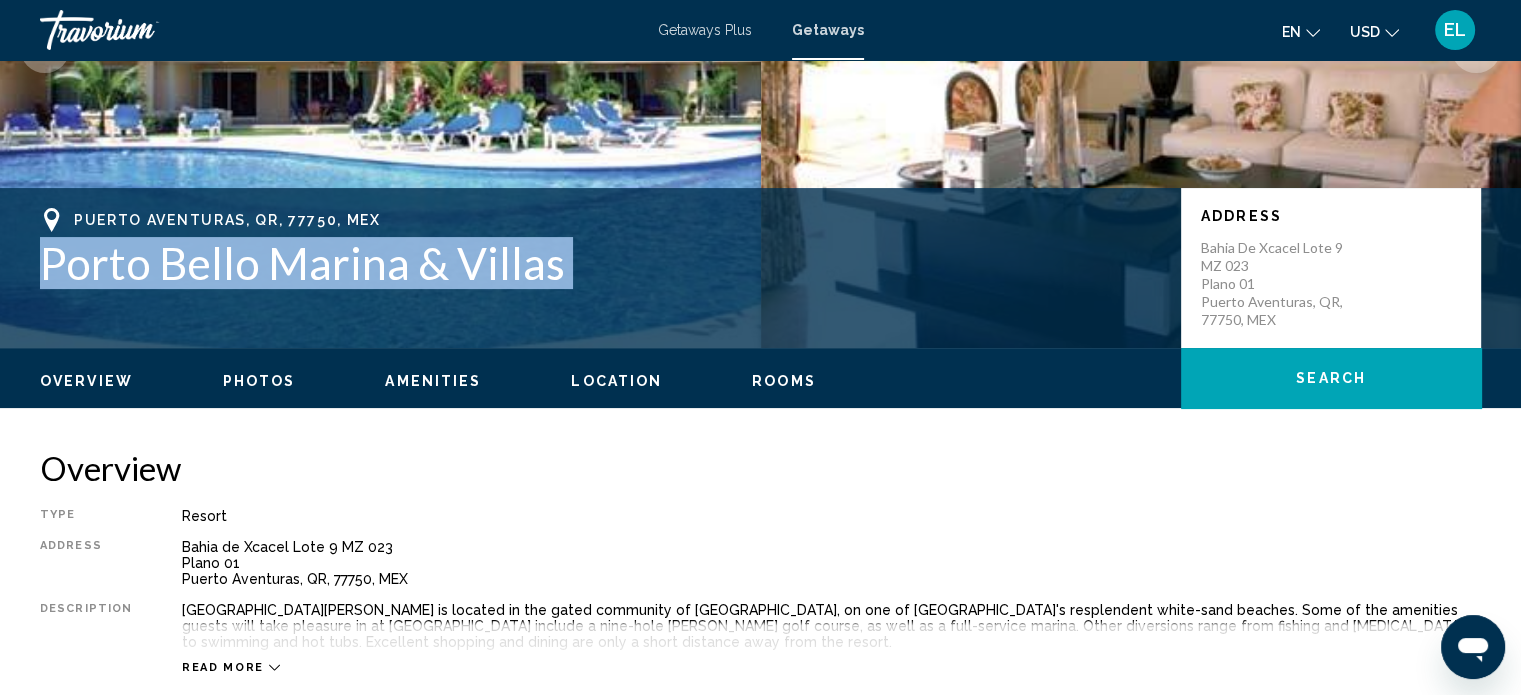 click on "Porto Bello Marina & Villas" at bounding box center [600, 263] 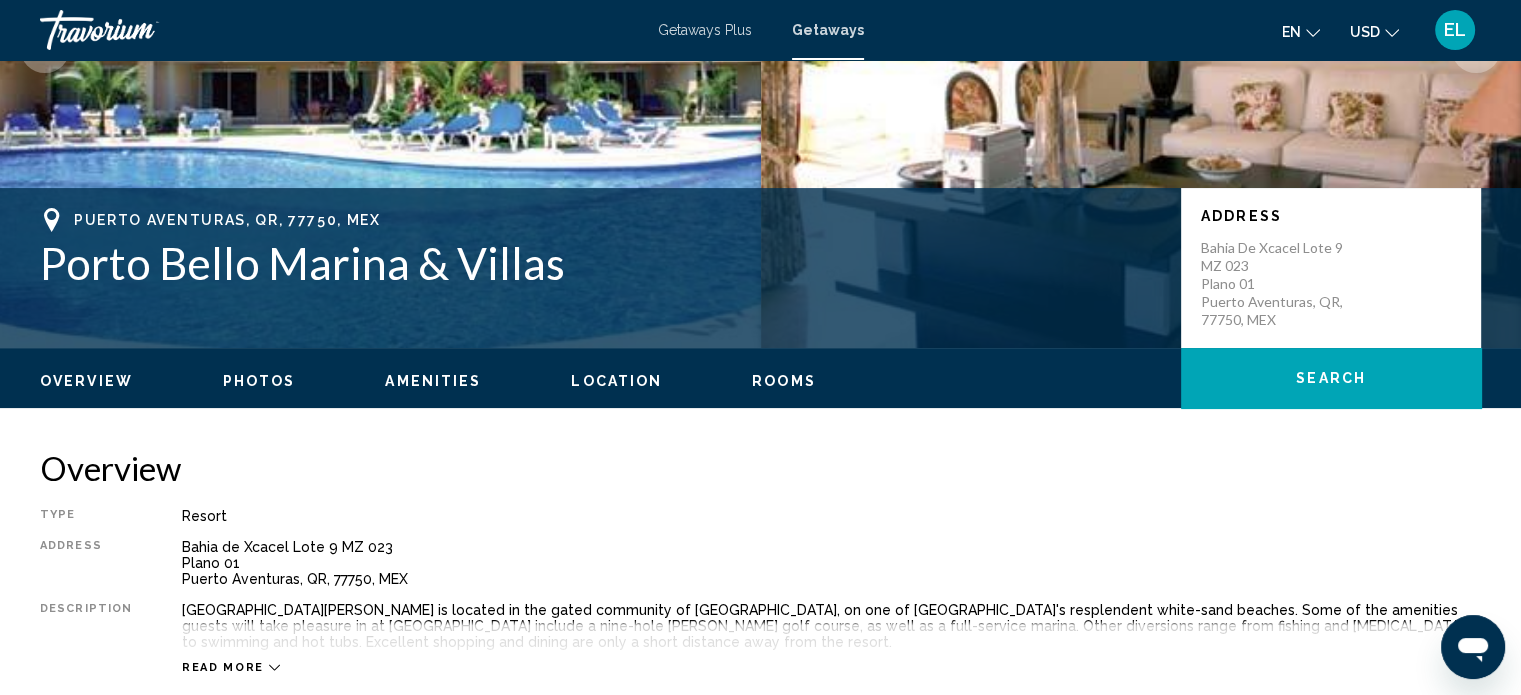 click on "Overview
Photos
Amenities
Location
Rooms
Search" 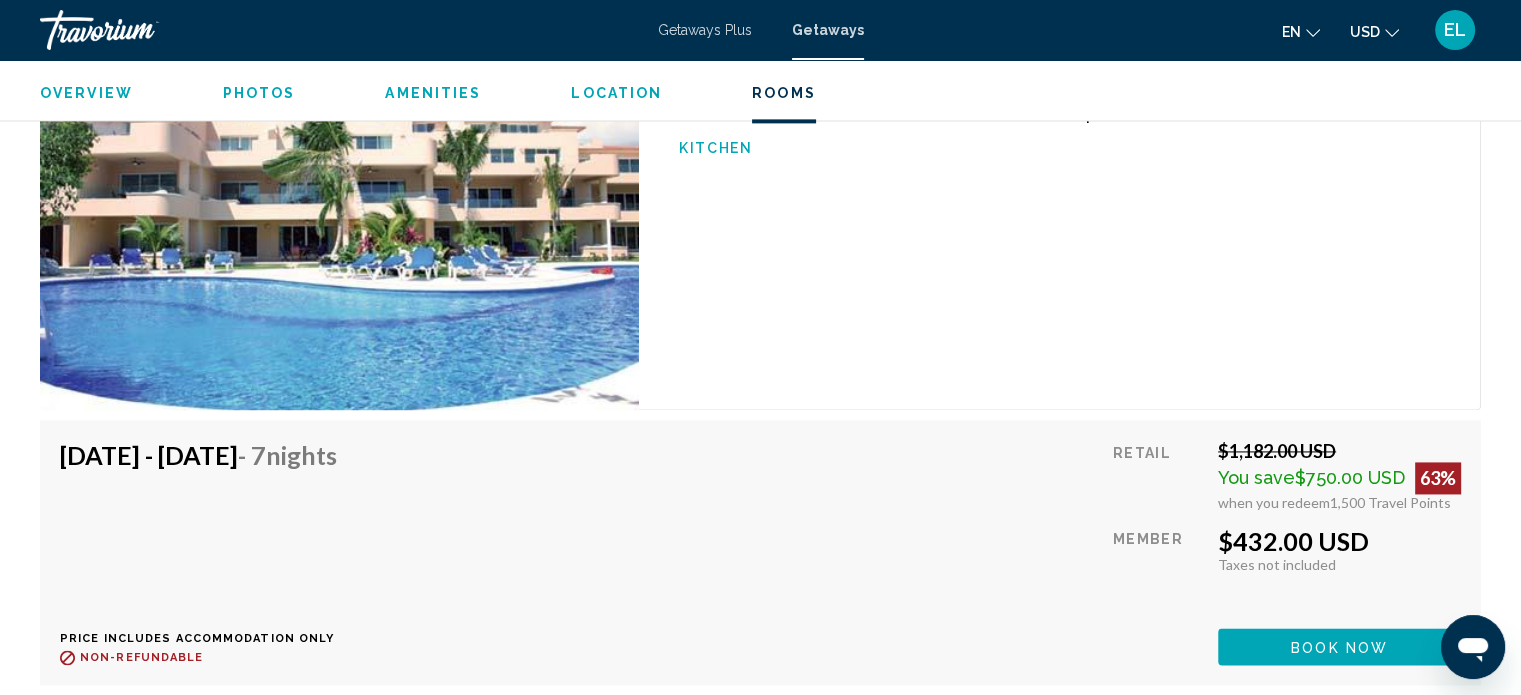 scroll, scrollTop: 2999, scrollLeft: 0, axis: vertical 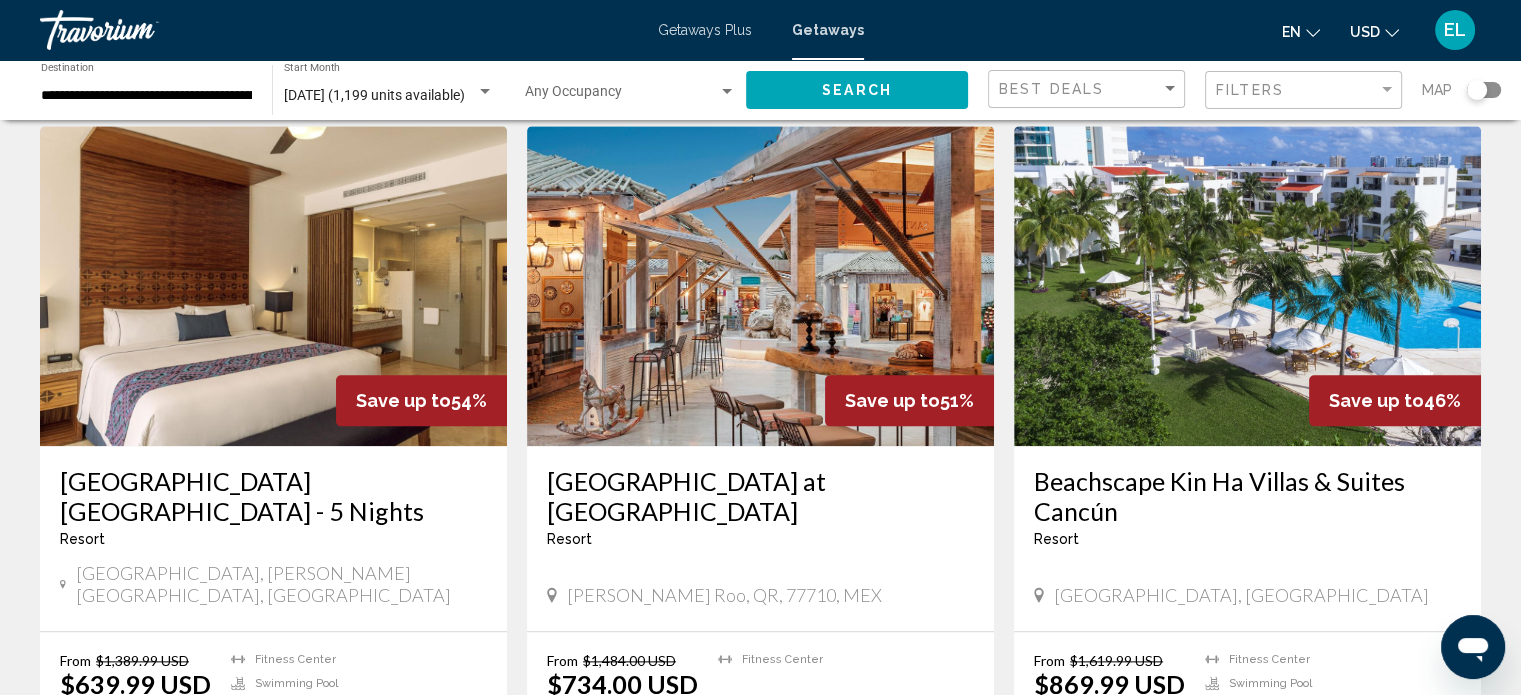 click on "Mayan Palace at Vidanta Riviera Maya" at bounding box center [760, 496] 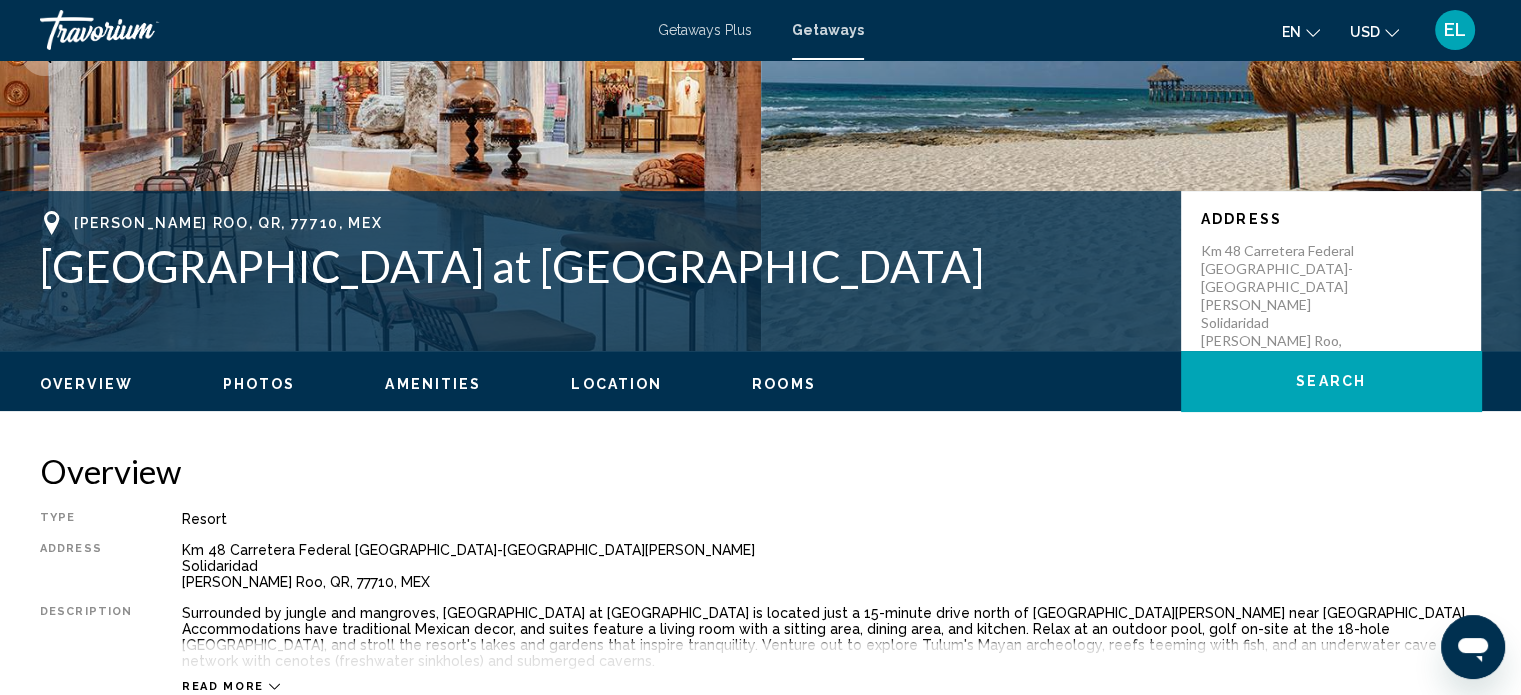 scroll, scrollTop: 0, scrollLeft: 0, axis: both 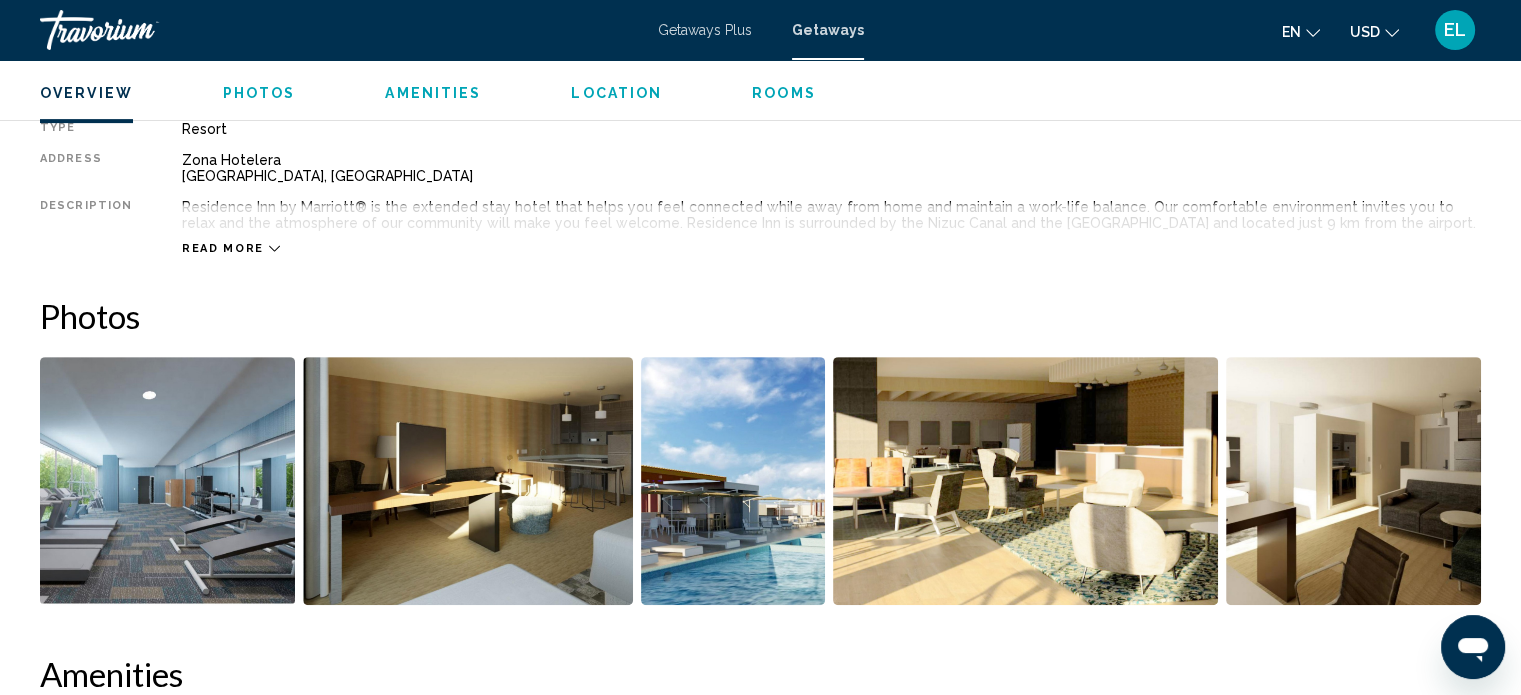 click on "Overview
Photos
Amenities
Location
Rooms
Search" 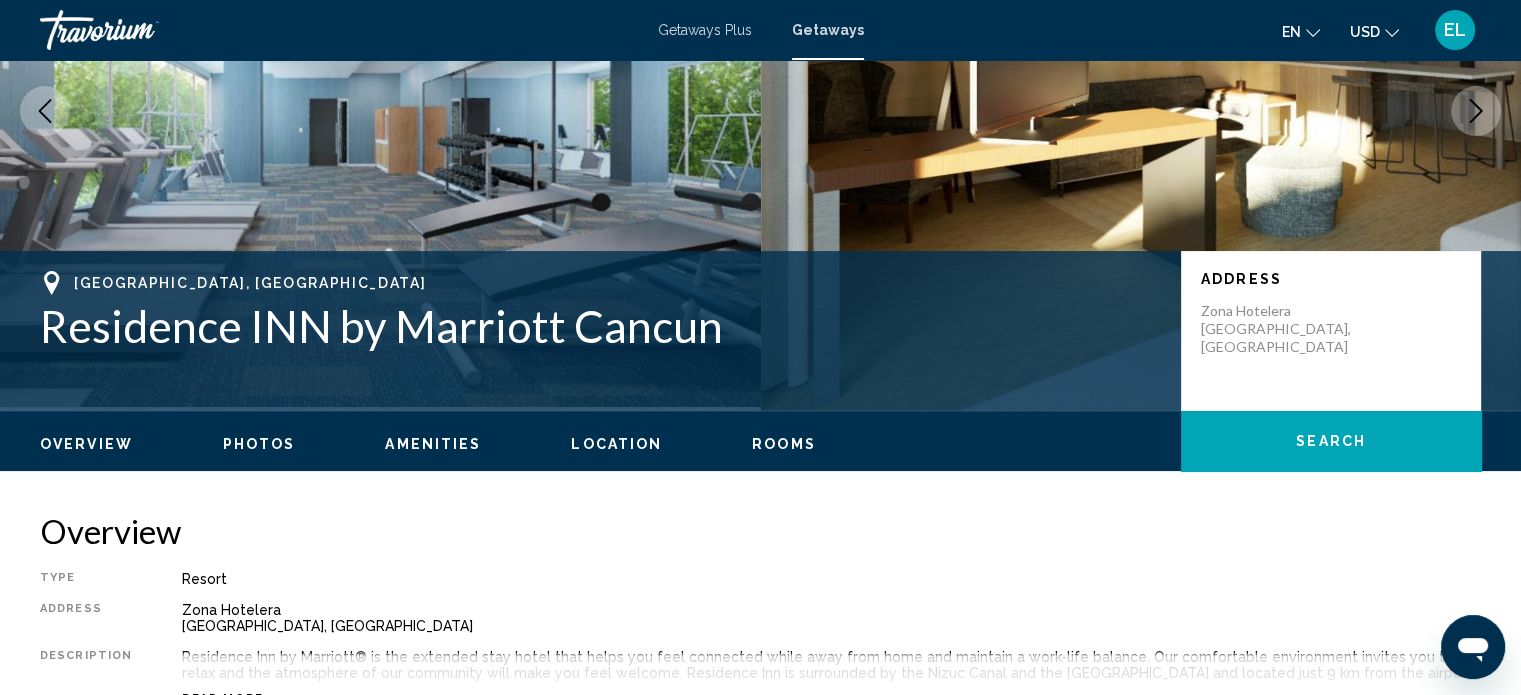 scroll, scrollTop: 400, scrollLeft: 0, axis: vertical 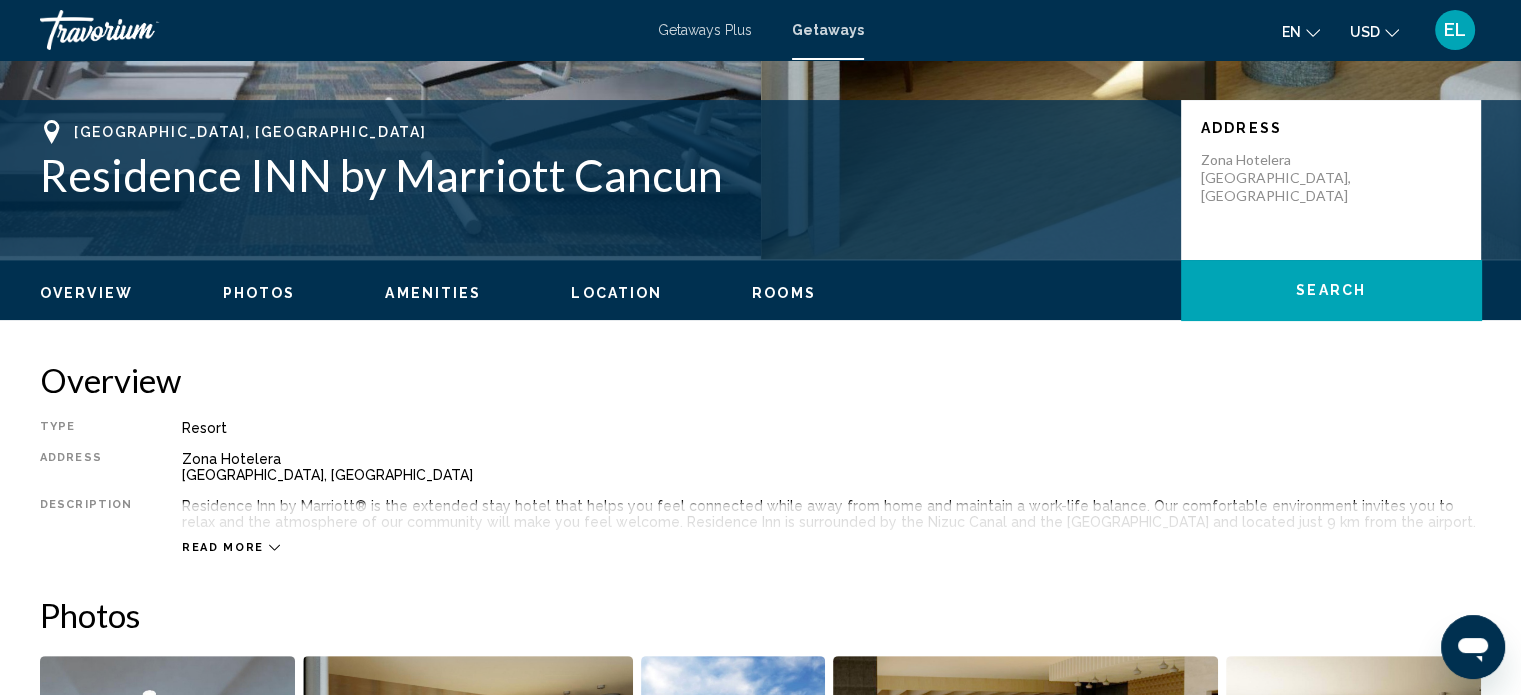 click on "Residence INN by Marriott Cancun" at bounding box center (600, 175) 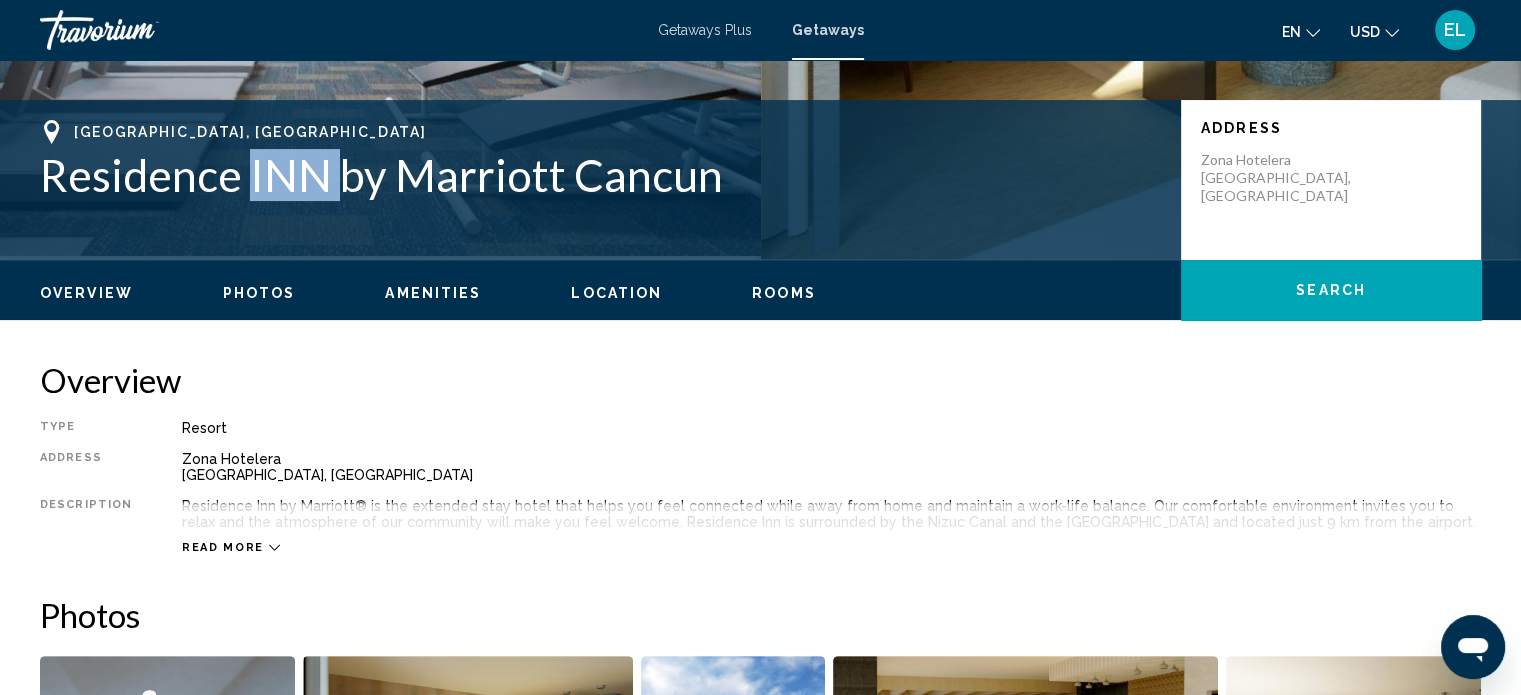 click on "Residence INN by Marriott Cancun" at bounding box center (600, 175) 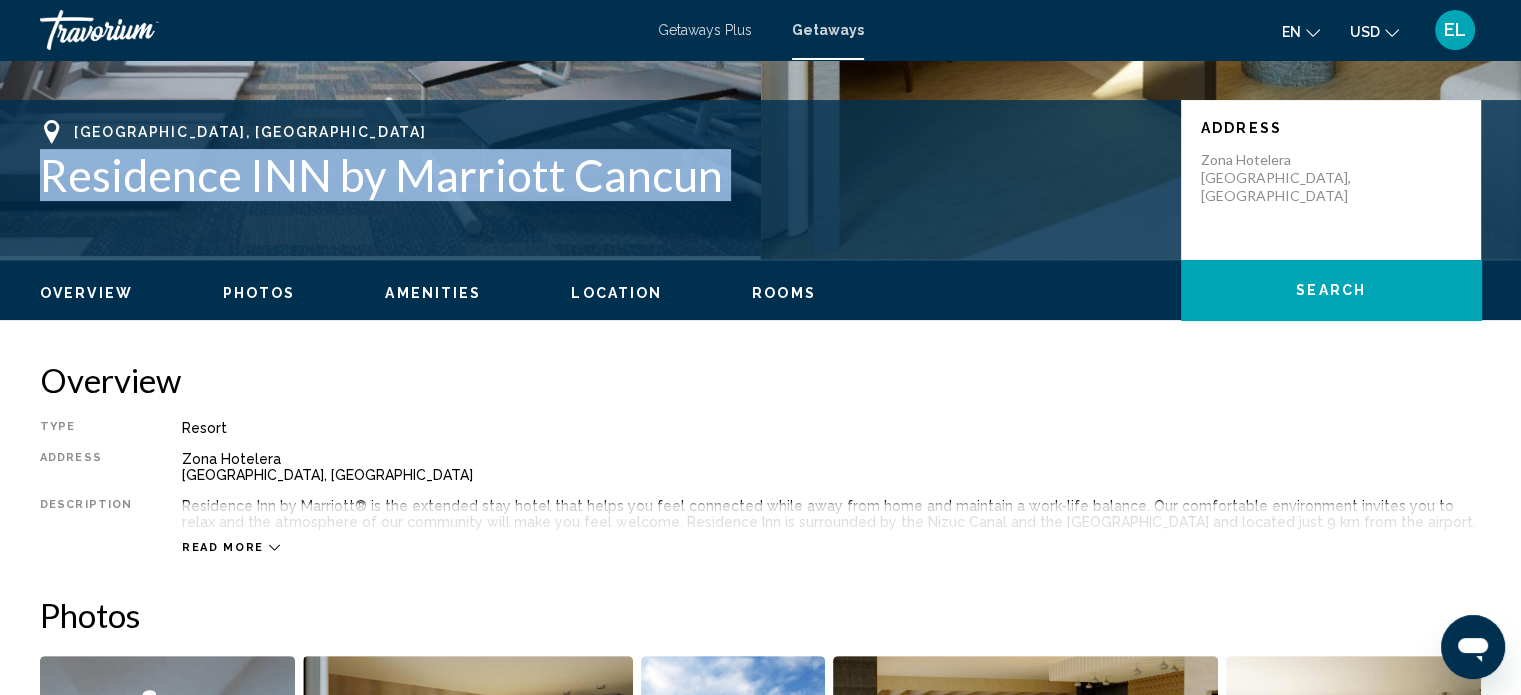 click on "Residence INN by Marriott Cancun" at bounding box center [600, 175] 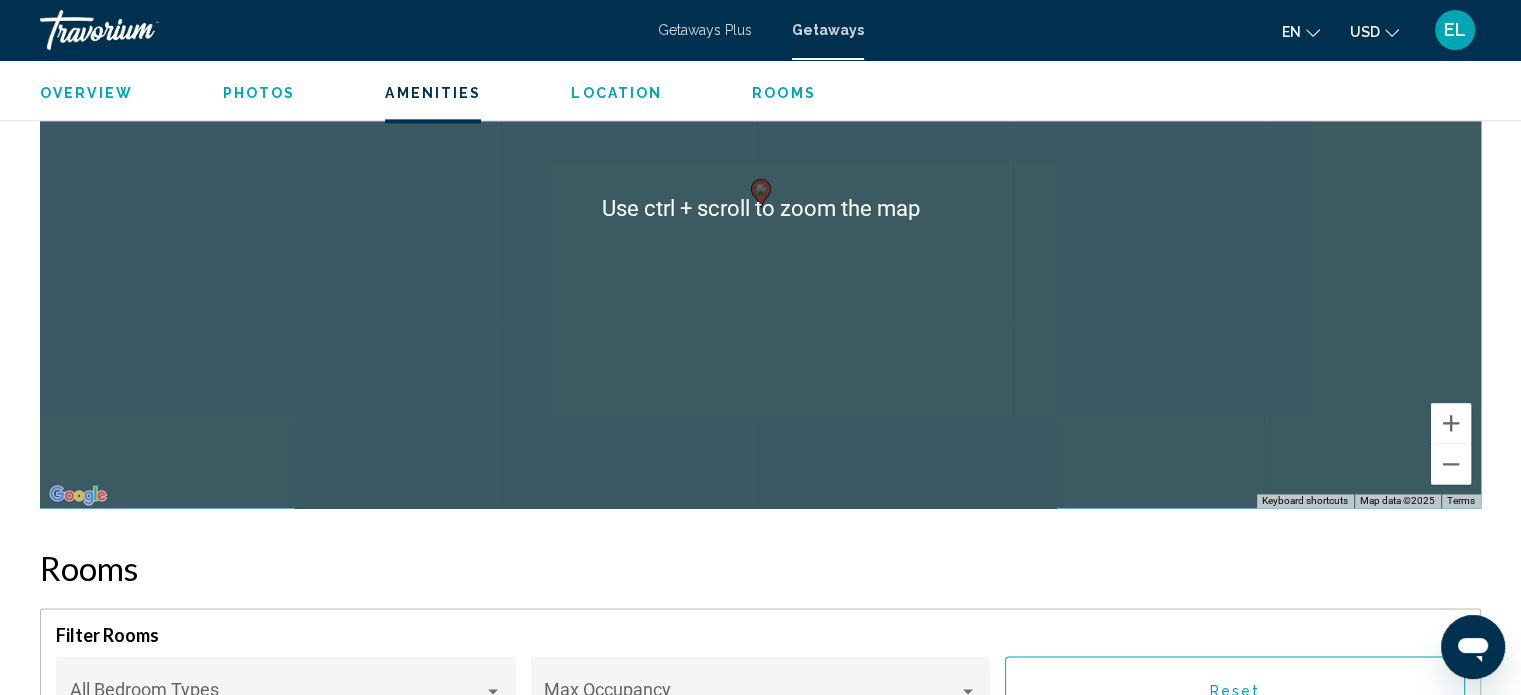 scroll, scrollTop: 2200, scrollLeft: 0, axis: vertical 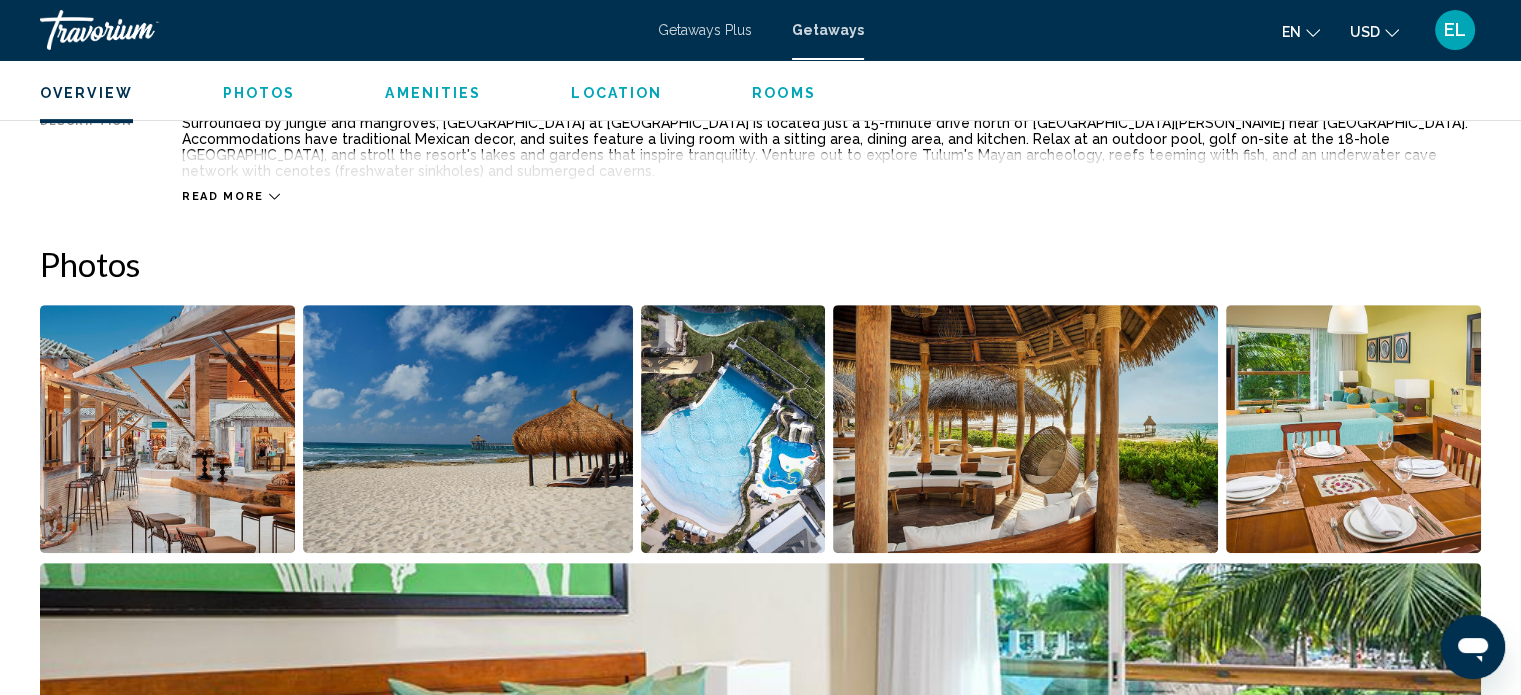 click at bounding box center [167, 429] 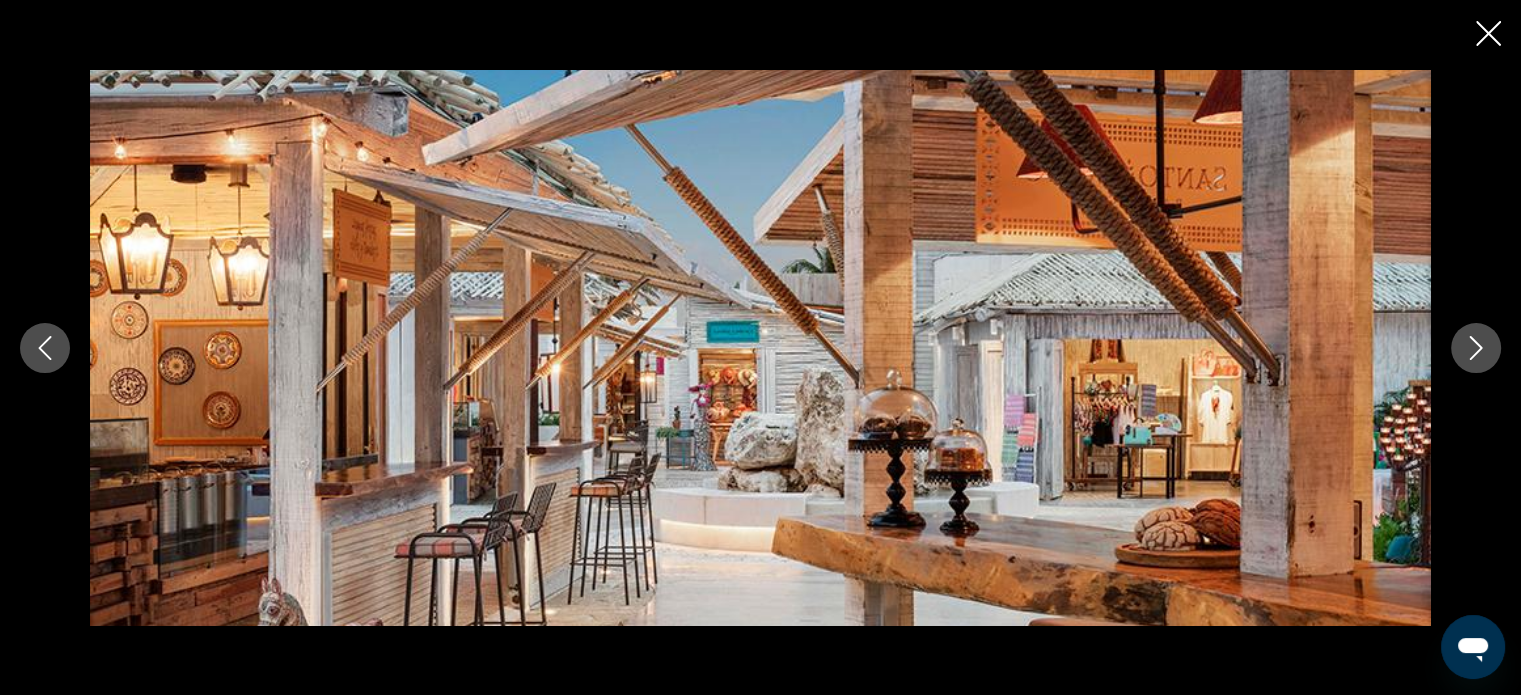 scroll, scrollTop: 1200, scrollLeft: 0, axis: vertical 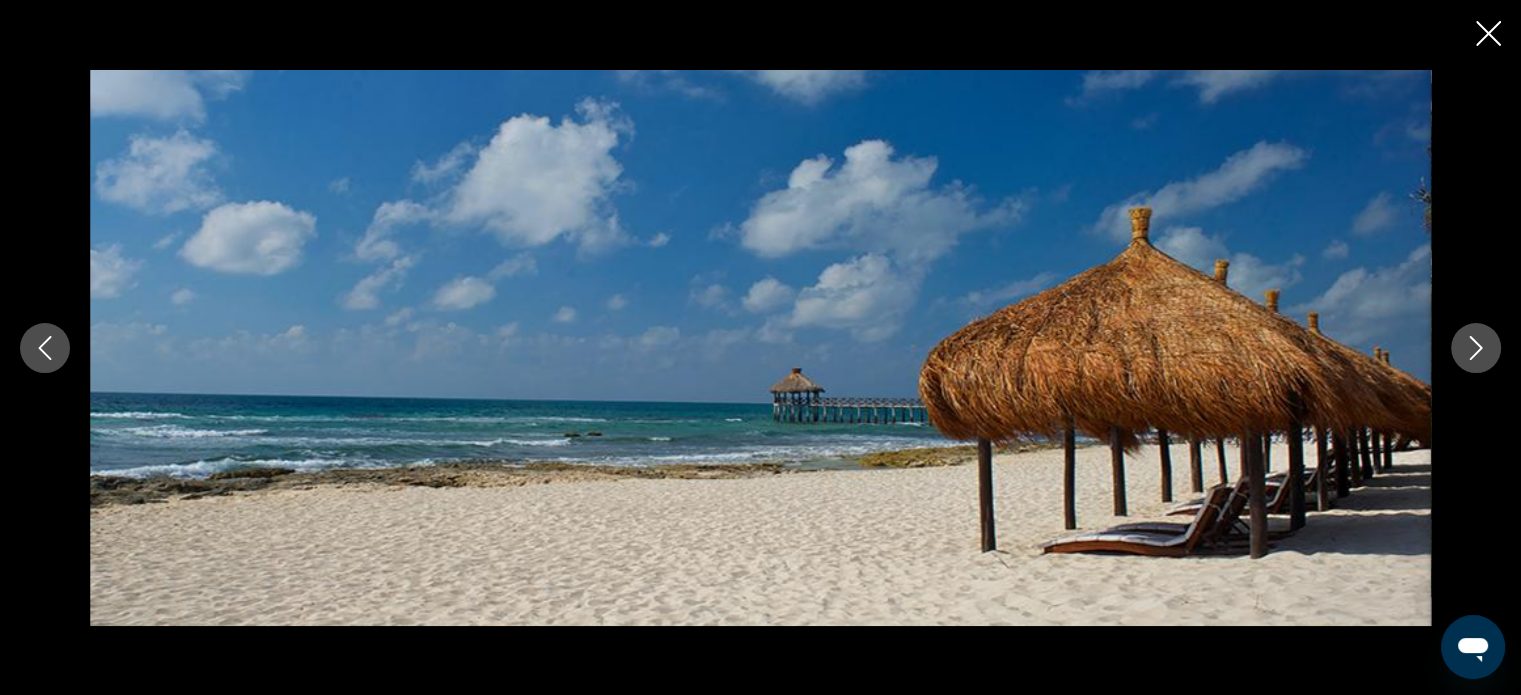 click 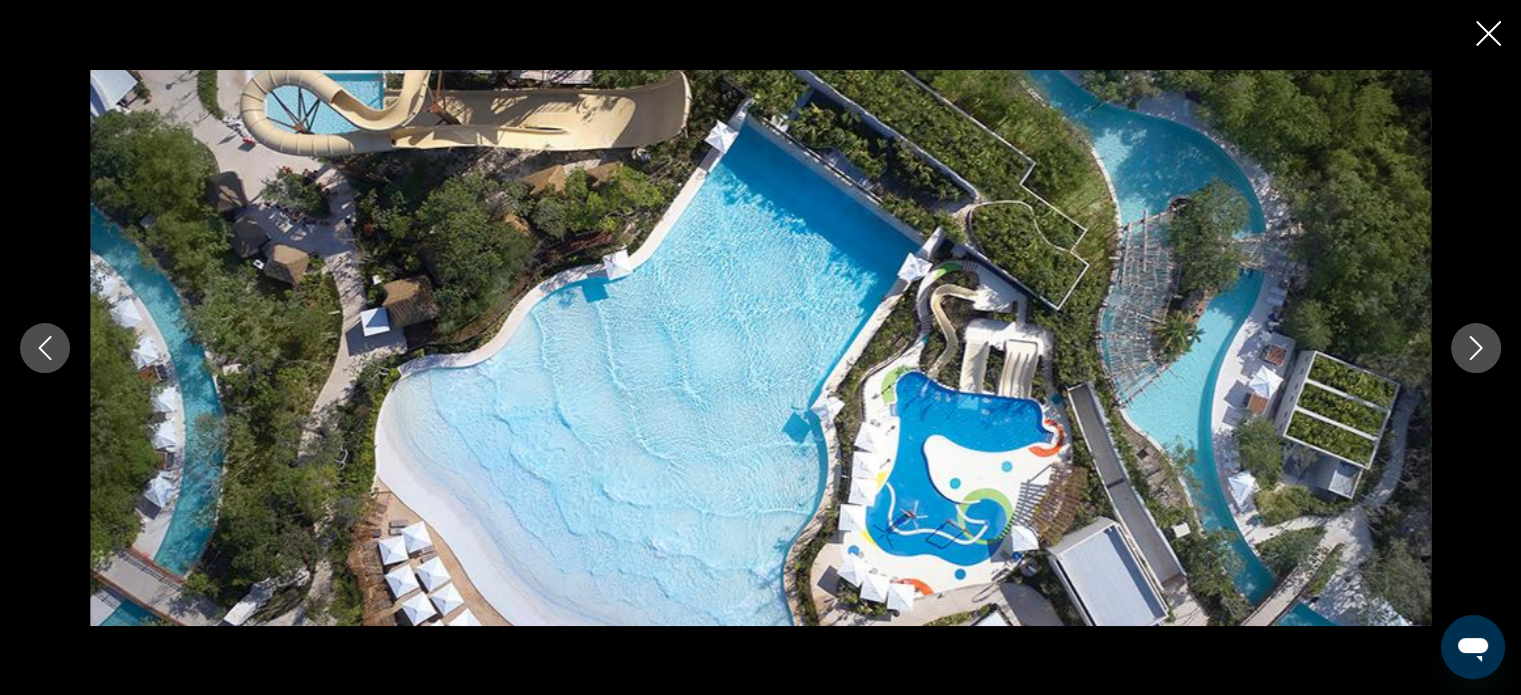 click 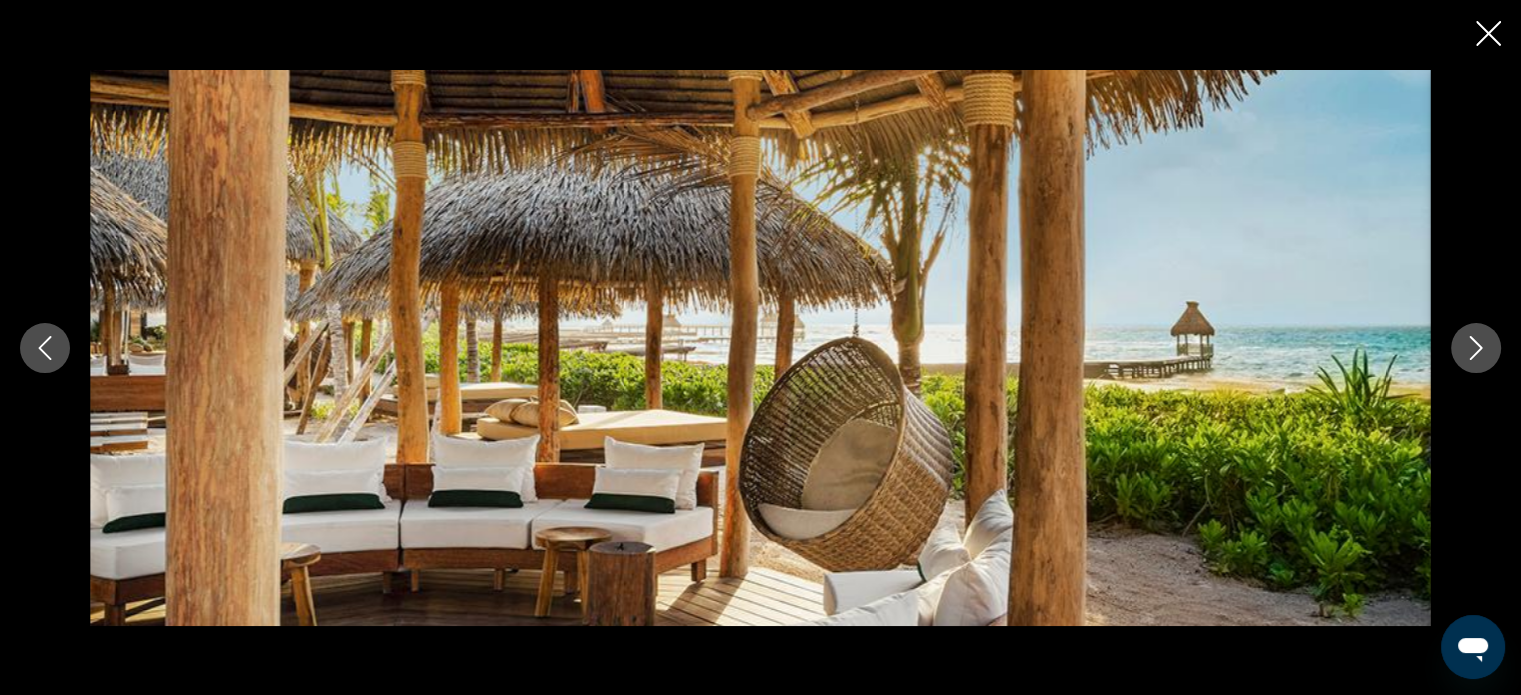 click 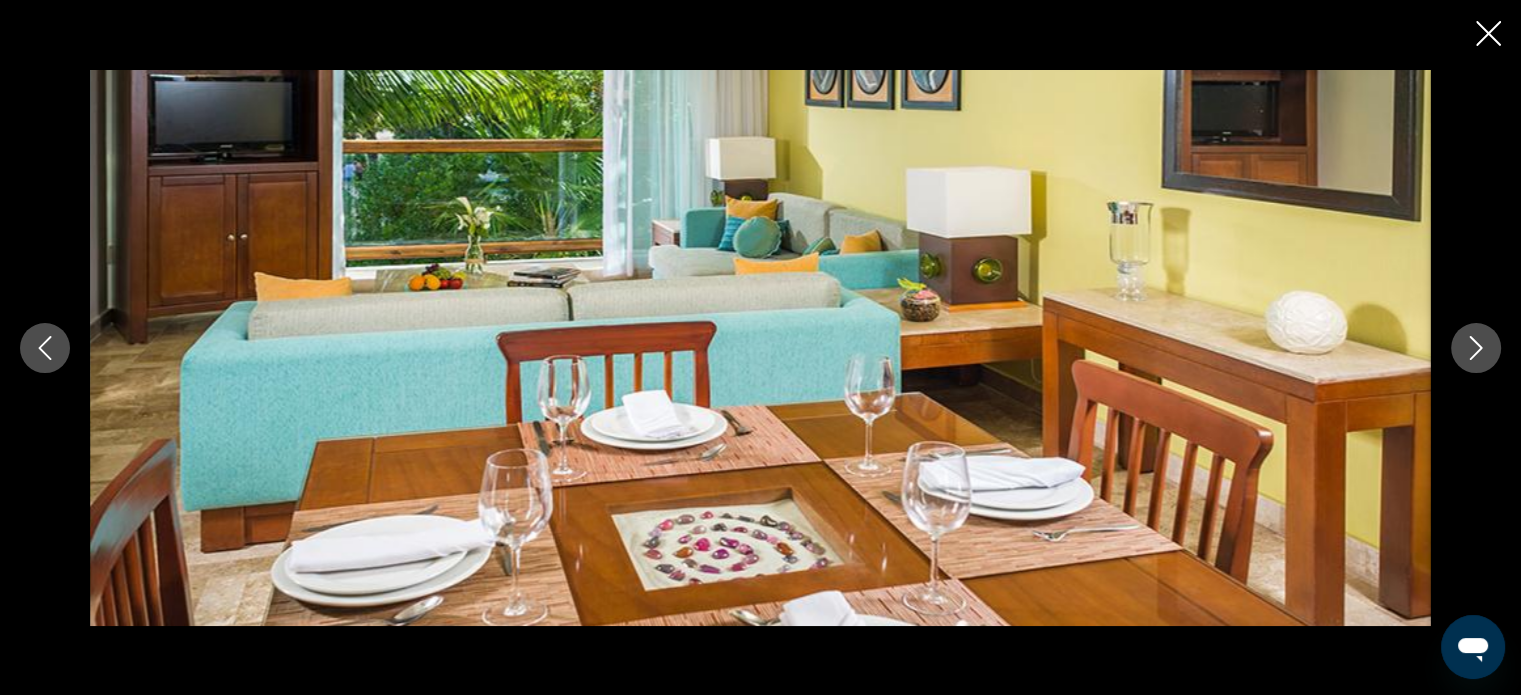 click 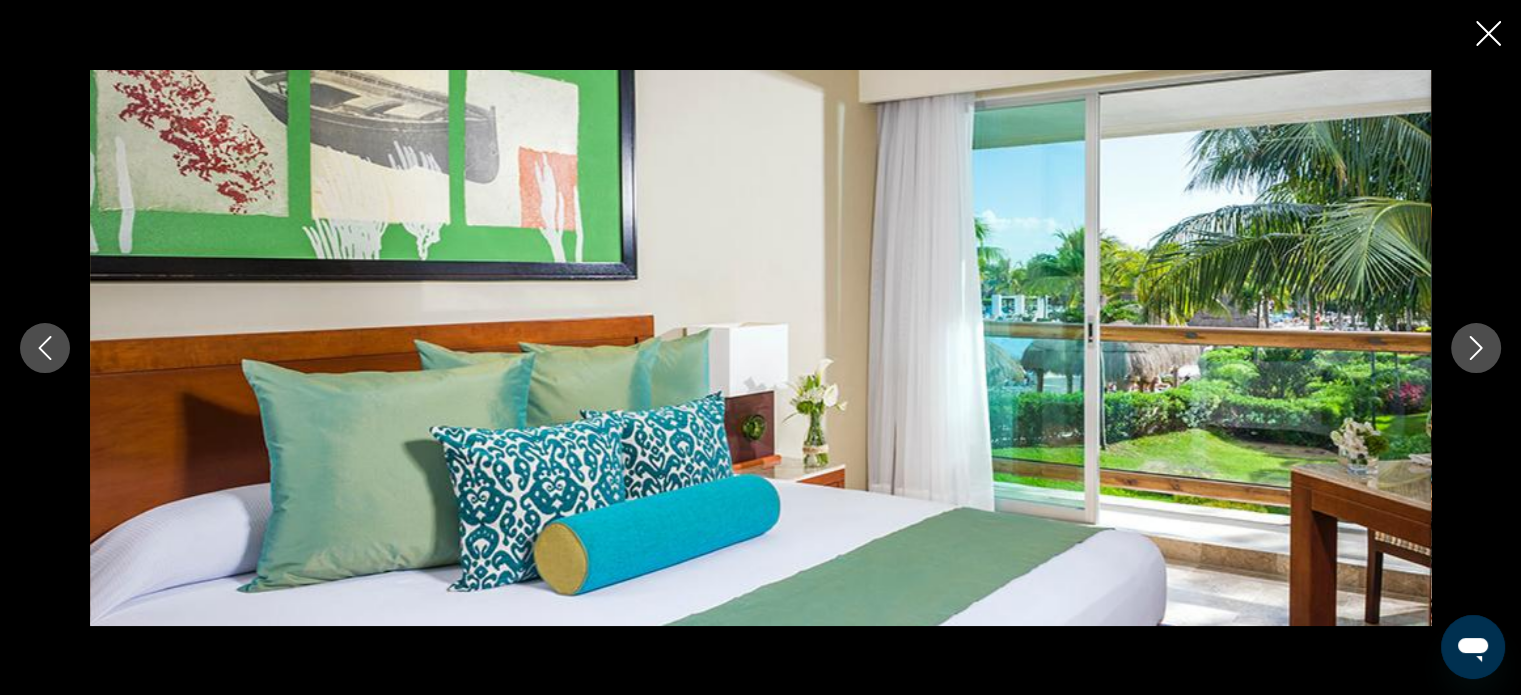 click 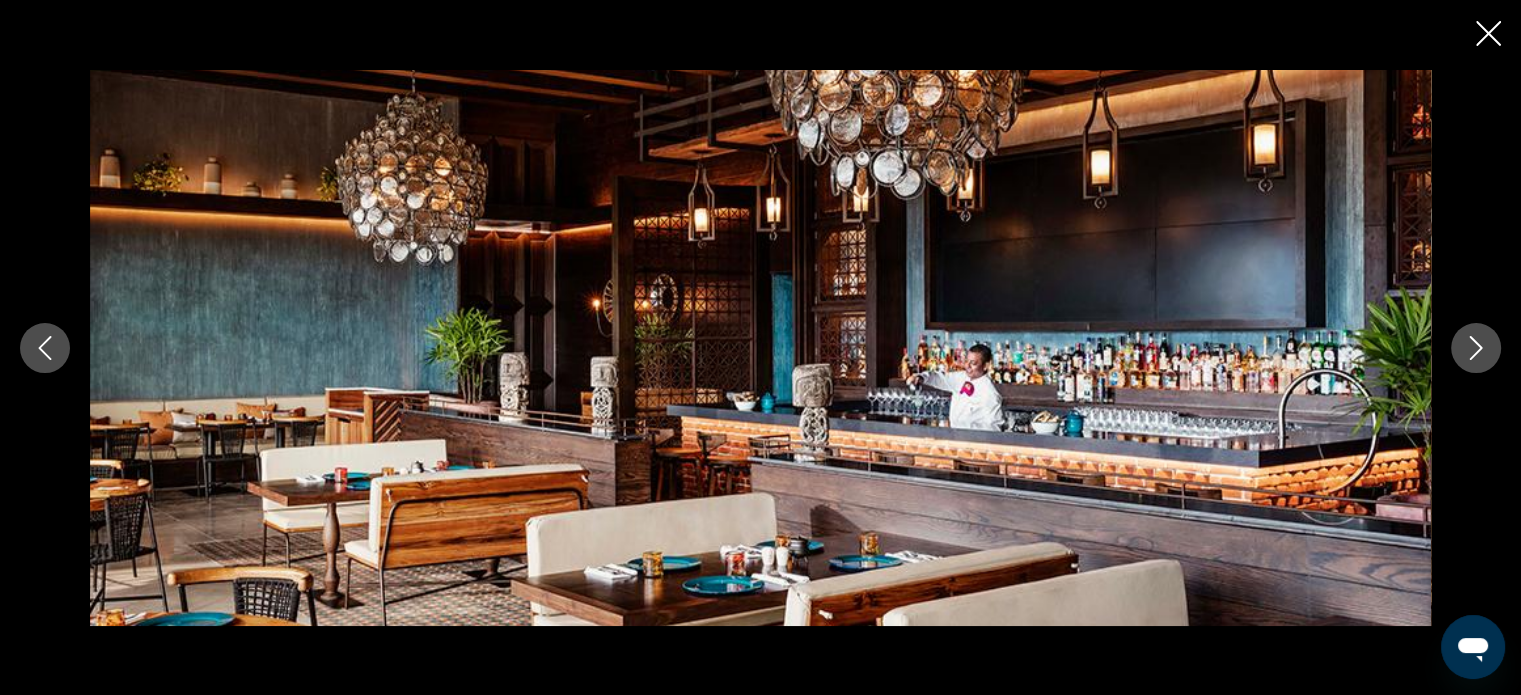 click 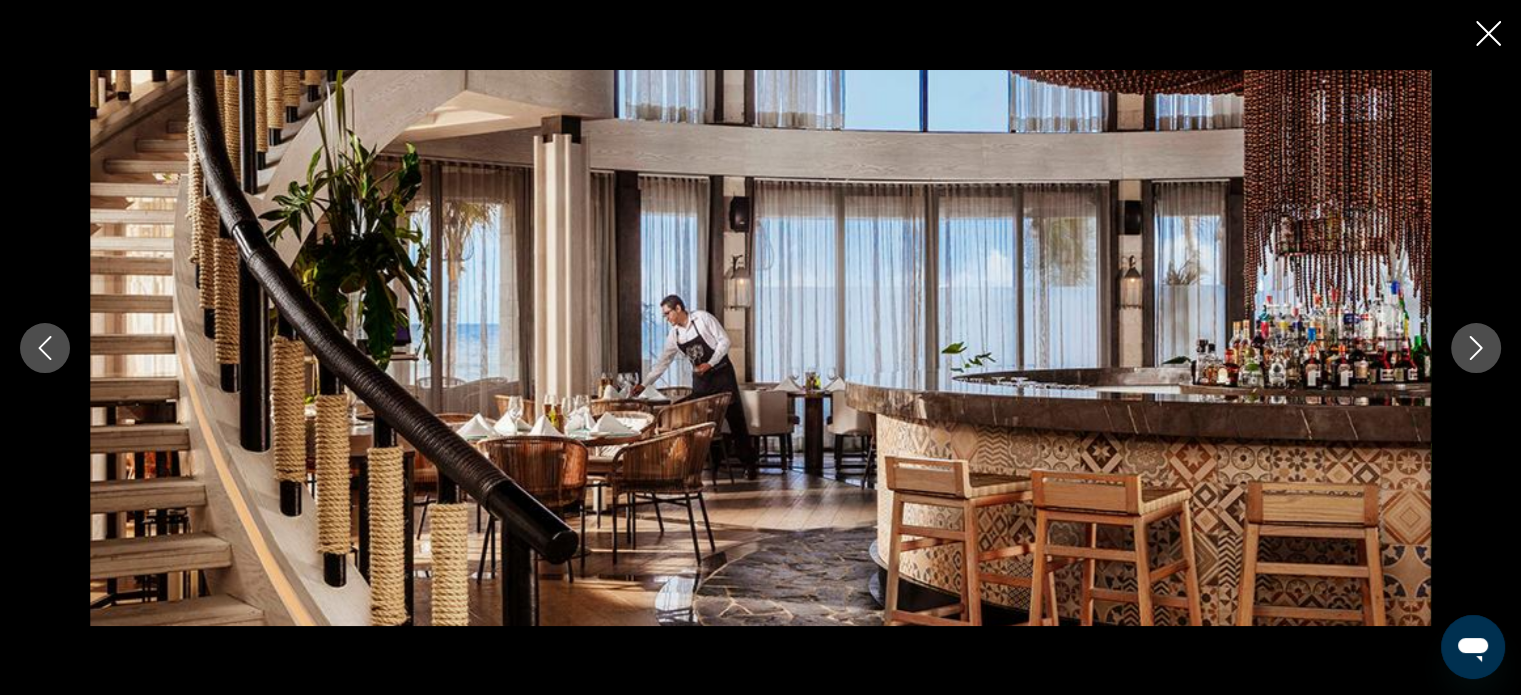 click 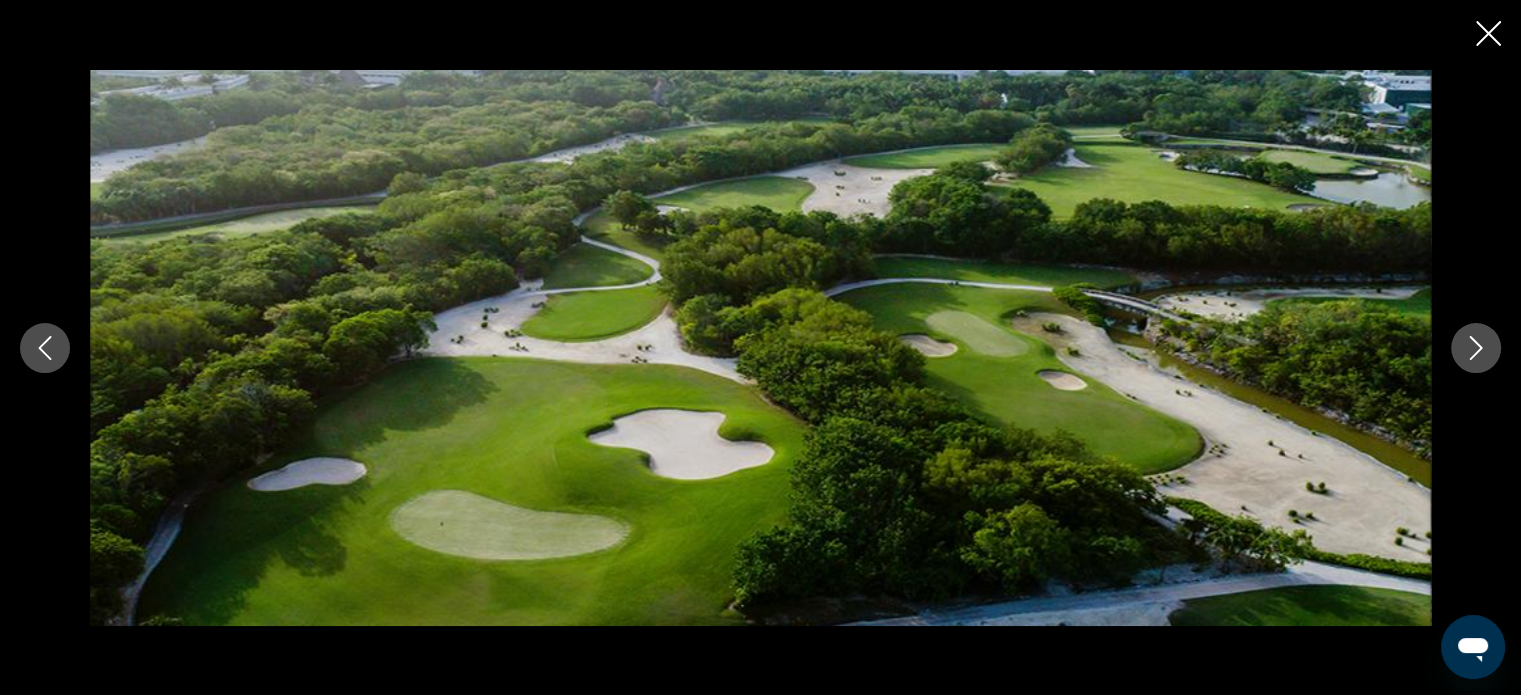 click at bounding box center [1476, 348] 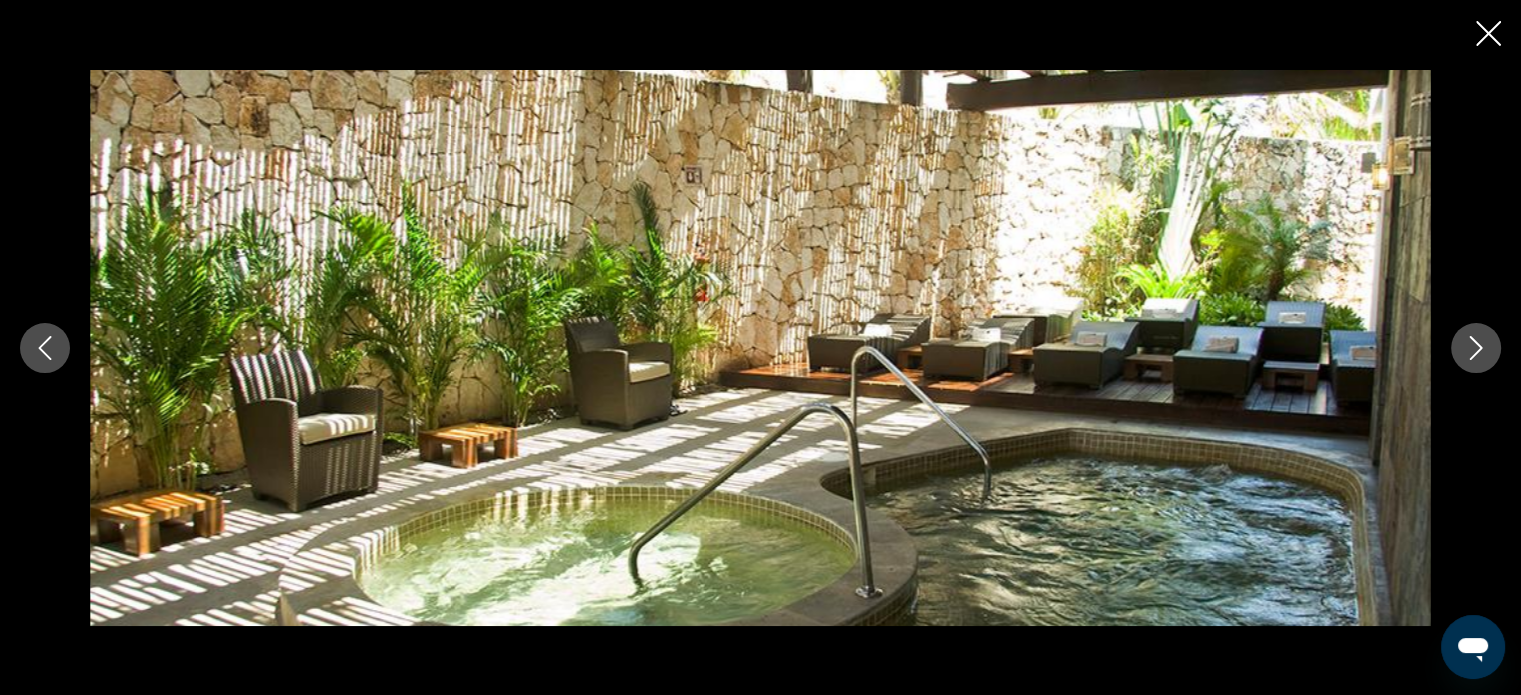 click at bounding box center [1476, 348] 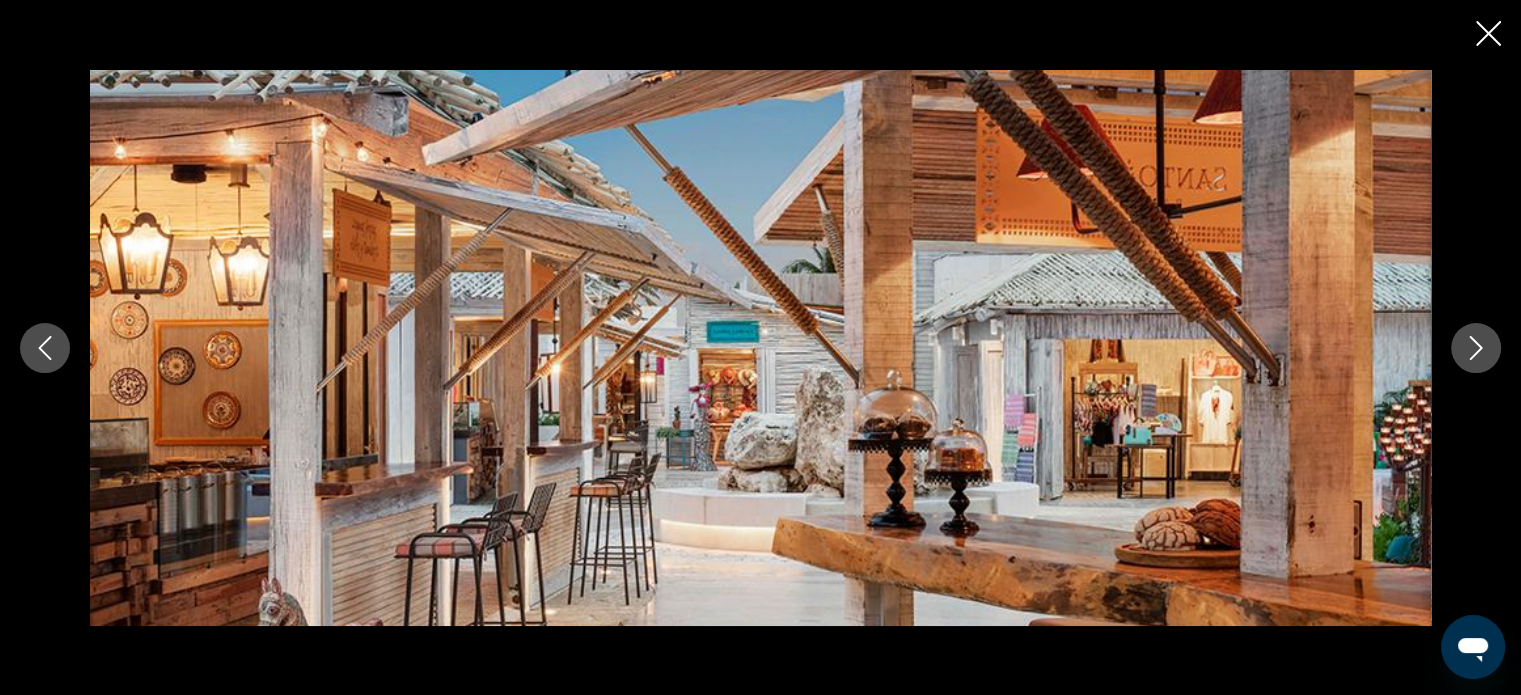 click 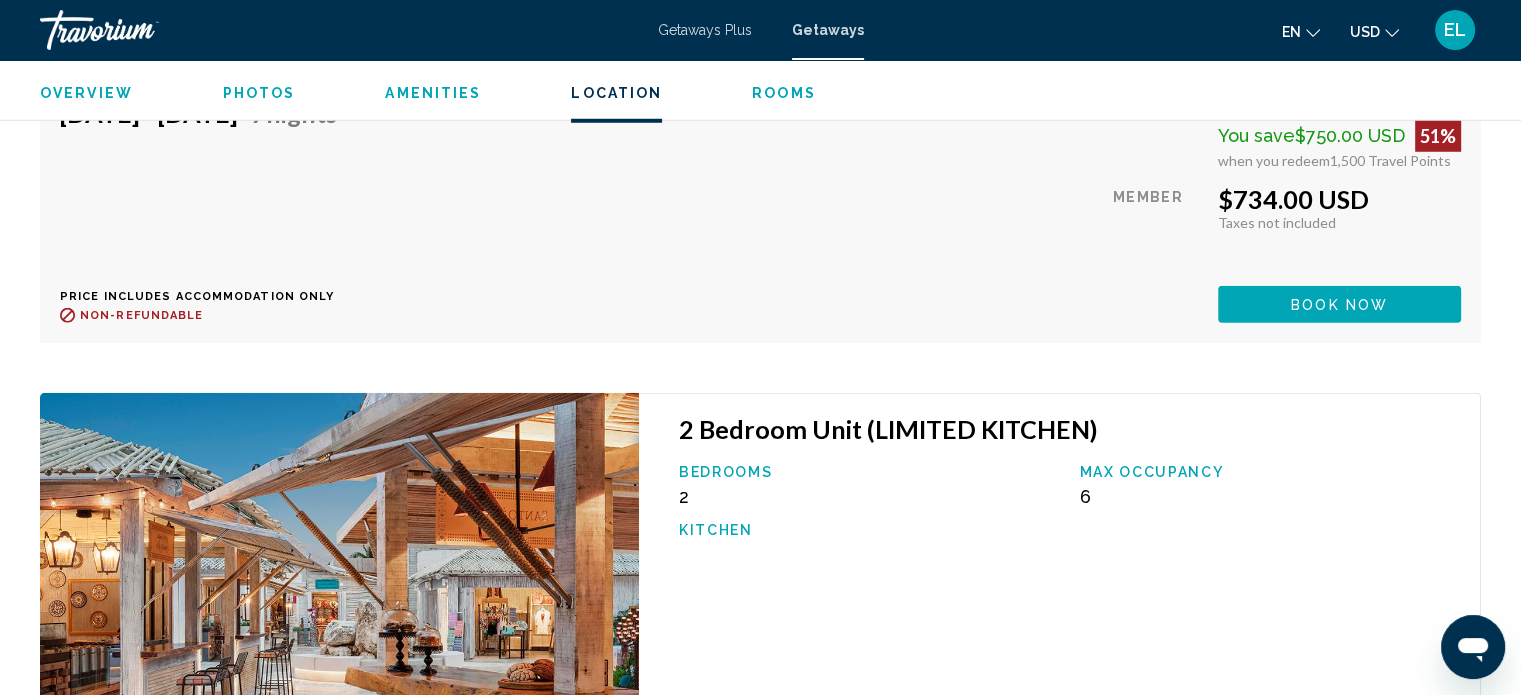 scroll, scrollTop: 6100, scrollLeft: 0, axis: vertical 